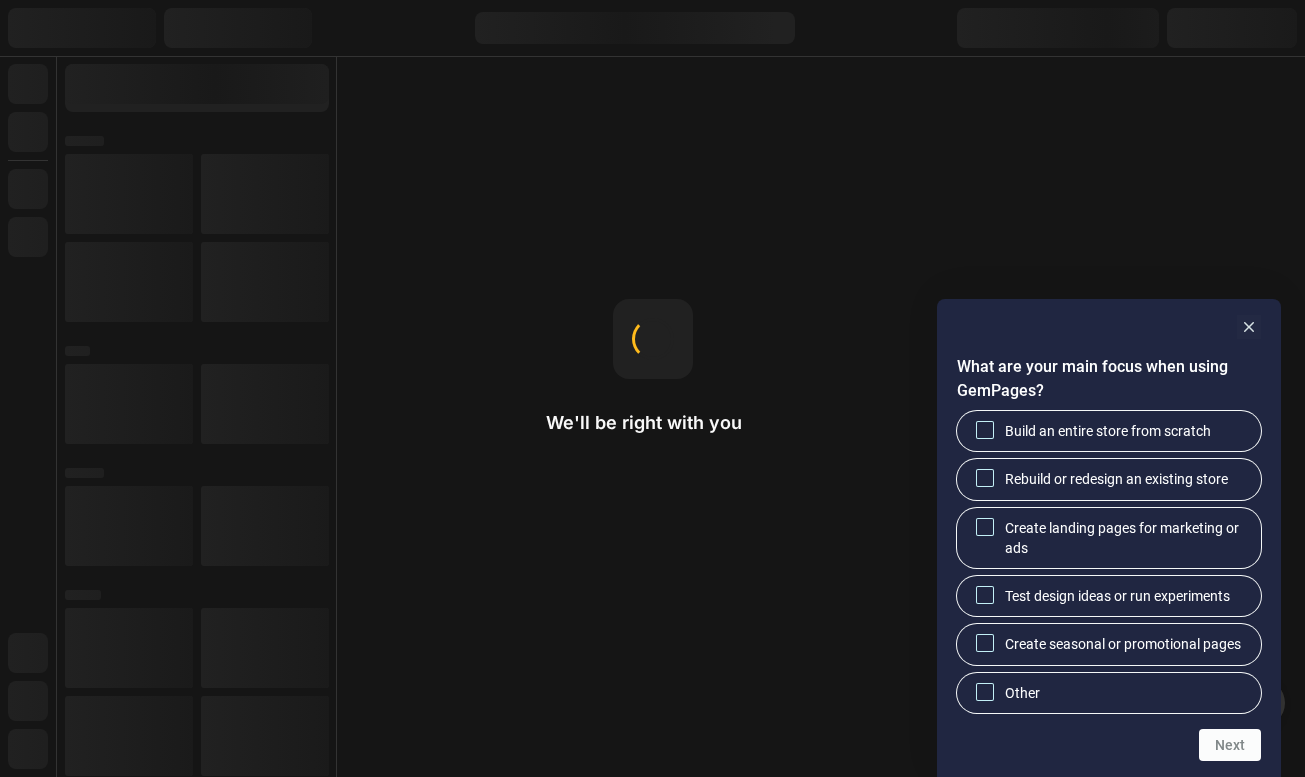 scroll, scrollTop: 0, scrollLeft: 0, axis: both 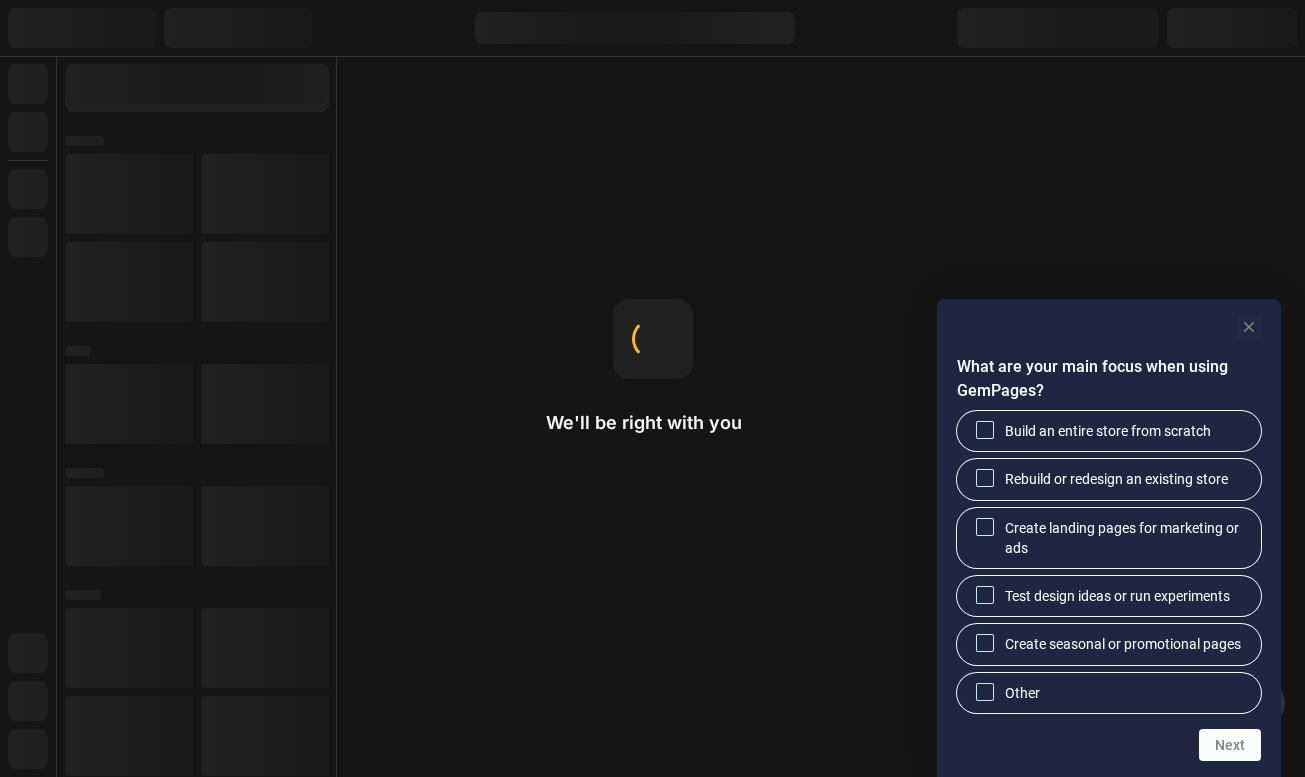 click 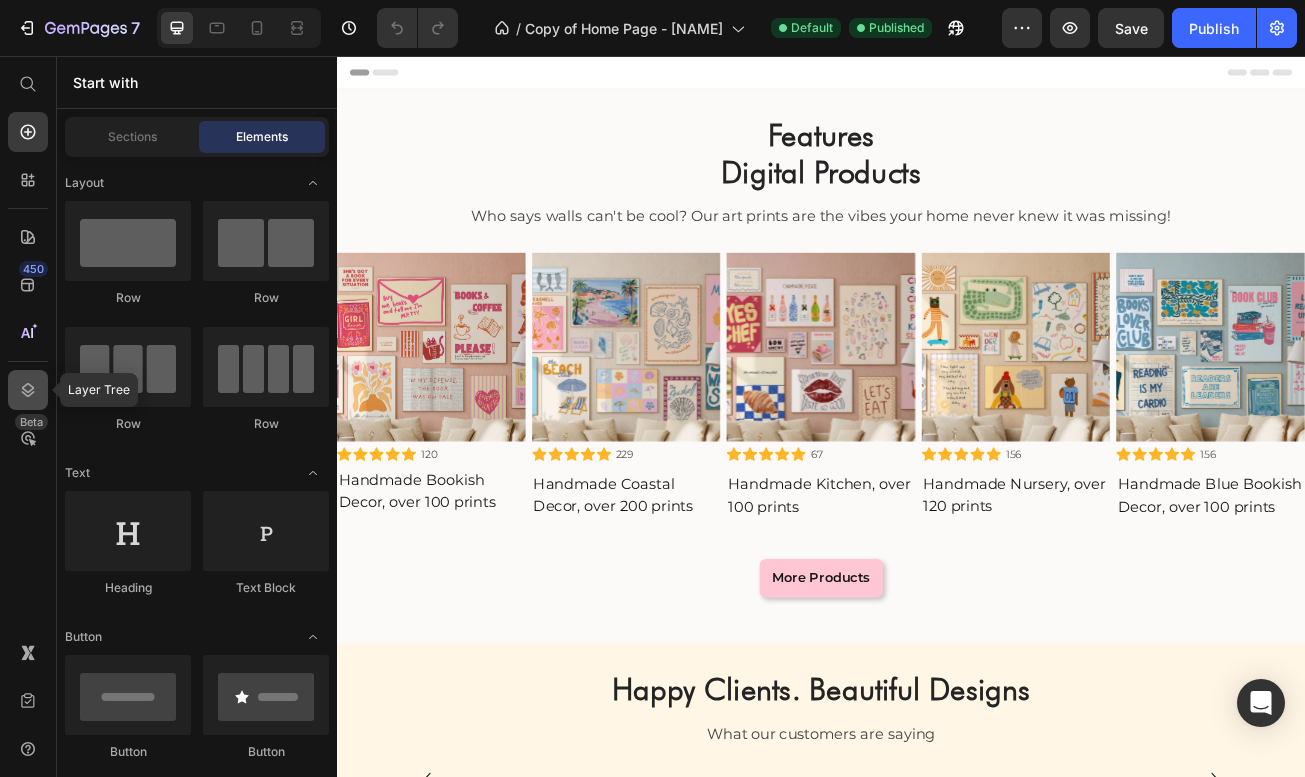 click 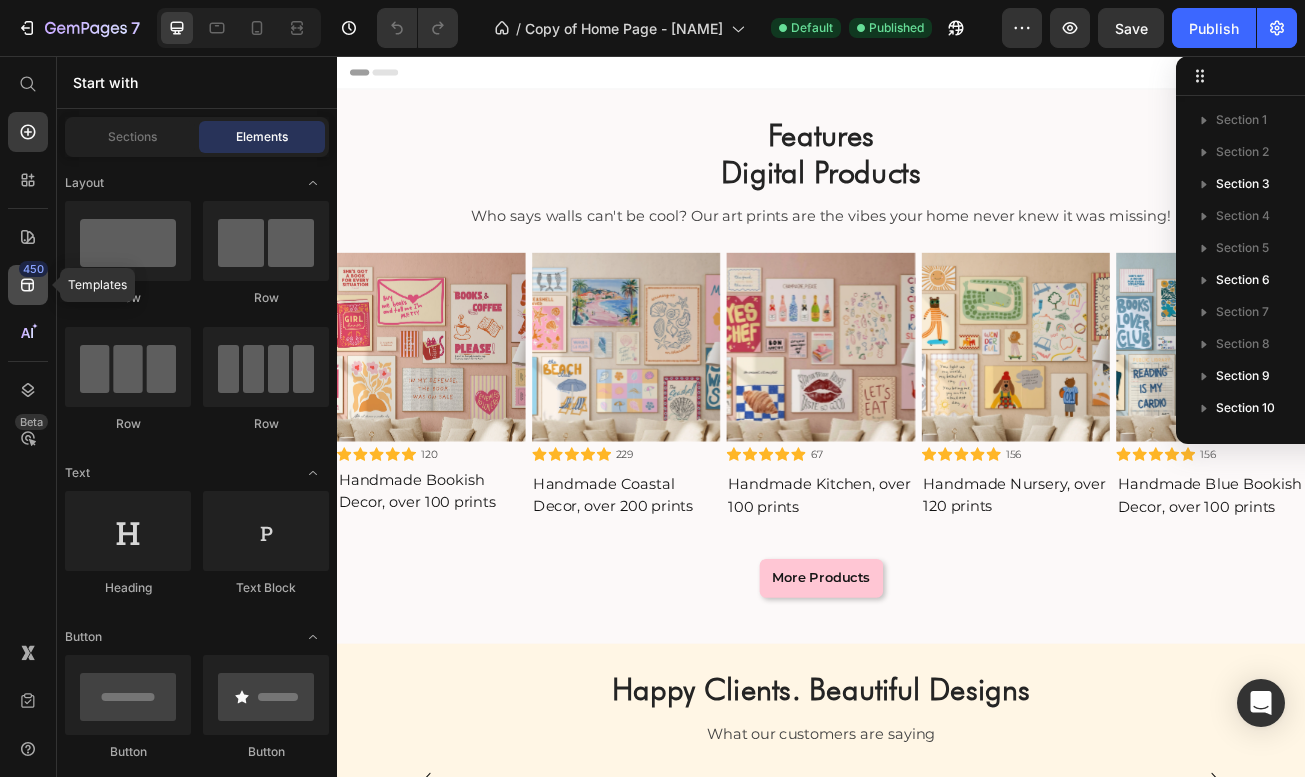 click 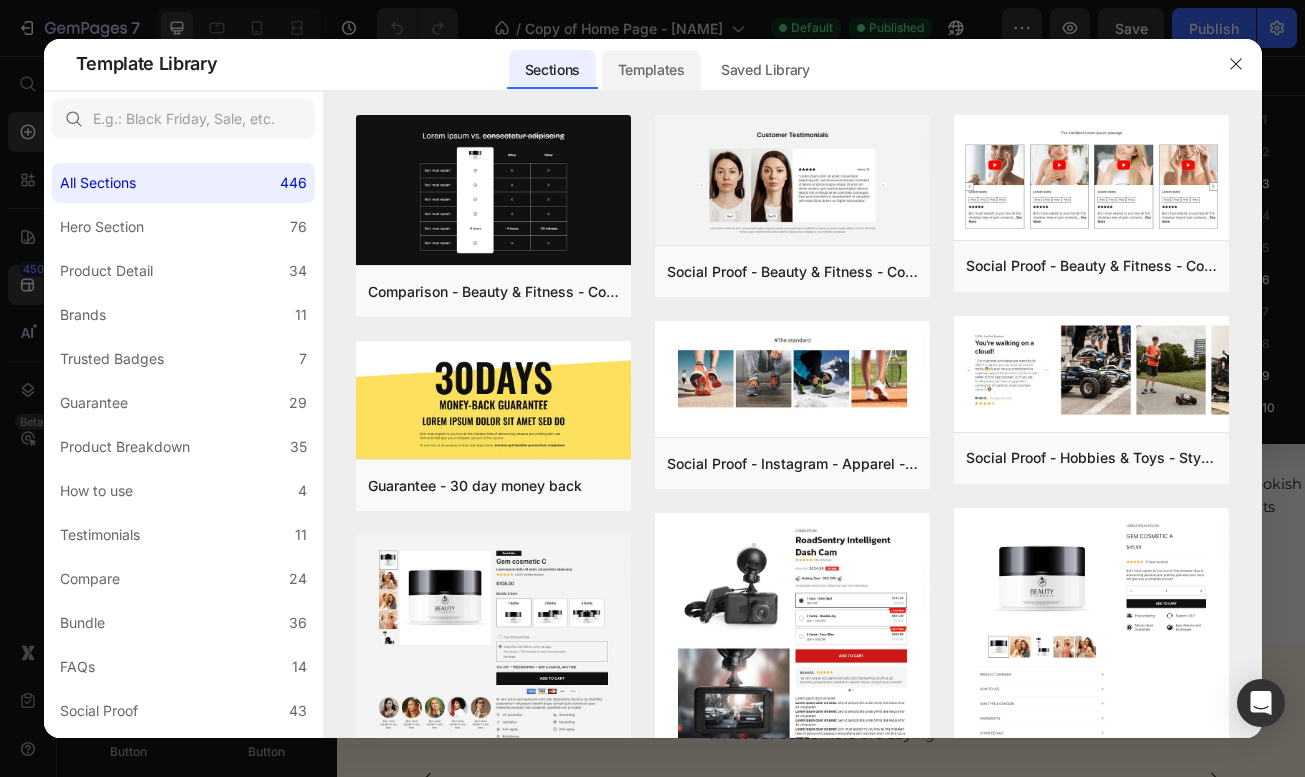 click on "Templates" 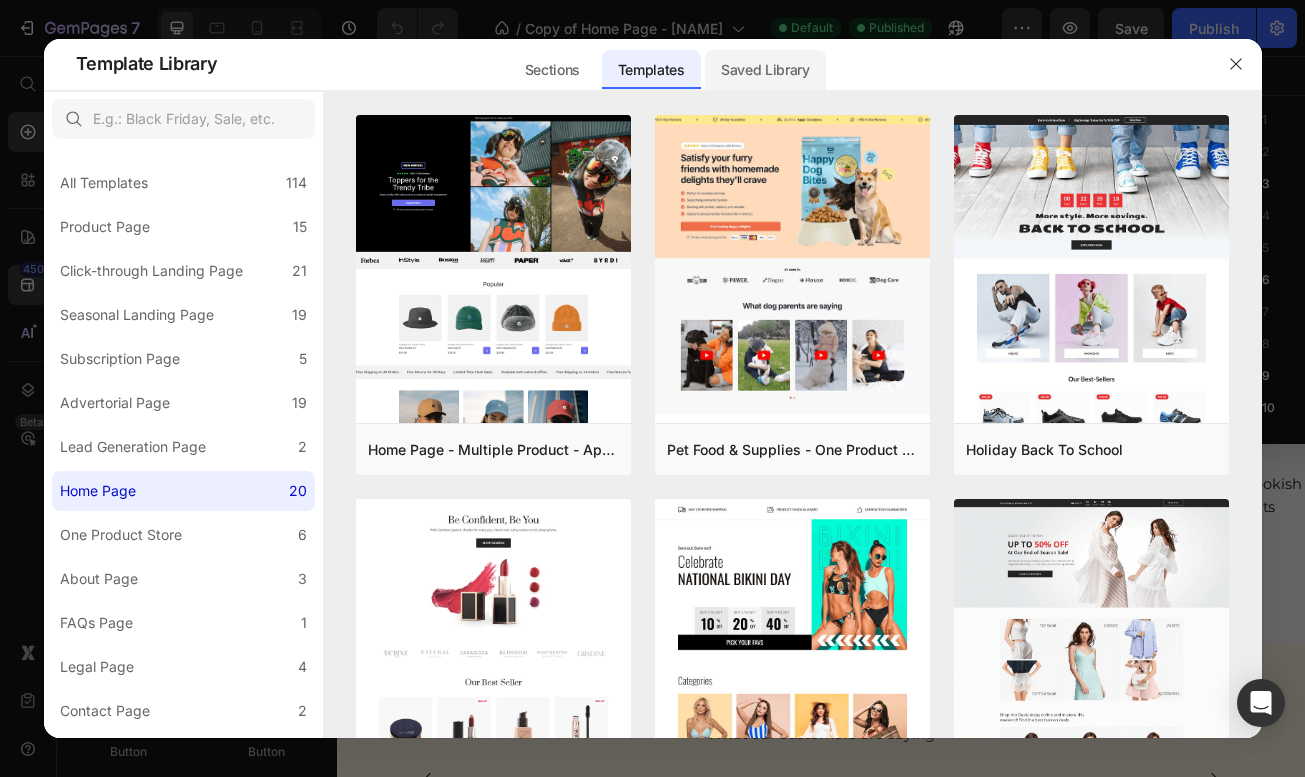 click on "Saved Library" 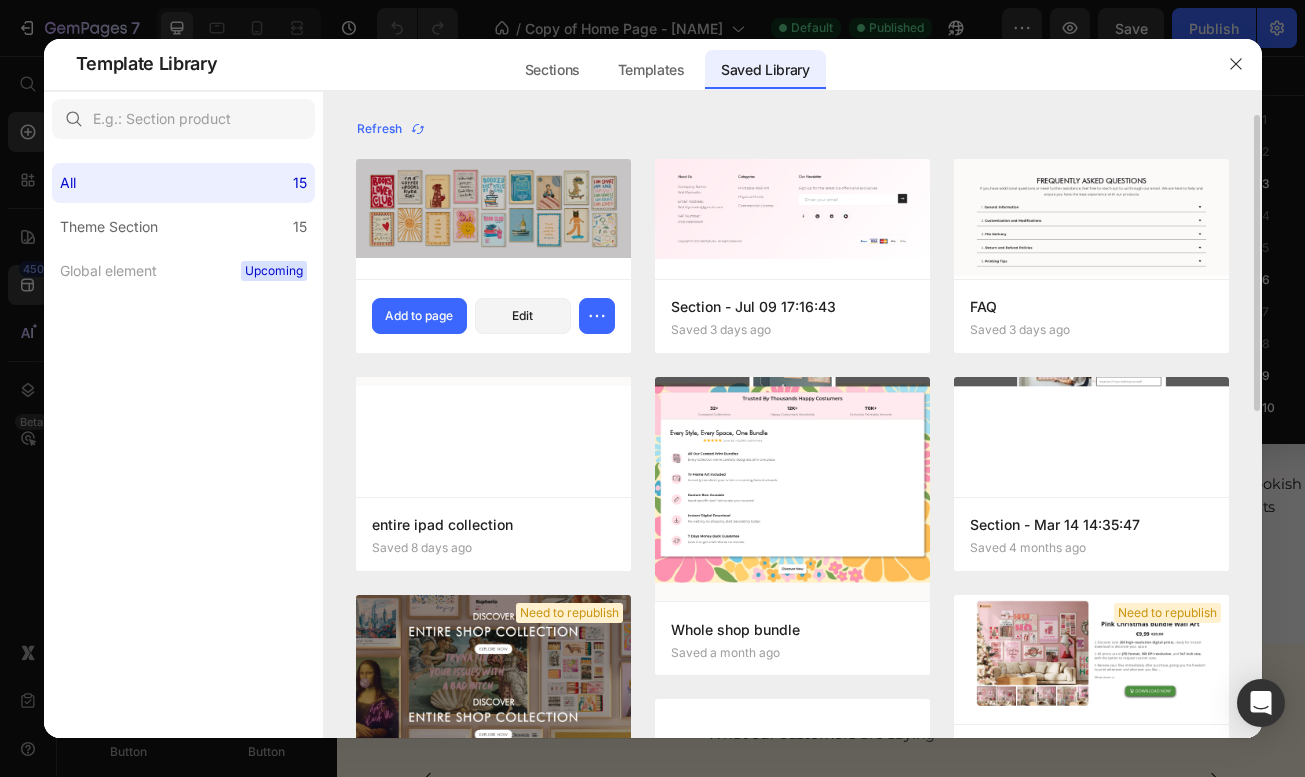 click at bounding box center [493, 209] 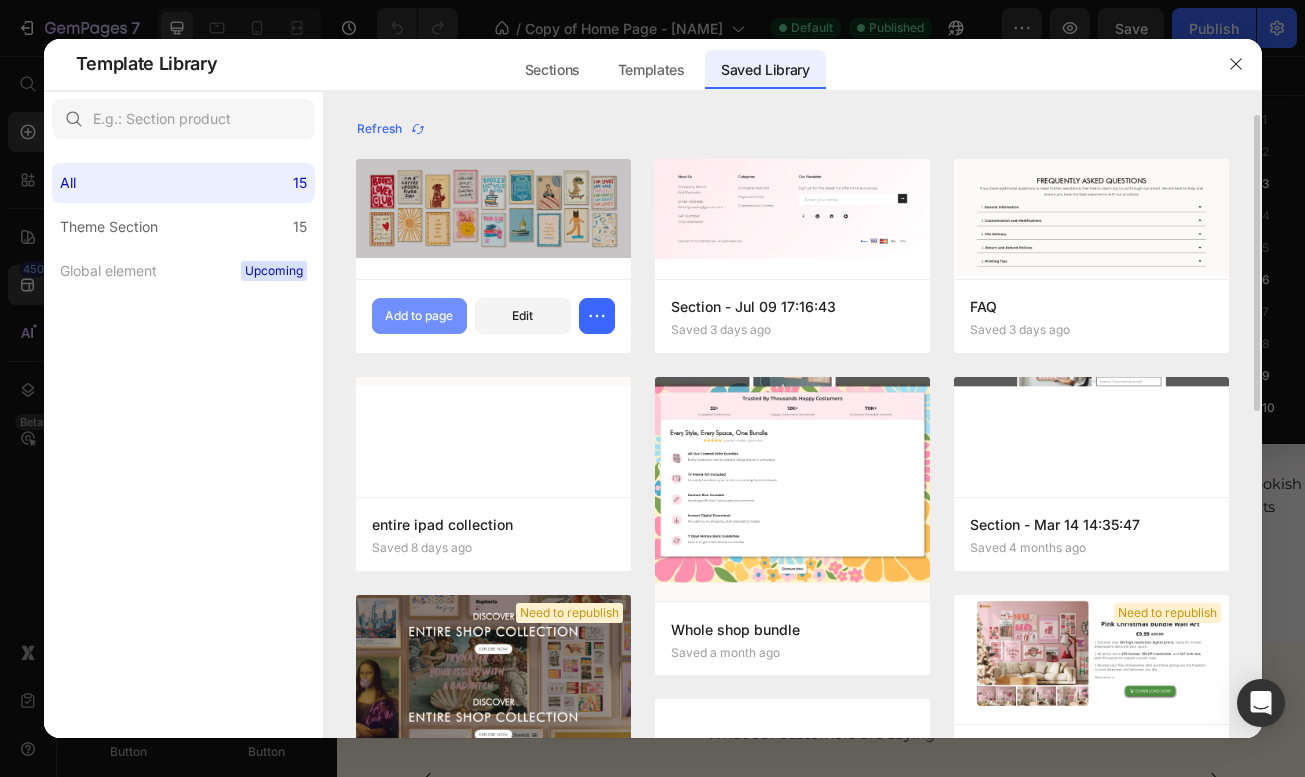 click on "Add to page" at bounding box center (419, 316) 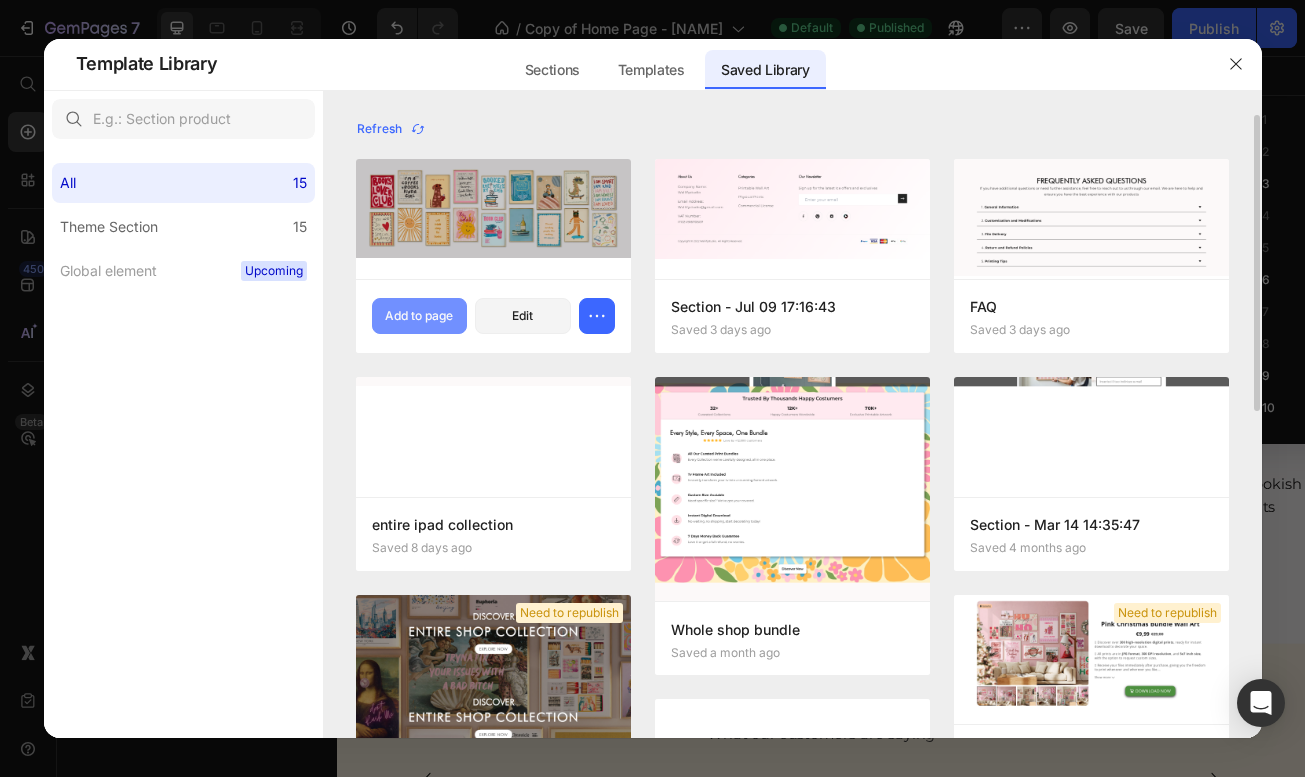 scroll, scrollTop: 290, scrollLeft: 0, axis: vertical 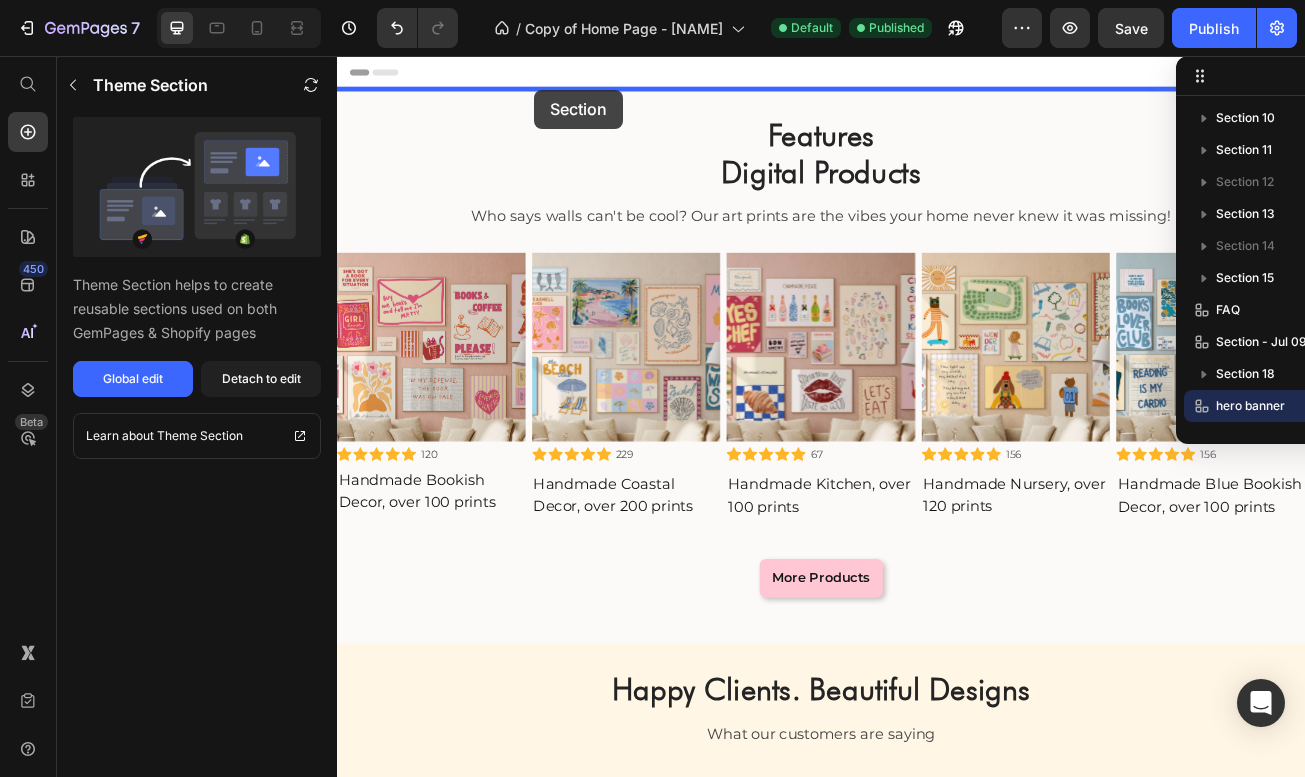 drag, startPoint x: 551, startPoint y: 318, endPoint x: 581, endPoint y: 98, distance: 222.03603 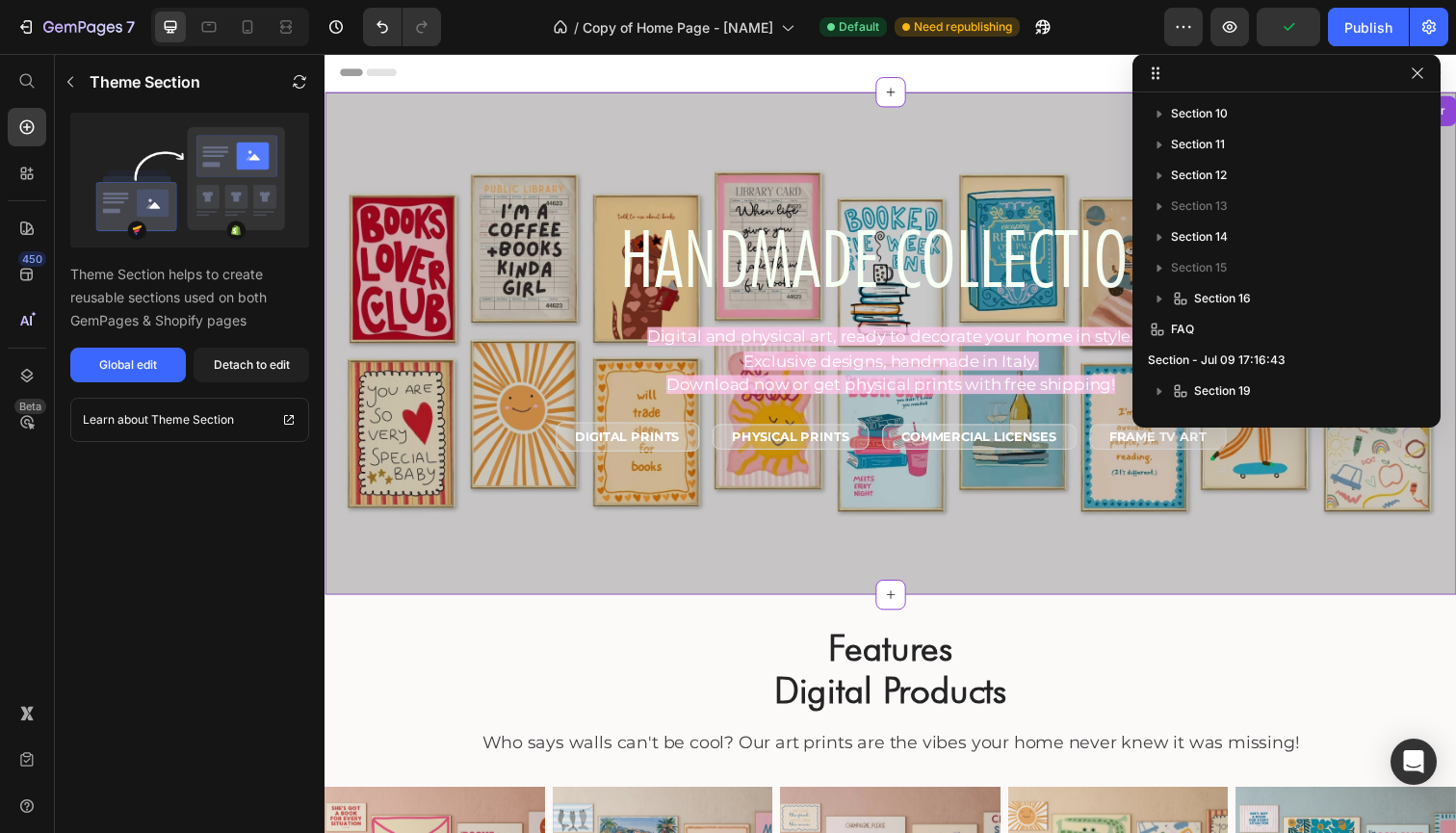 click on "Digital and physical art, ready to decorate your home in style." at bounding box center (902, 343) 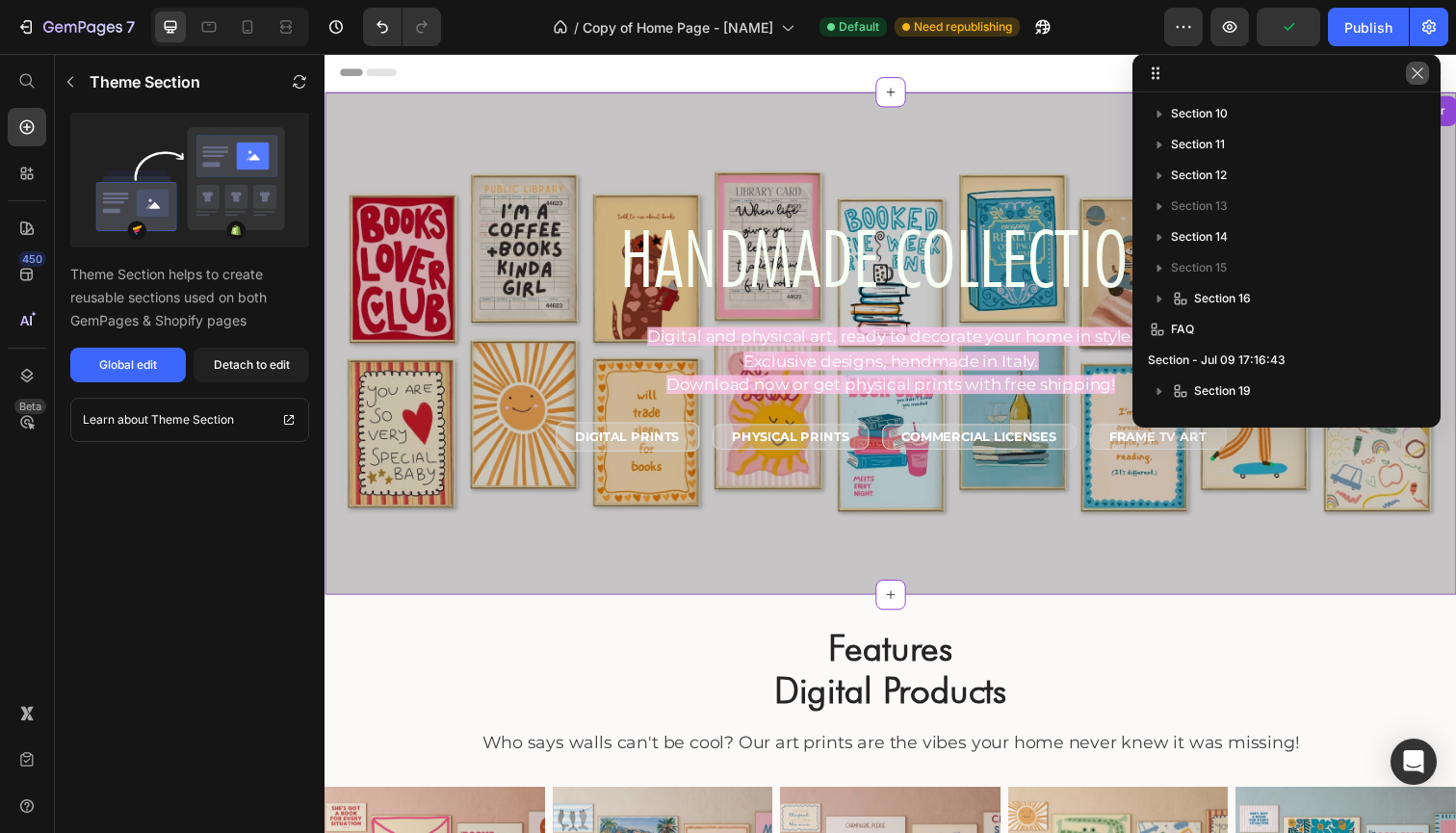 click 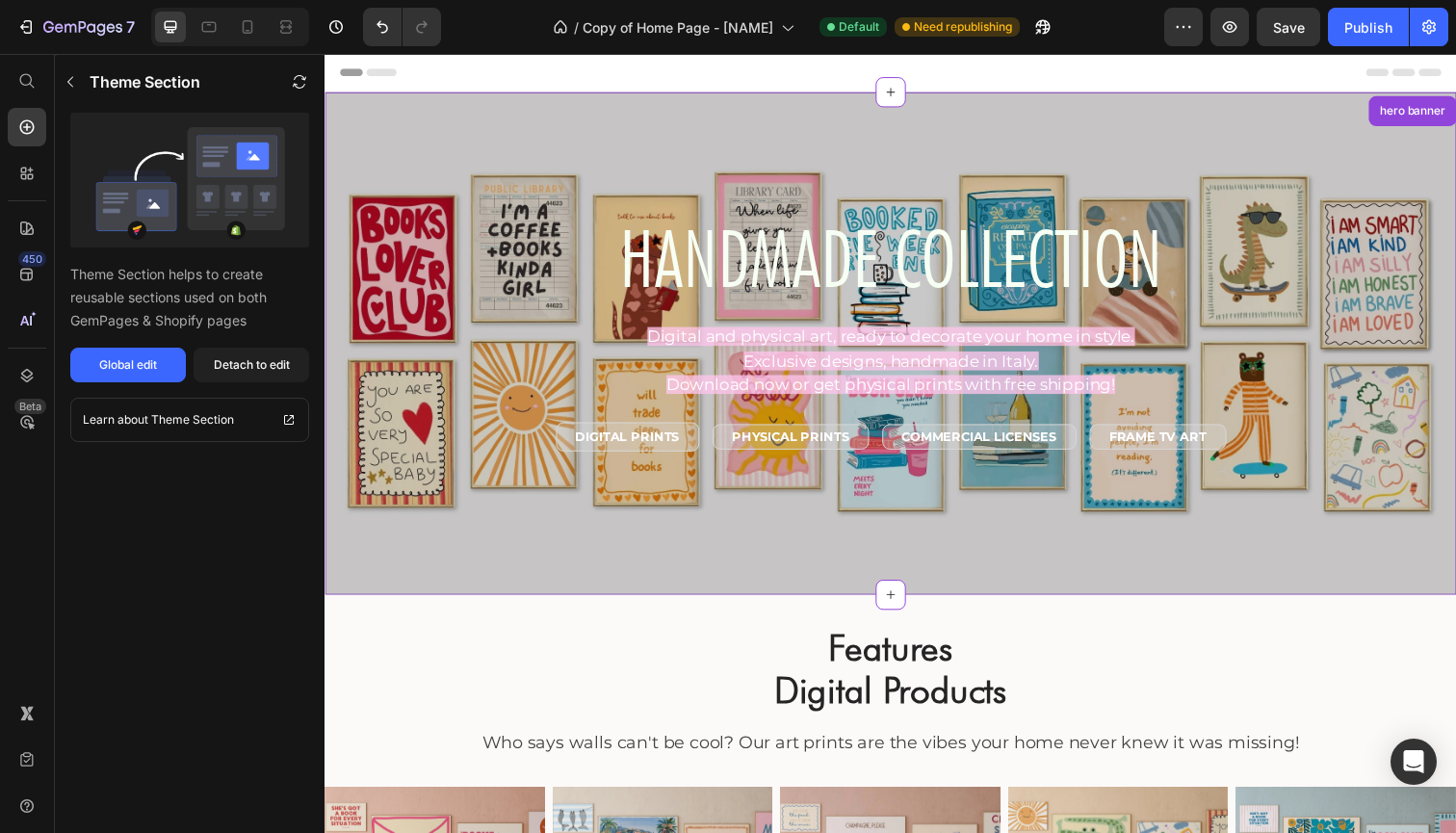 click on "Download now or get physical prints with free shipping!" at bounding box center [902, 392] 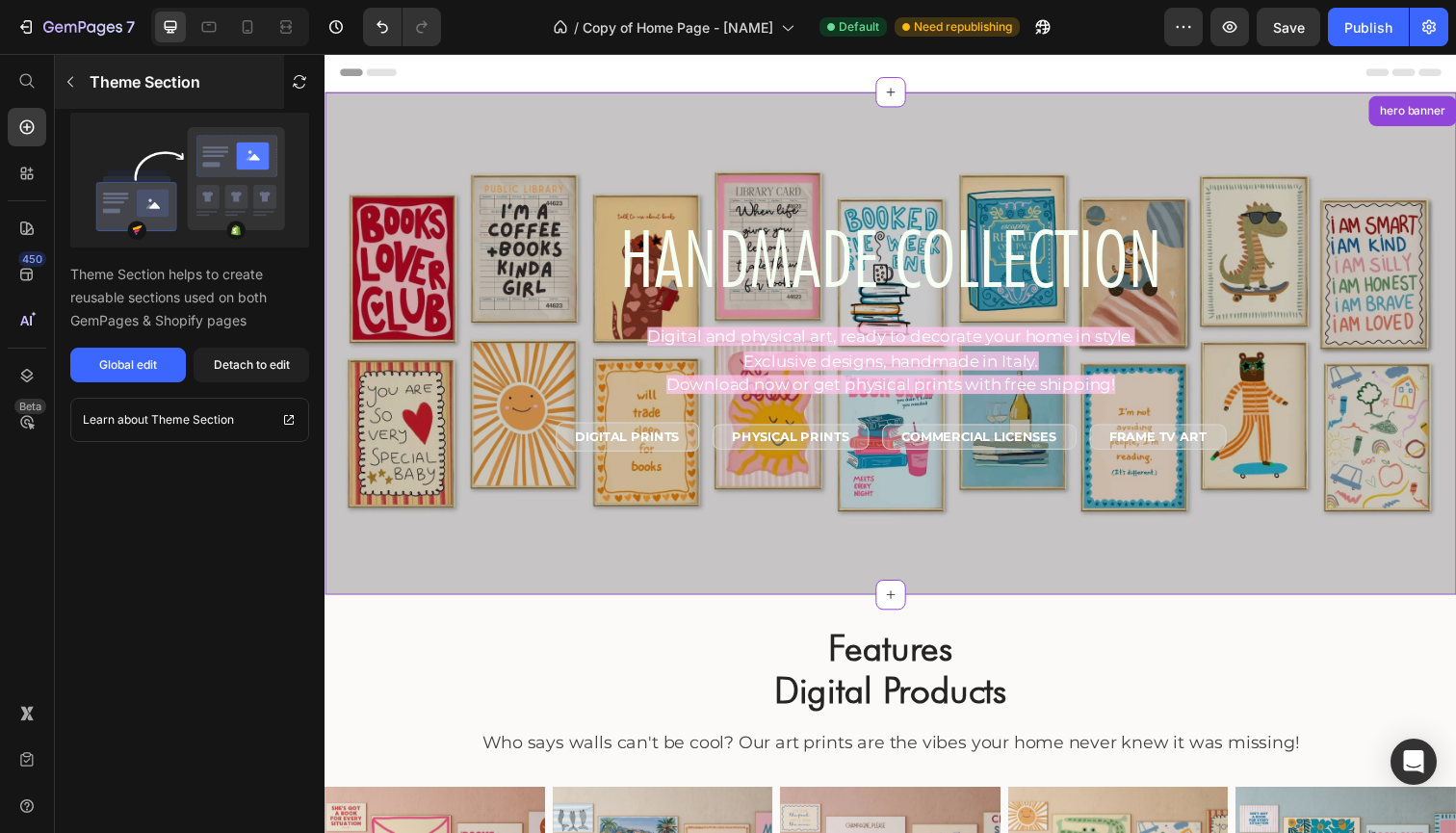 click 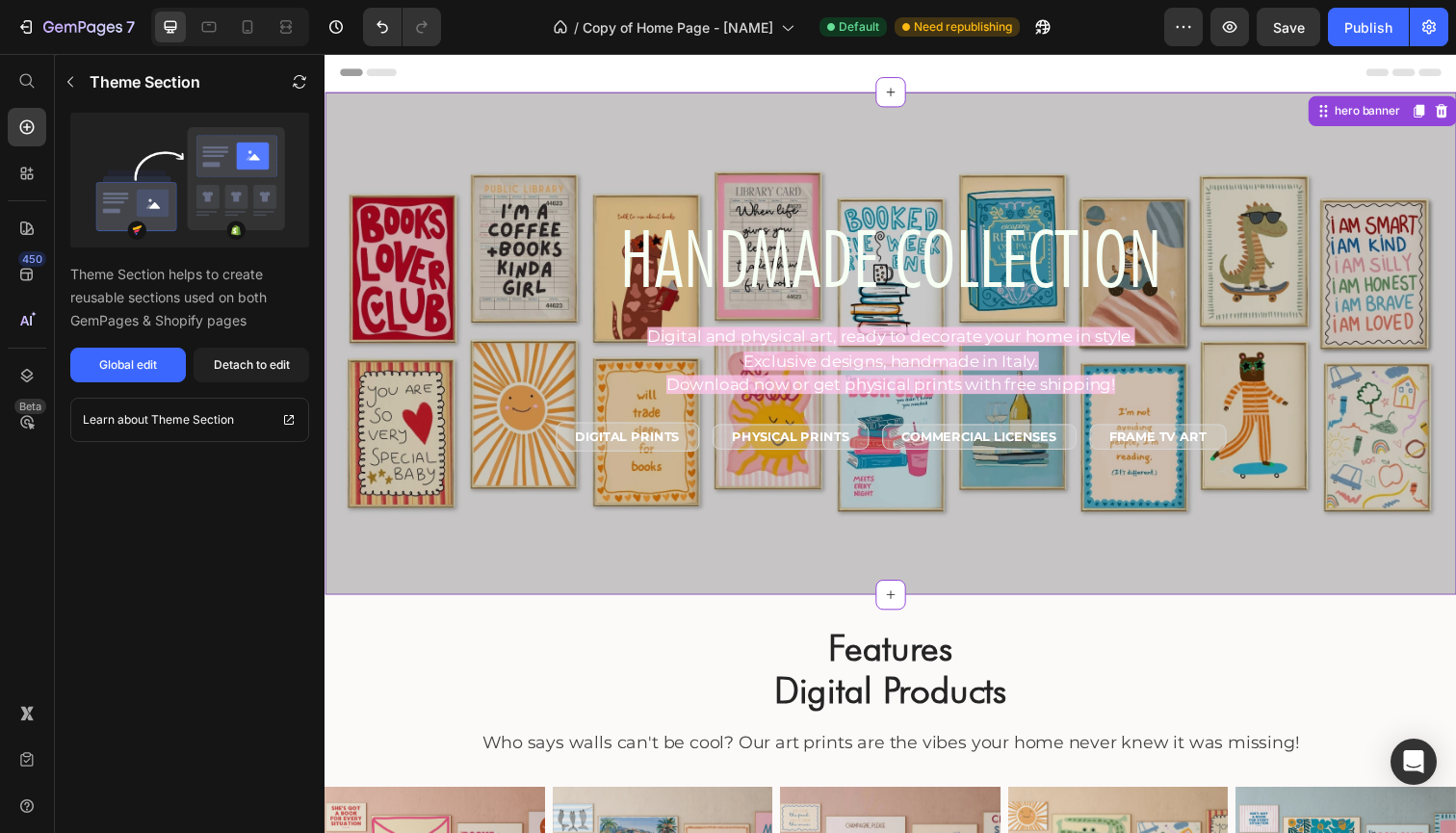 click on "Exclusive designs, handmade in Italy." at bounding box center (902, 369) 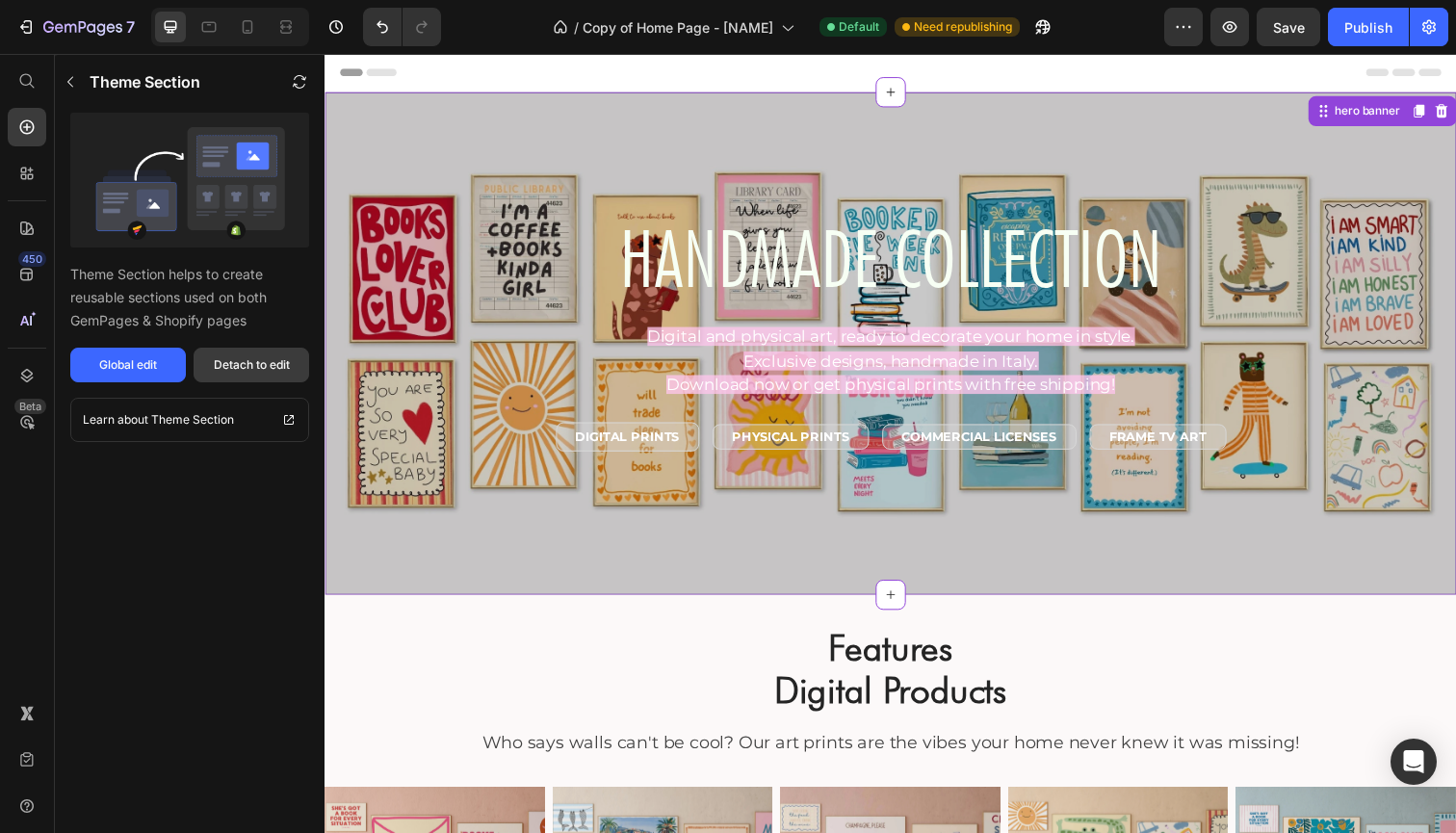 click on "Detach to edit" at bounding box center (251, 365) 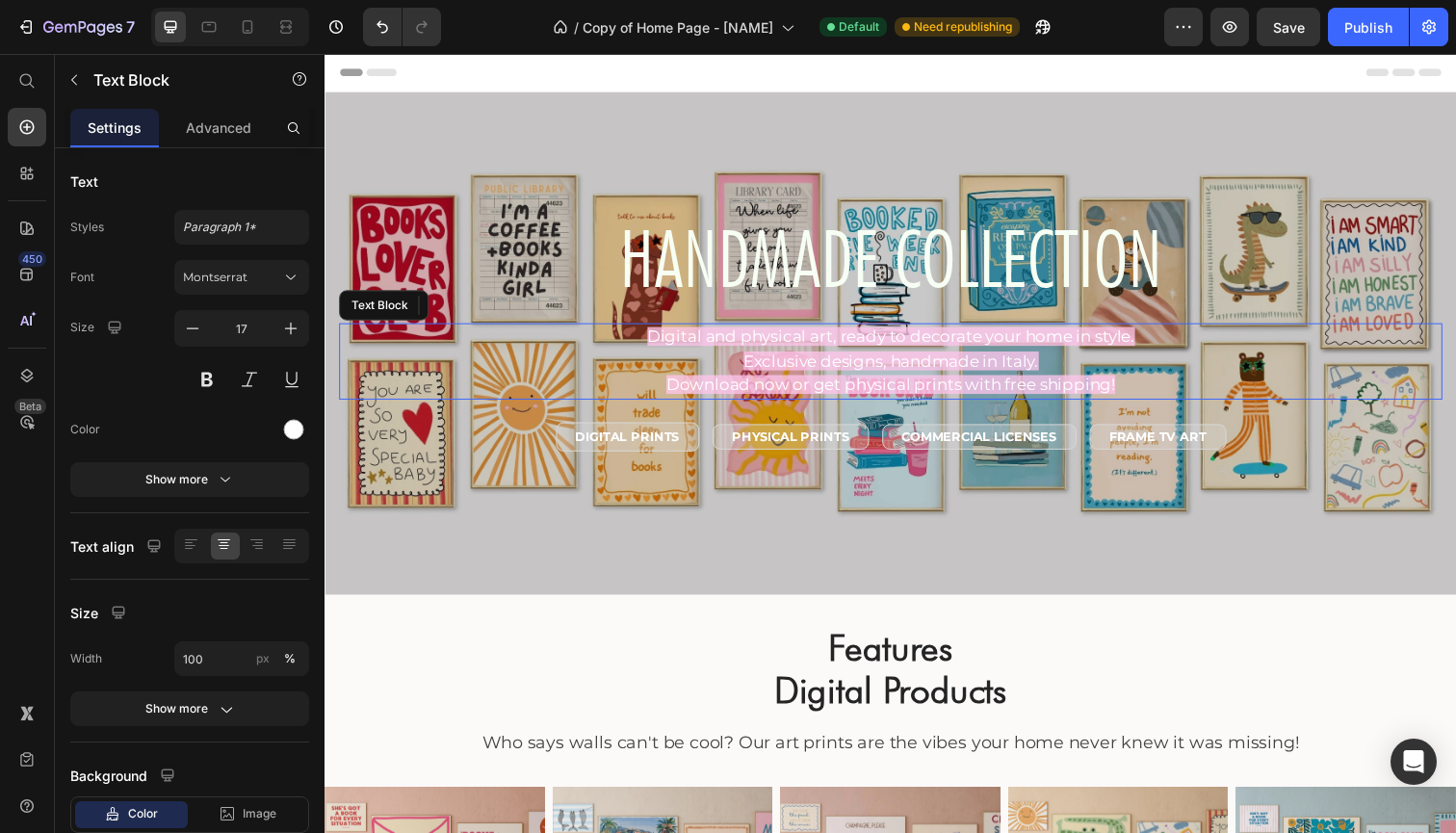 click on "Digital and physical art, ready to decorate your home in style." at bounding box center (902, 343) 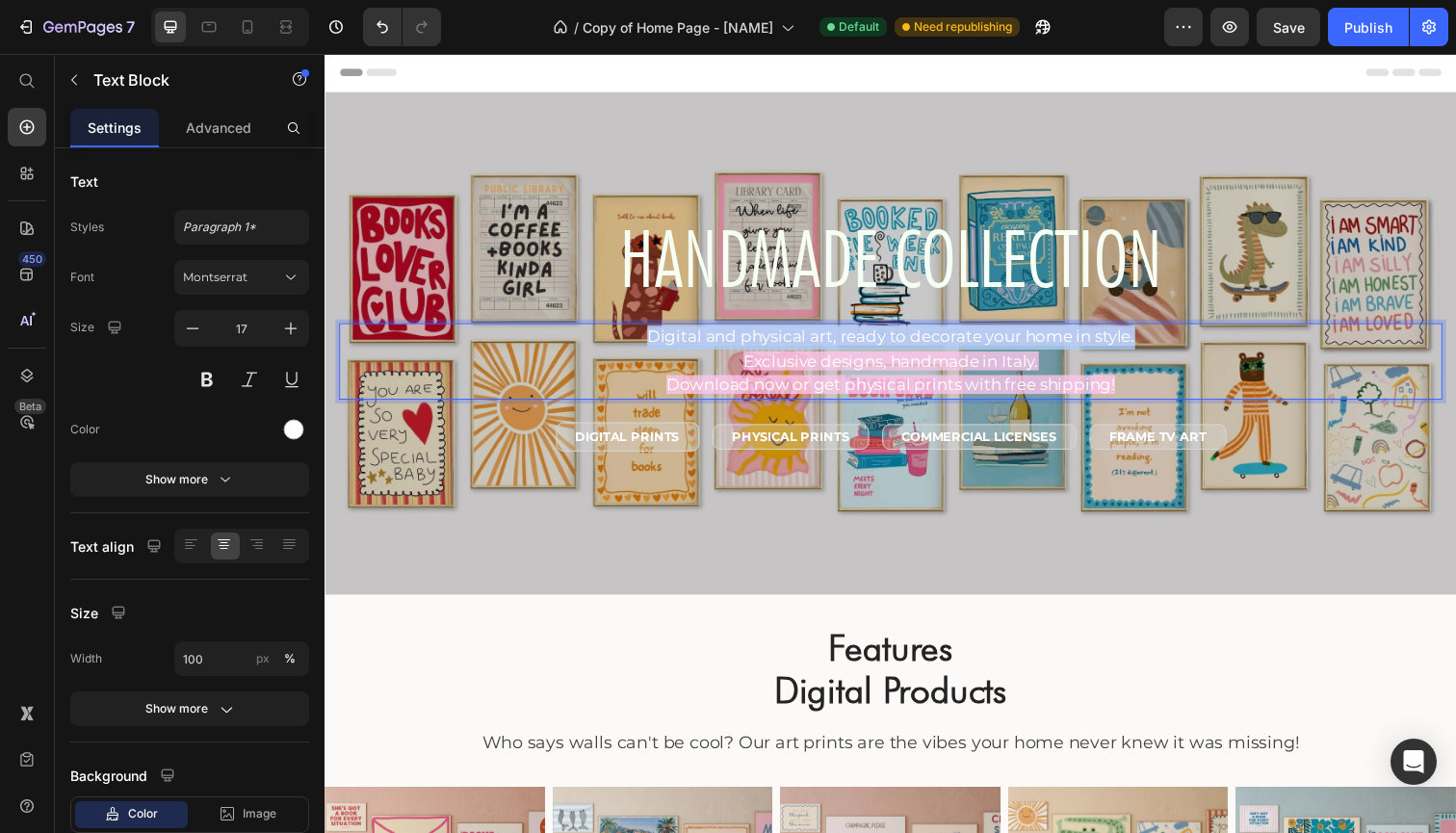 click on "Digital and physical art, ready to decorate your home in style." at bounding box center [902, 343] 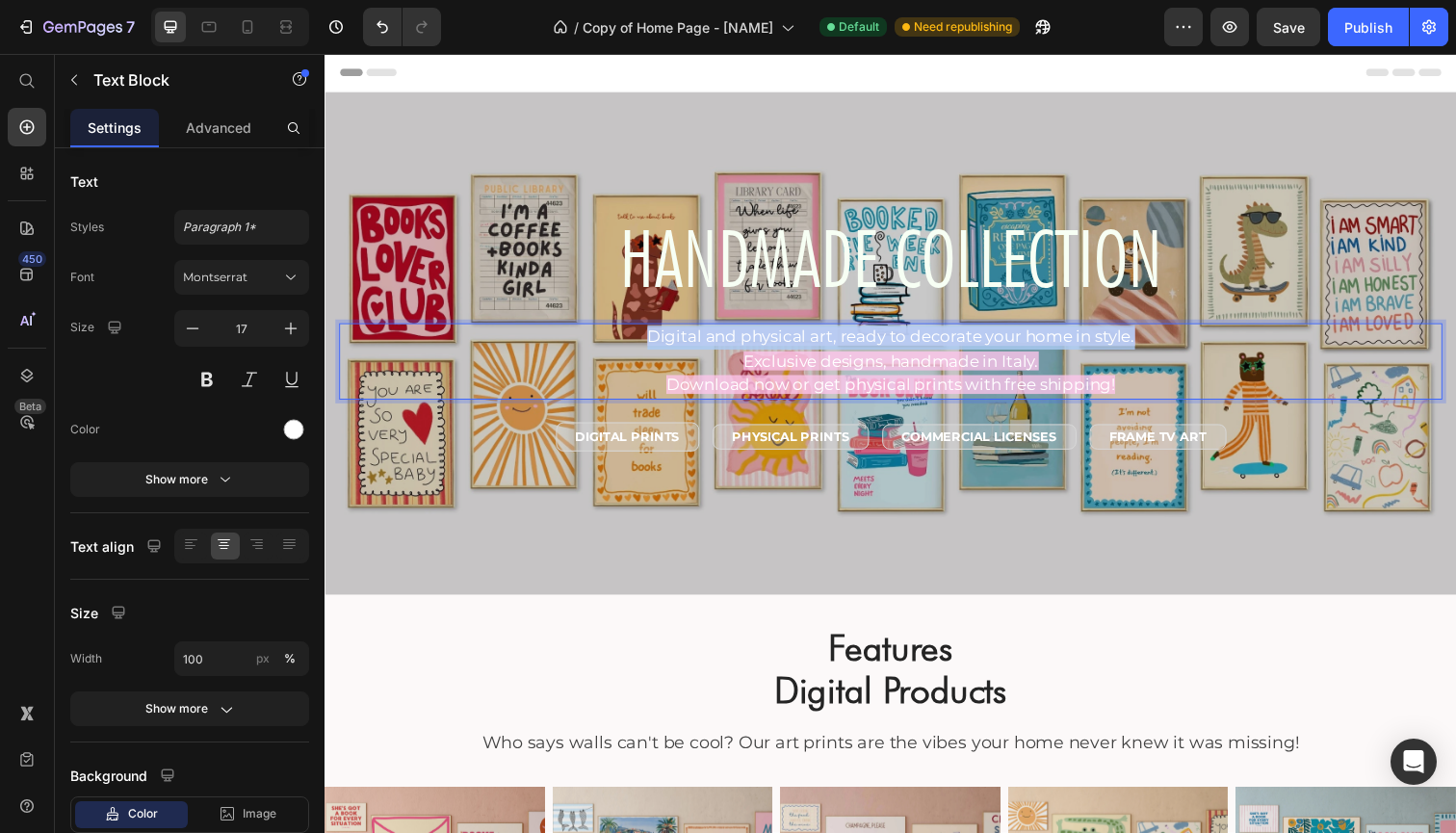 drag, startPoint x: 738, startPoint y: 359, endPoint x: 642, endPoint y: 349, distance: 96.51943 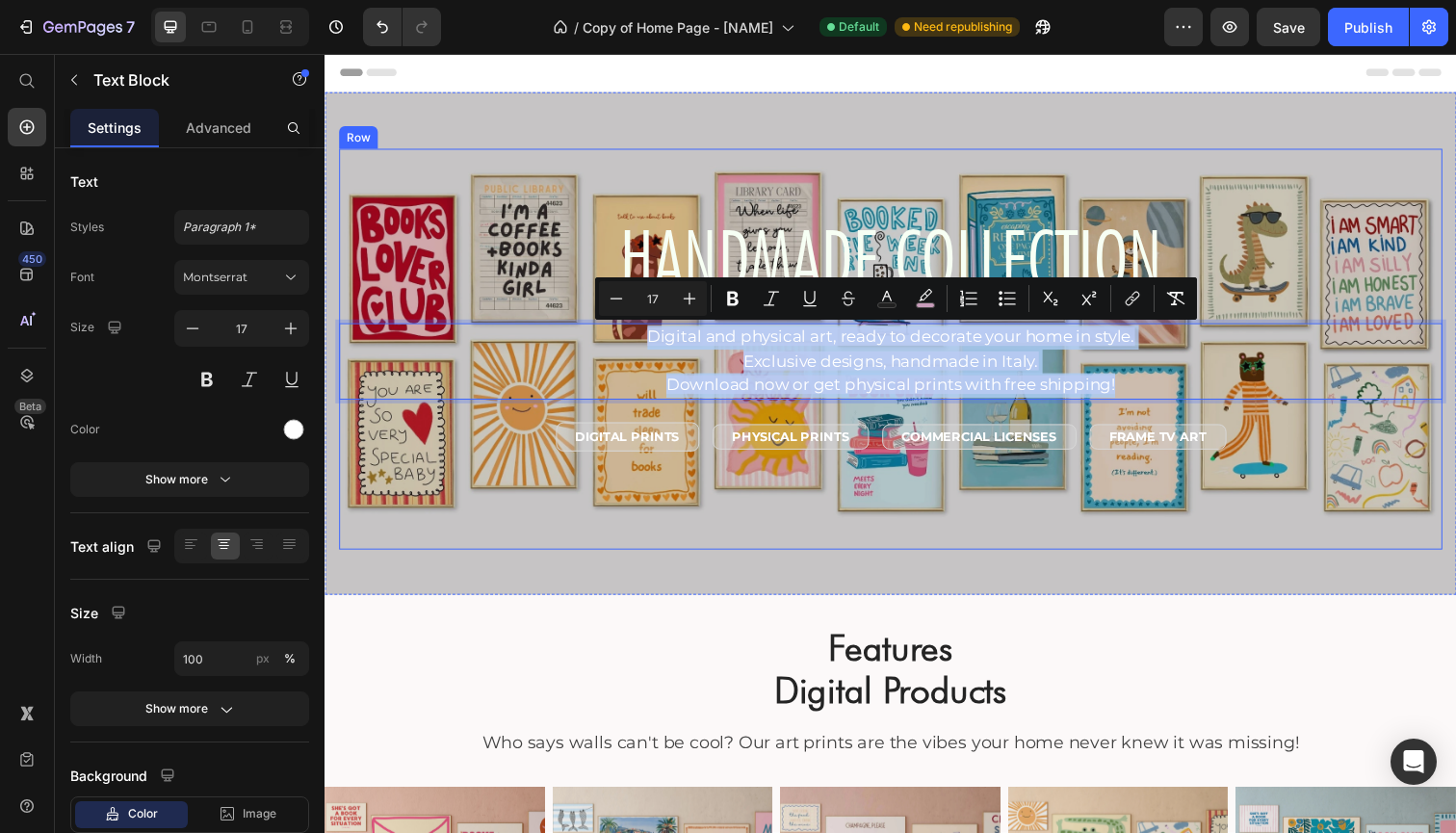 drag, startPoint x: 629, startPoint y: 340, endPoint x: 1113, endPoint y: 425, distance: 491.4072 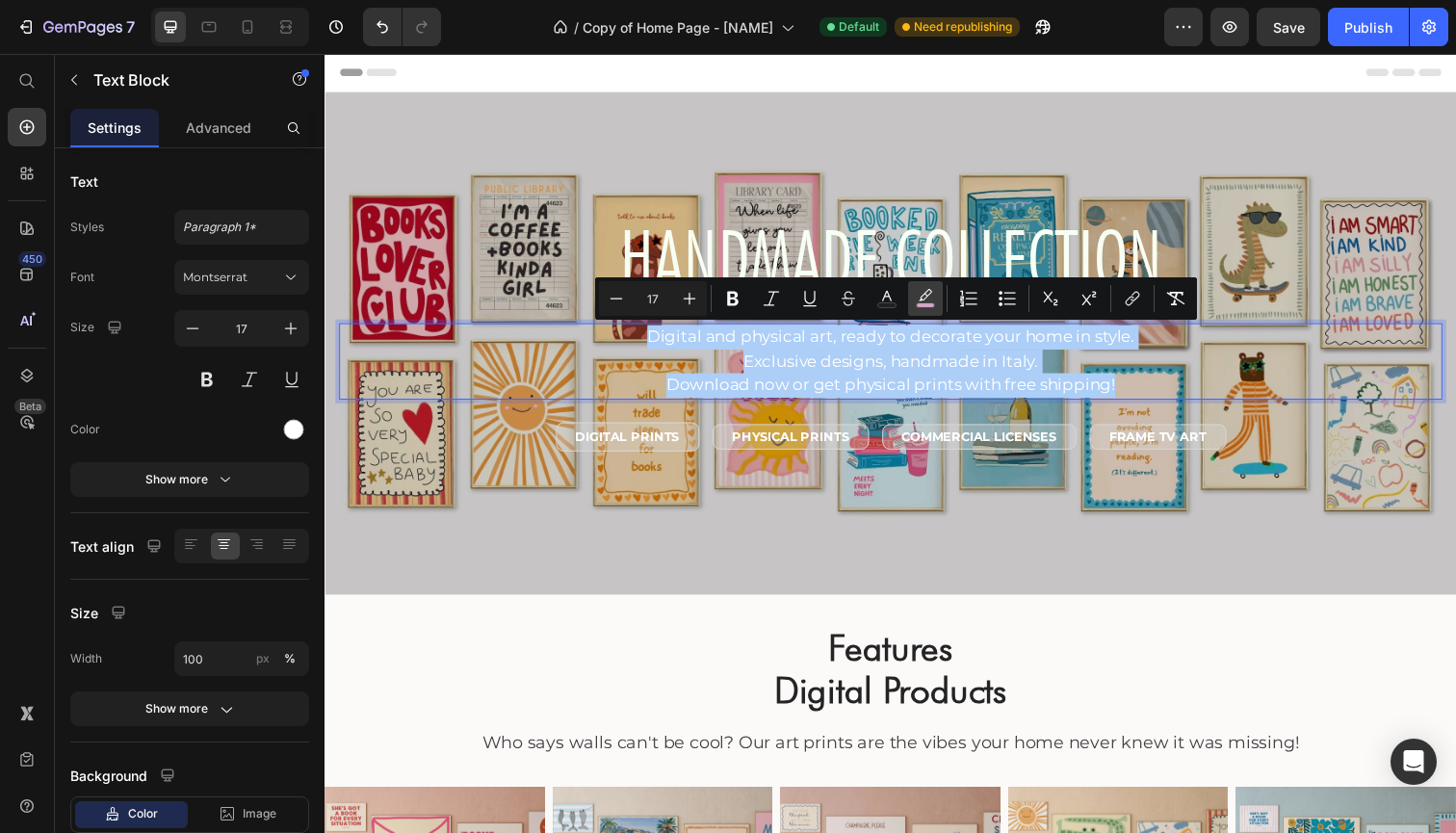 click 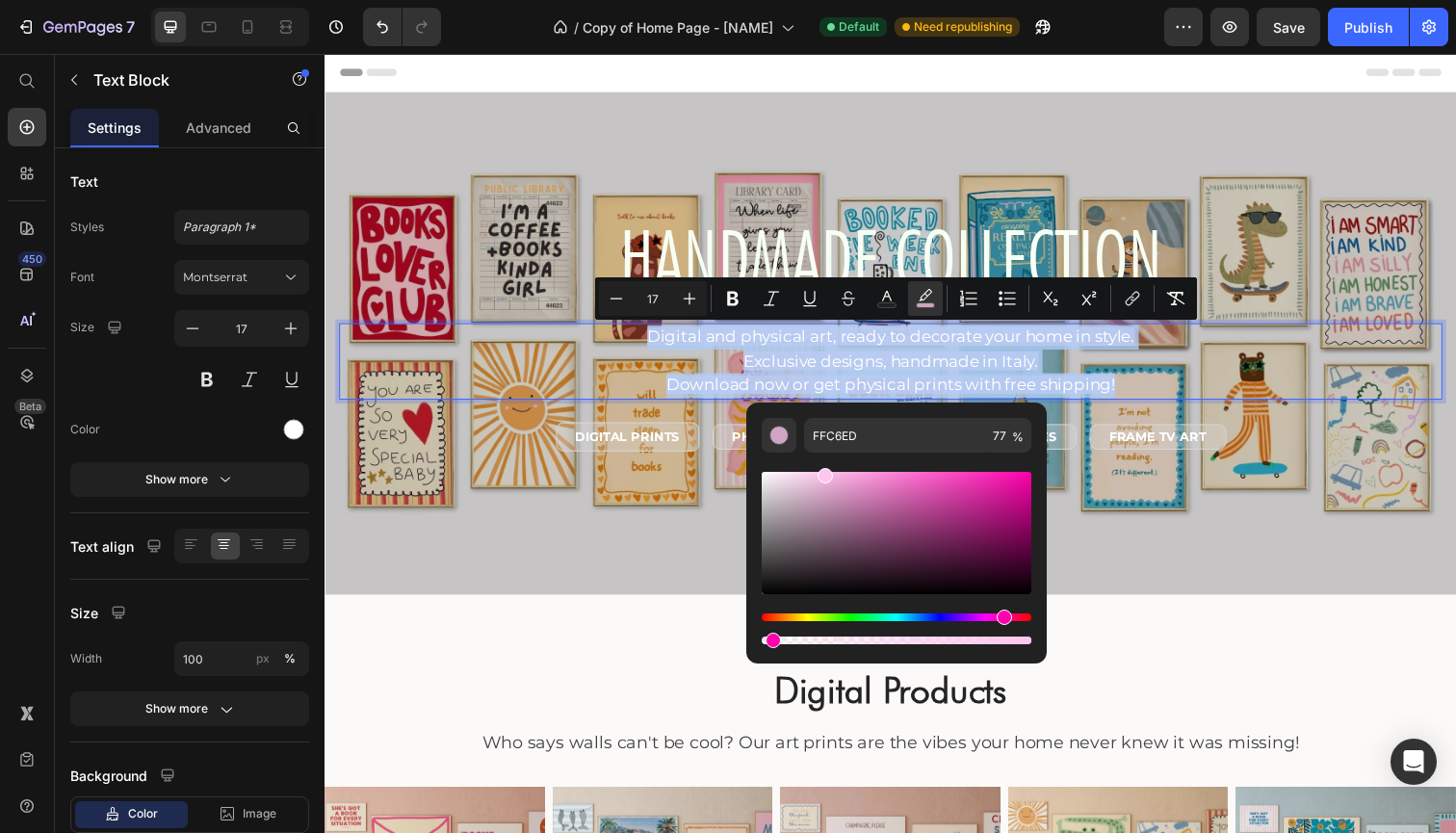 type on "0" 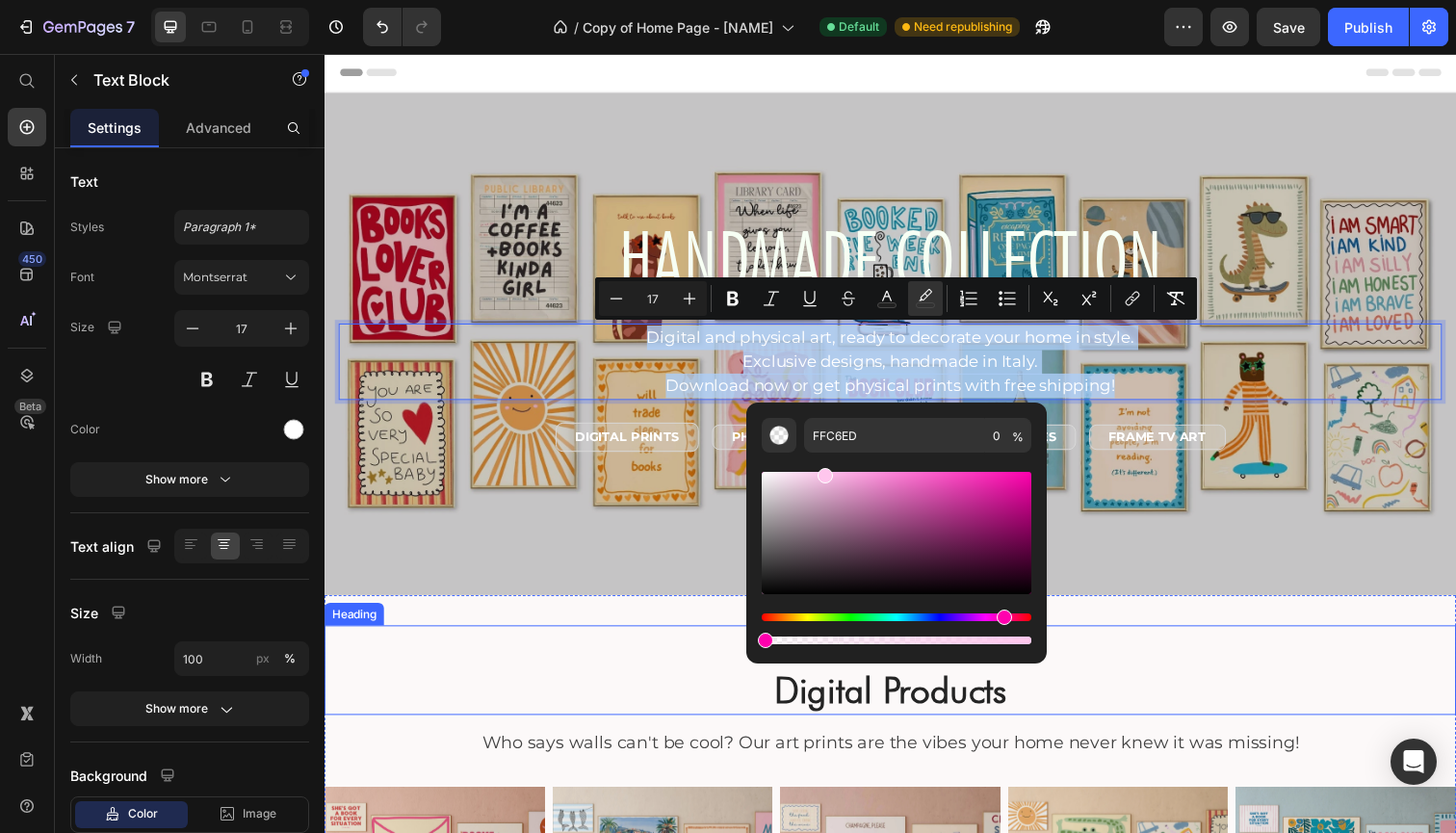 drag, startPoint x: 1301, startPoint y: 691, endPoint x: 586, endPoint y: 620, distance: 718.5165 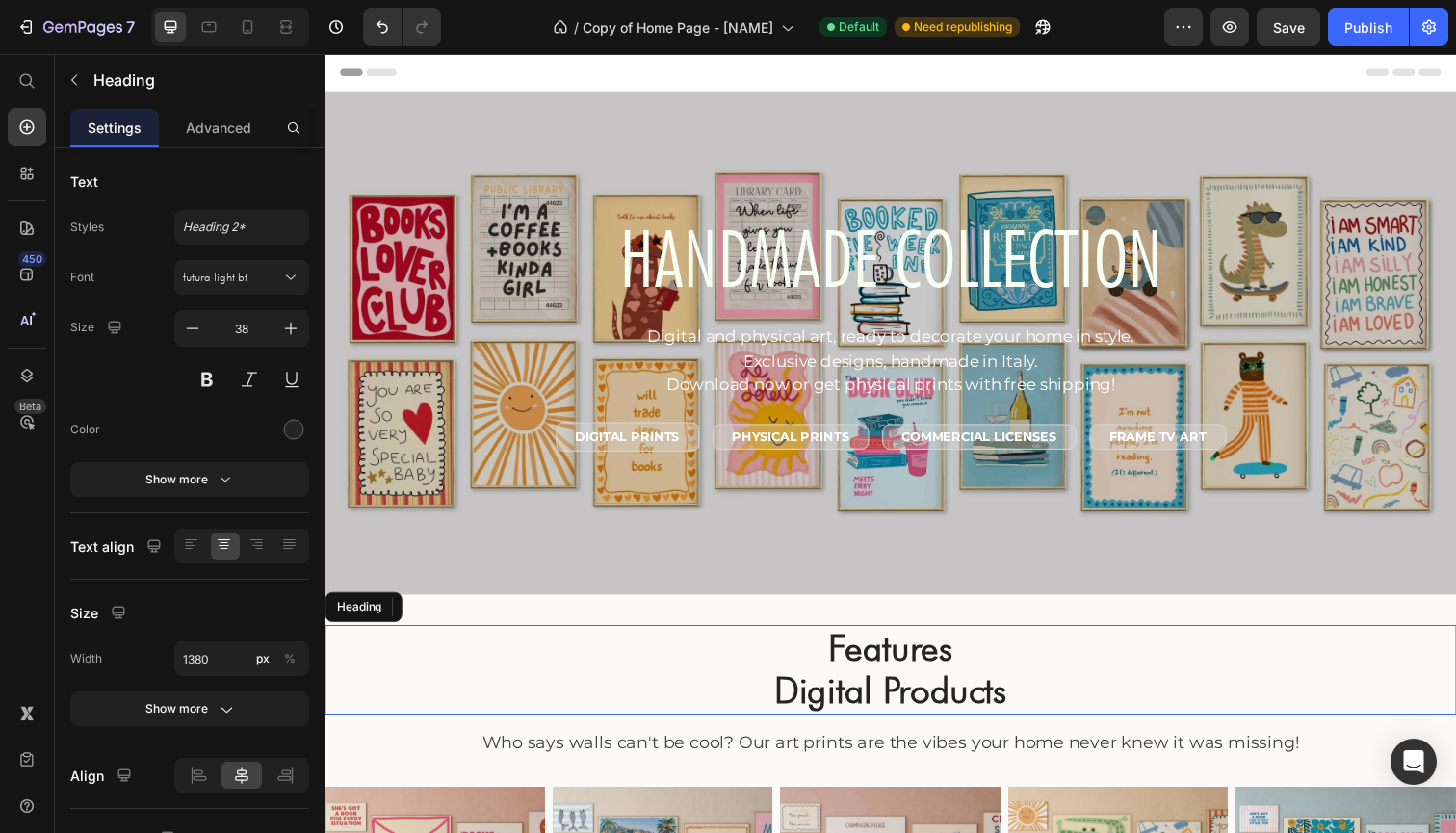 drag, startPoint x: 580, startPoint y: 671, endPoint x: 1050, endPoint y: 230, distance: 644.5006 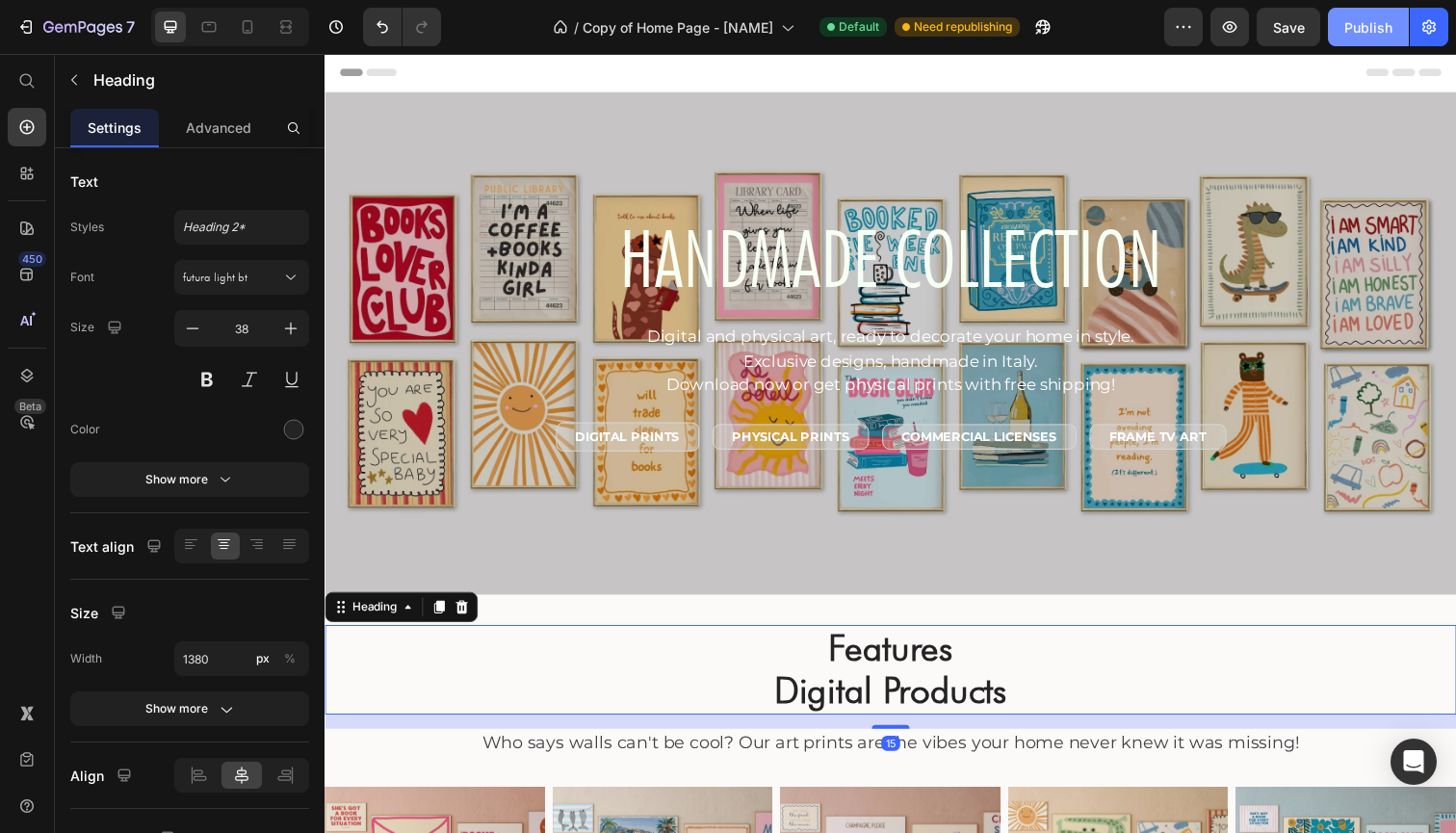 click on "Publish" at bounding box center [1368, 27] 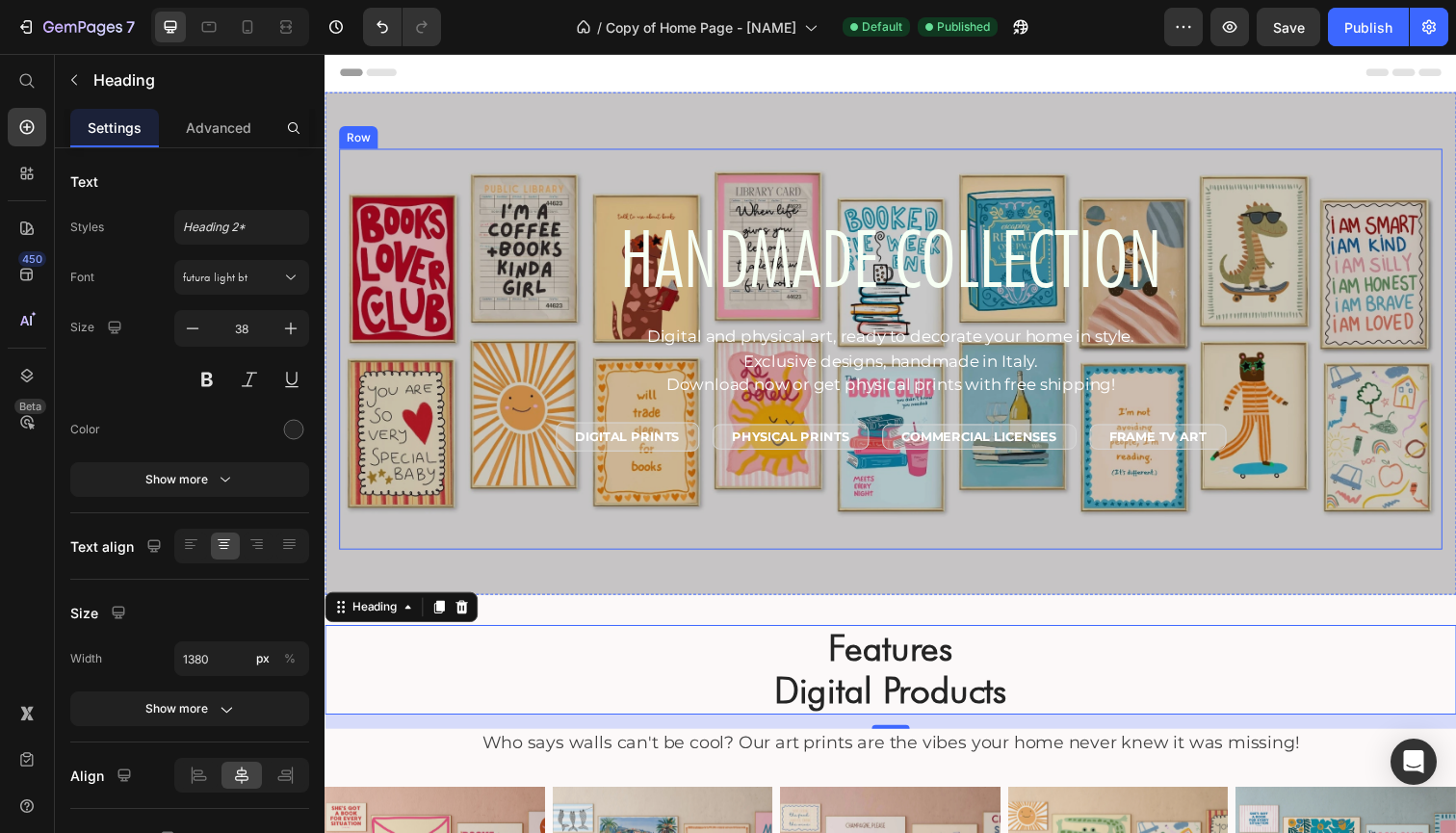scroll, scrollTop: 1, scrollLeft: 0, axis: vertical 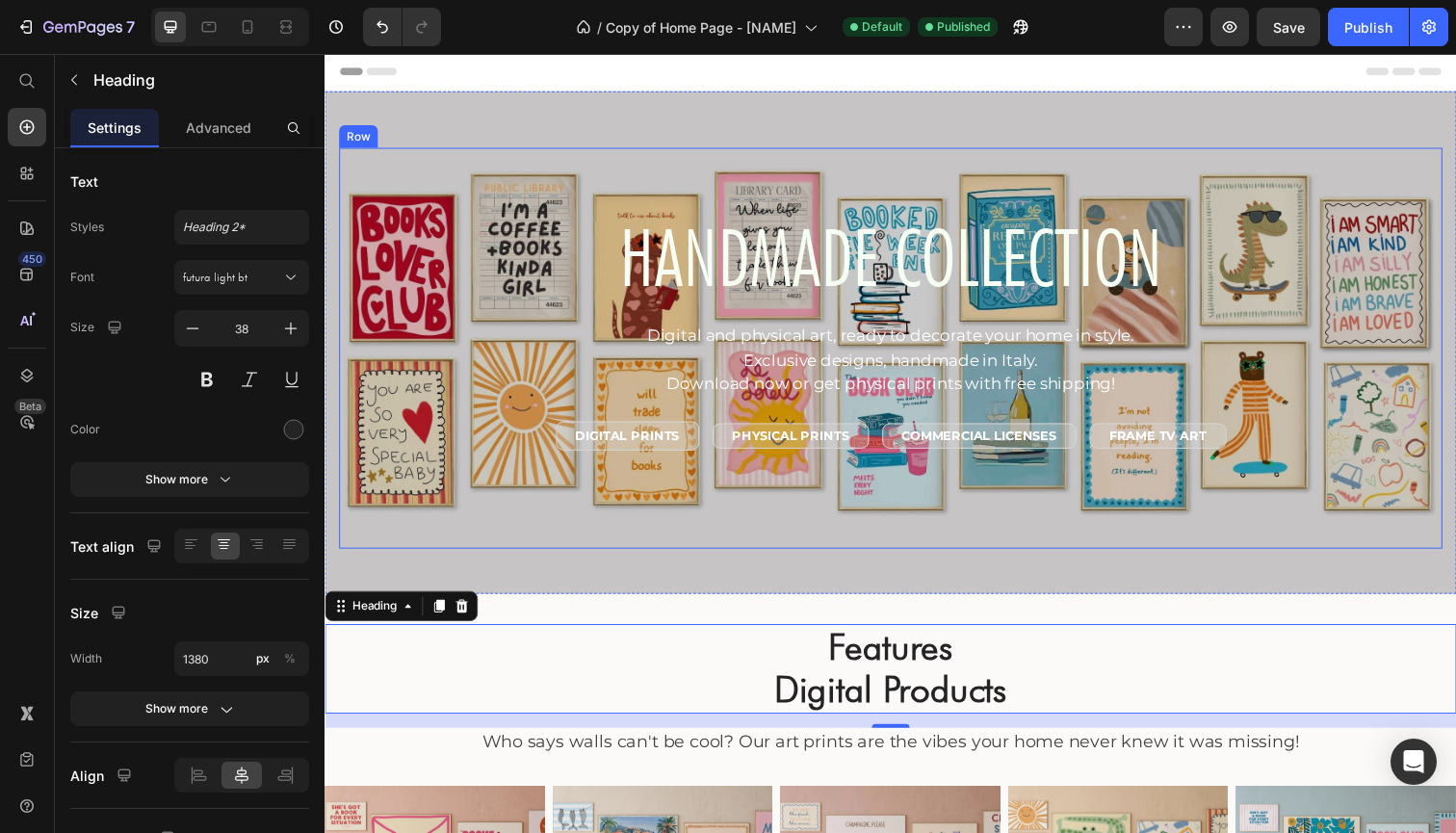 click on "HANDMADE COLLECTION Heading Digital and physical art, ready to decorate your home in style.  Exclusive designs, handmade in Italy.  Download now or get physical prints with free shipping! Text Block DIGITAL PRINTS Text Block Row PHYSICAL PRINTS Text Block Row COMMERCIAL LICENSES Text Block Row FRAME TV ART Text Block Row Row Row" at bounding box center [902, 354] 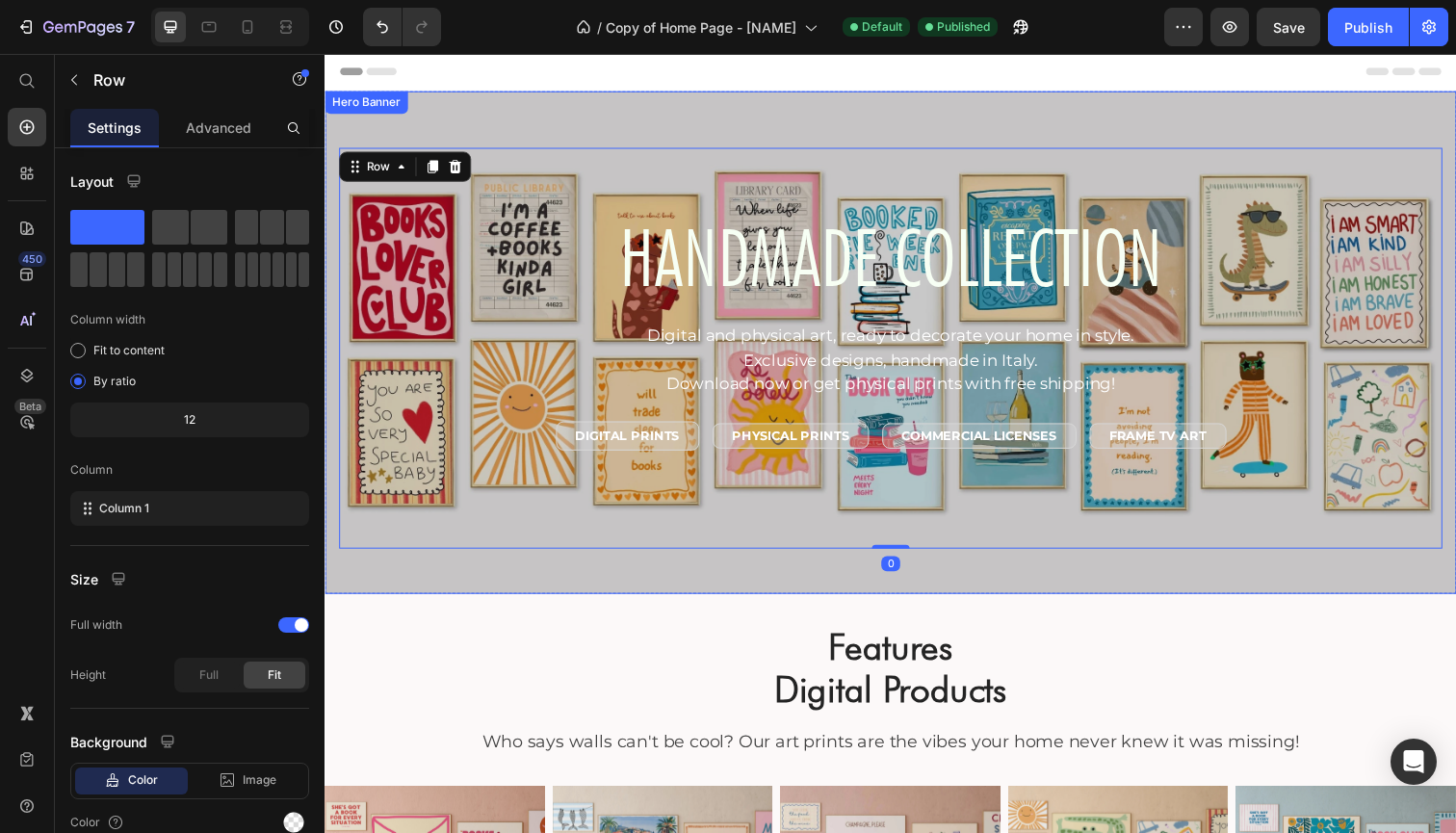 click on "HANDMADE COLLECTION Heading Digital and physical art, ready to decorate your home in style.  Exclusive designs, handmade in Italy.  Download now or get physical prints with free shipping! Text Block DIGITAL PRINTS Text Block Row PHYSICAL PRINTS Text Block Row COMMERCIAL LICENSES Text Block Row FRAME TV ART Text Block Row Row Row   0" at bounding box center (902, 349) 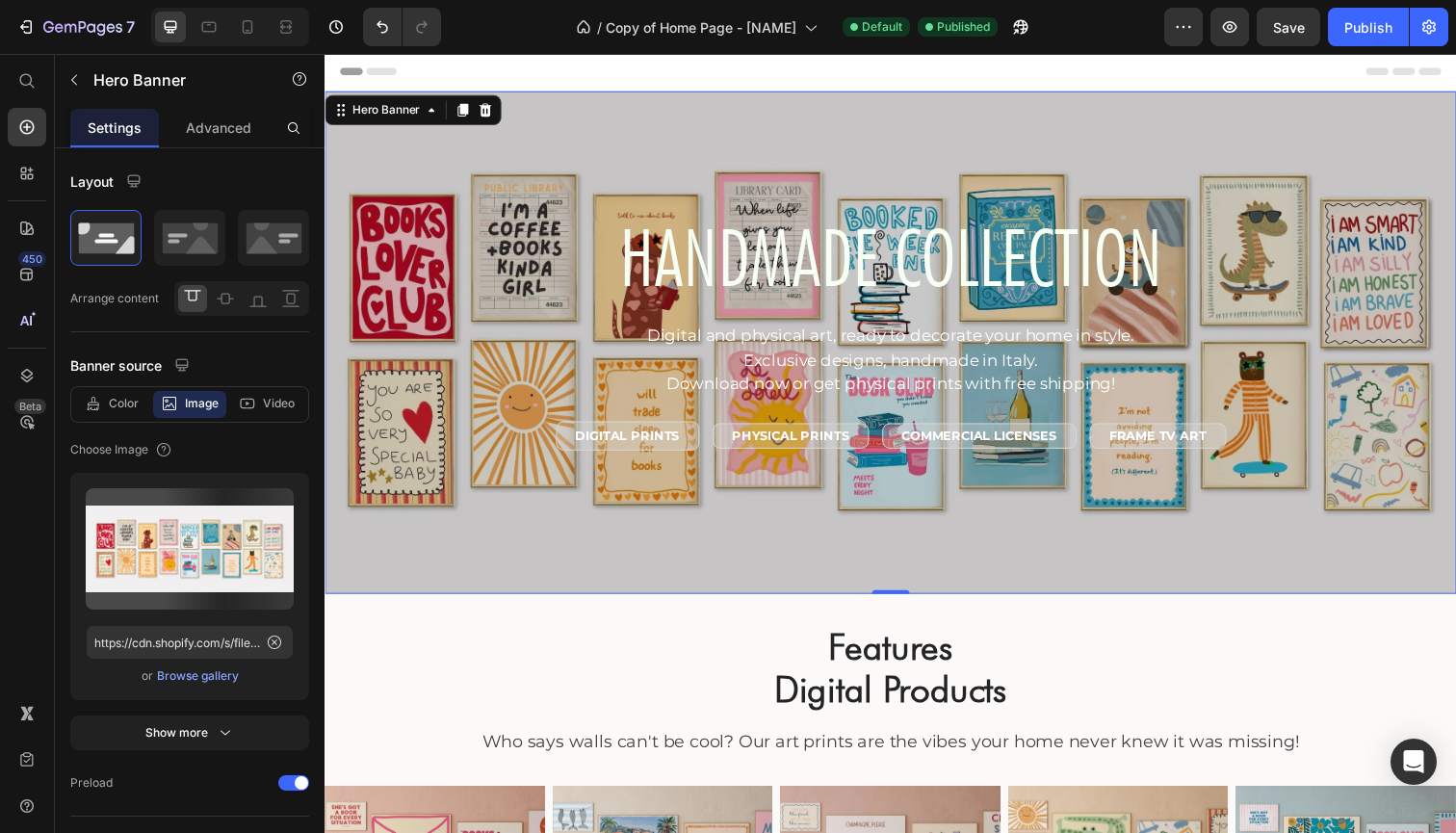 scroll, scrollTop: 0, scrollLeft: 0, axis: both 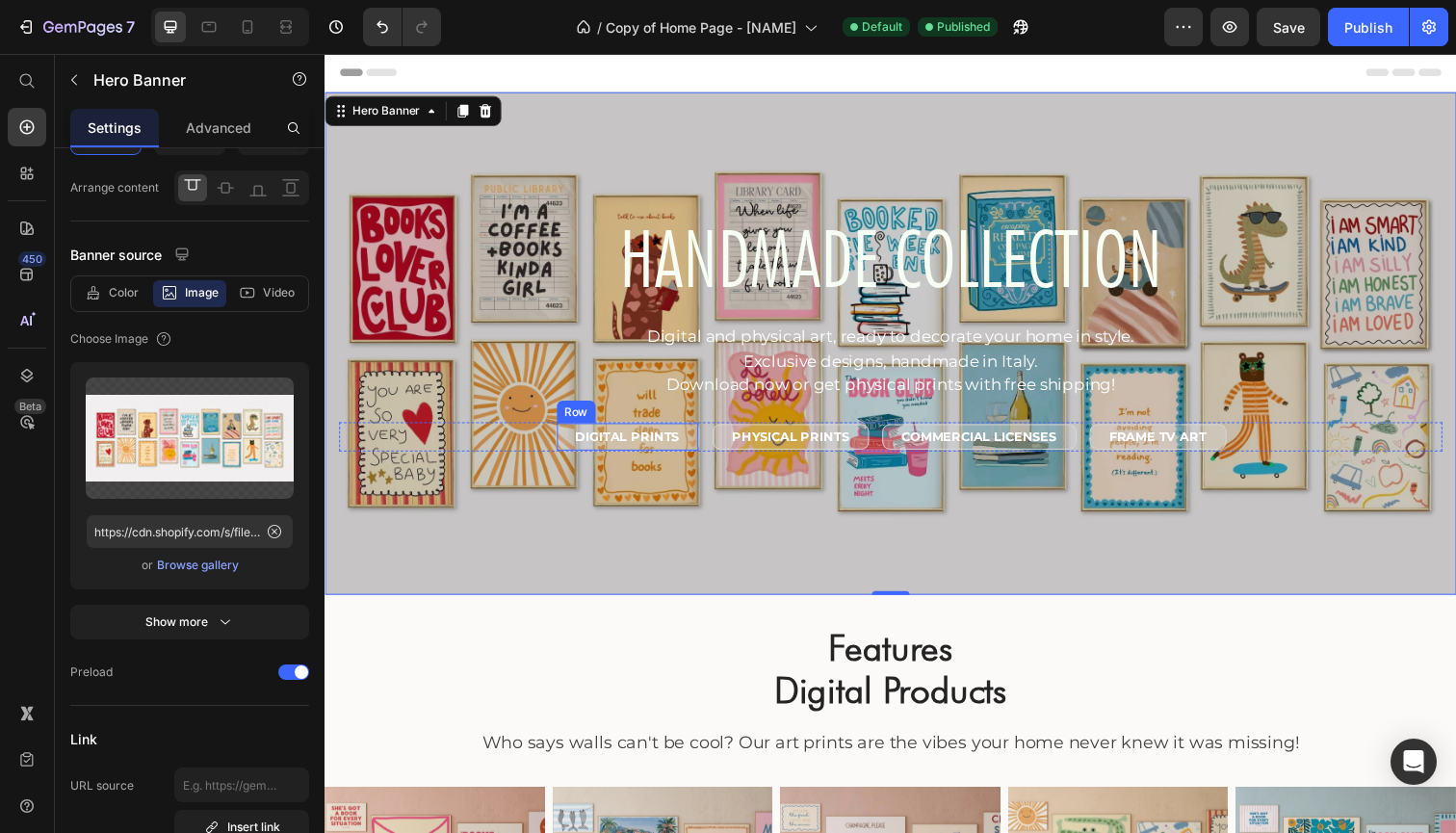 click on "DIGITAL PRINTS Text Block Row" at bounding box center [634, 445] 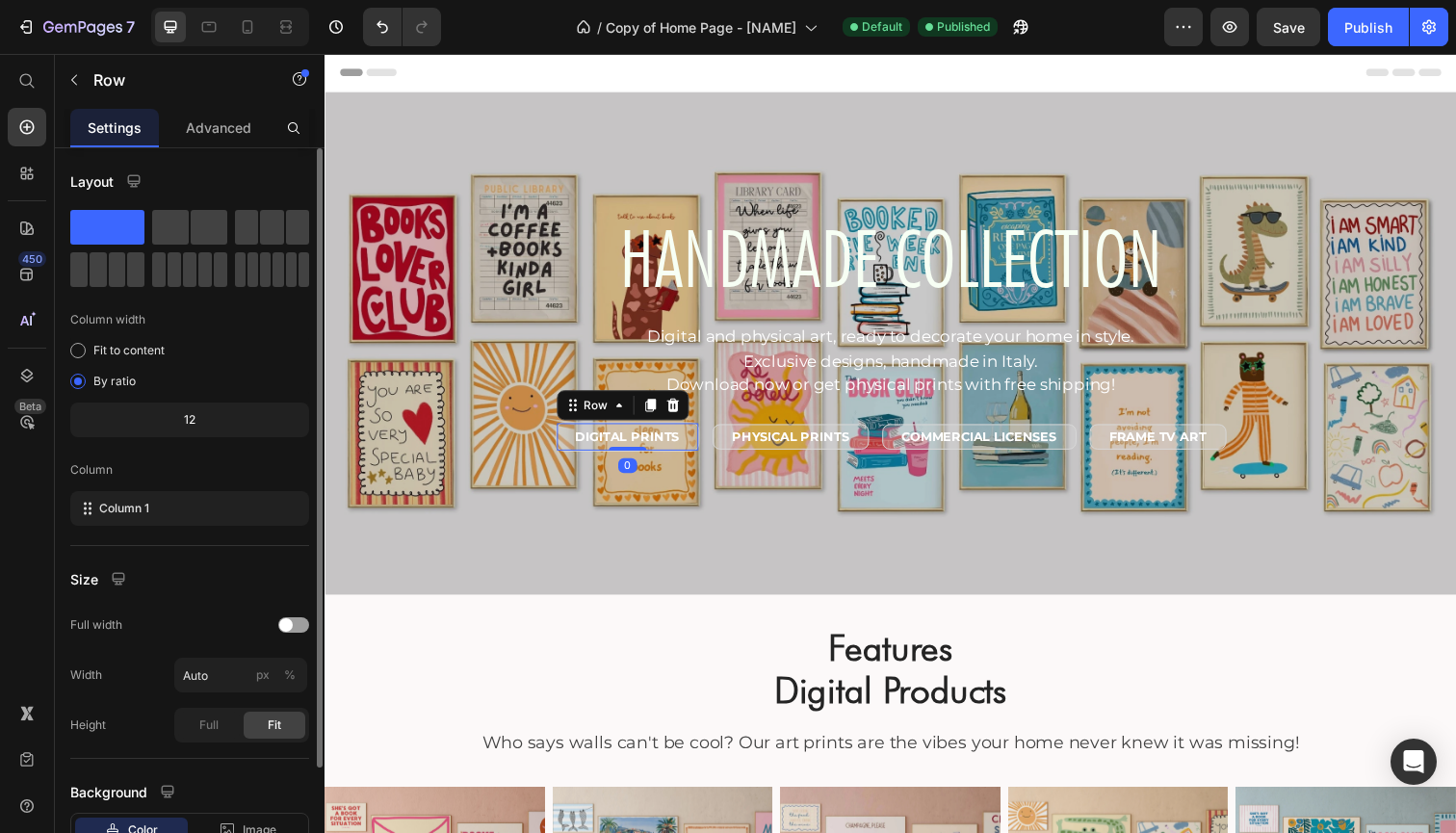 scroll, scrollTop: 139, scrollLeft: 0, axis: vertical 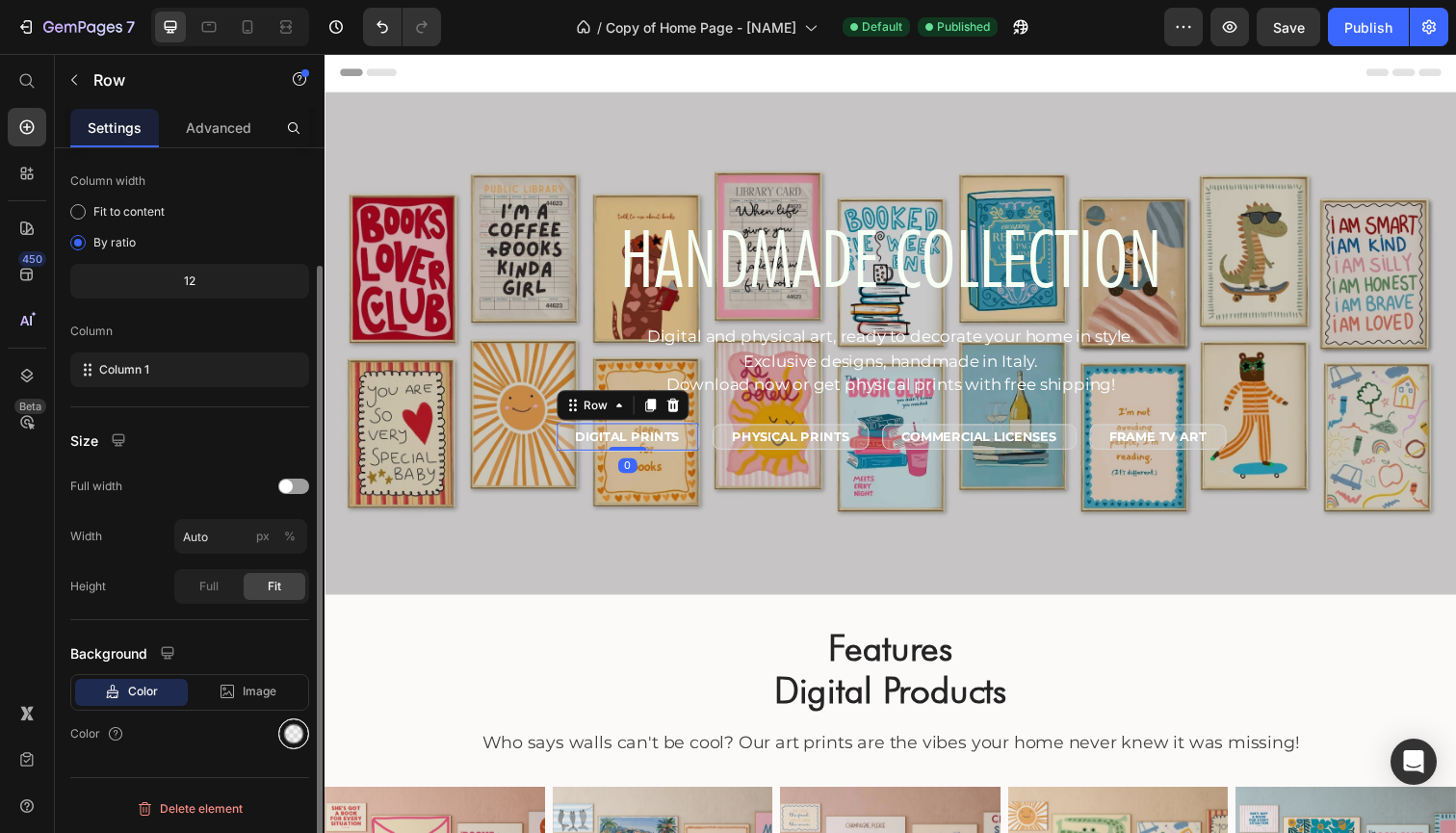 click on "Color" at bounding box center (190, 734) 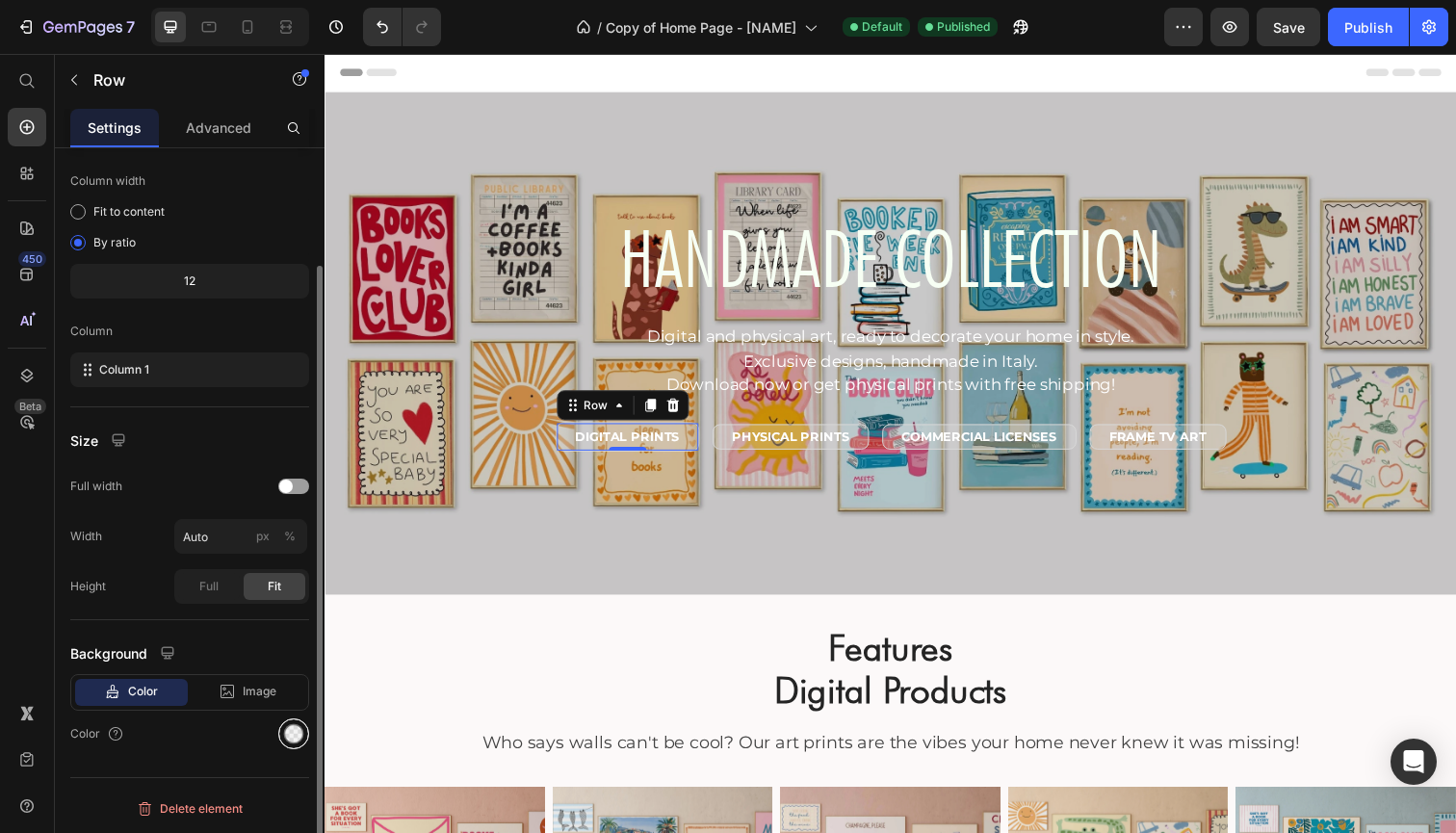 click at bounding box center (294, 734) 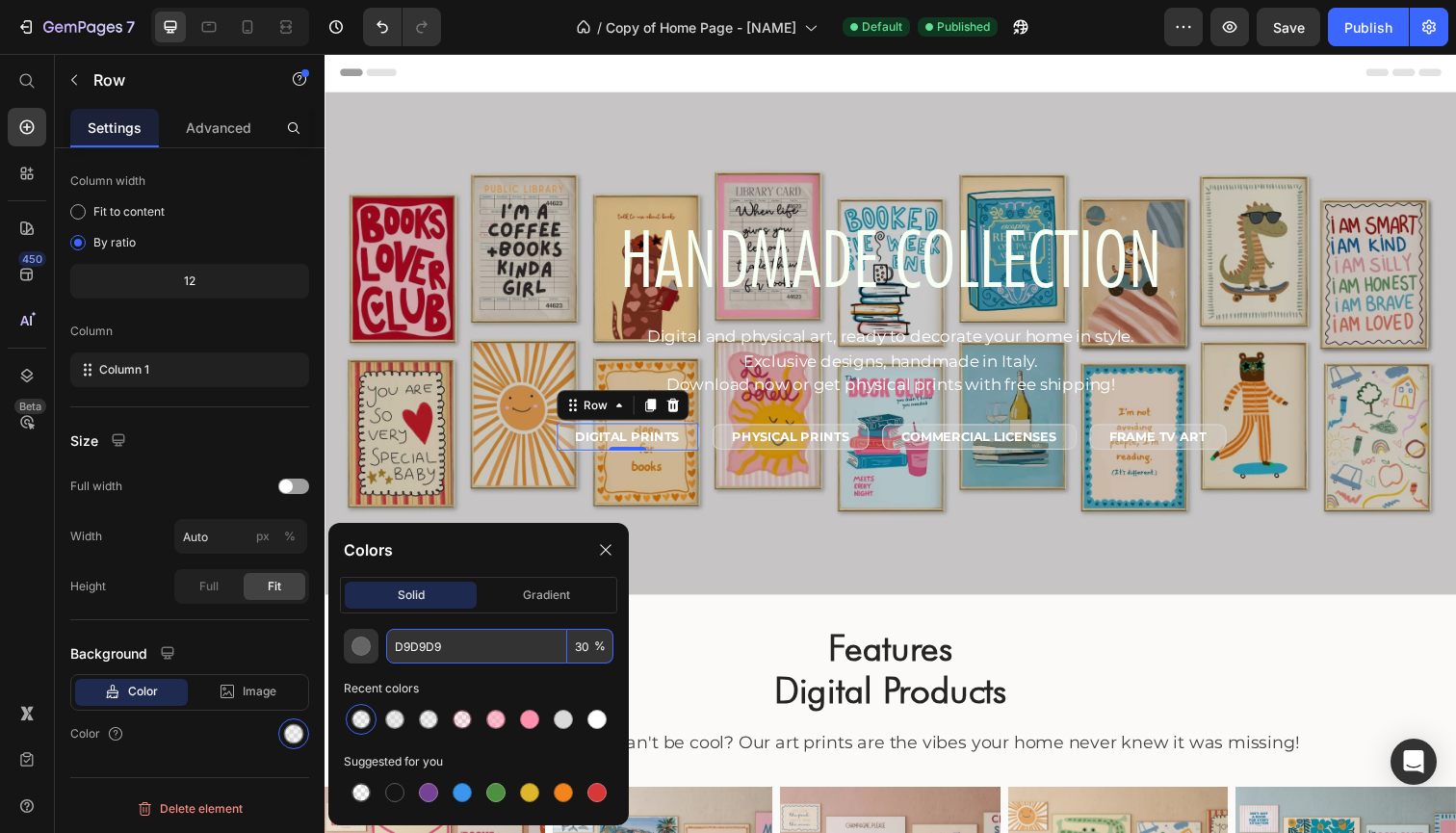click on "30" at bounding box center [590, 646] 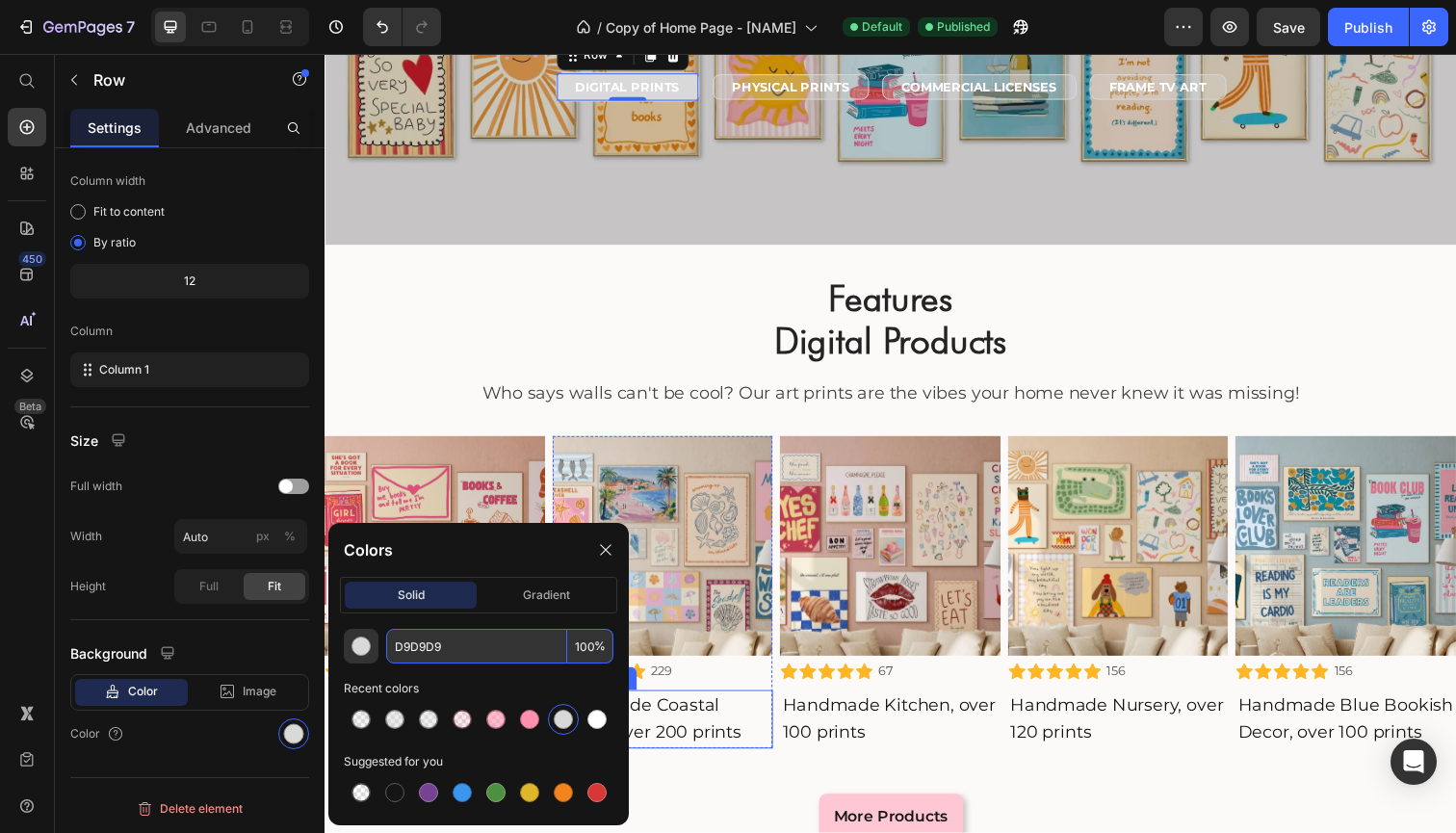scroll, scrollTop: 426, scrollLeft: 0, axis: vertical 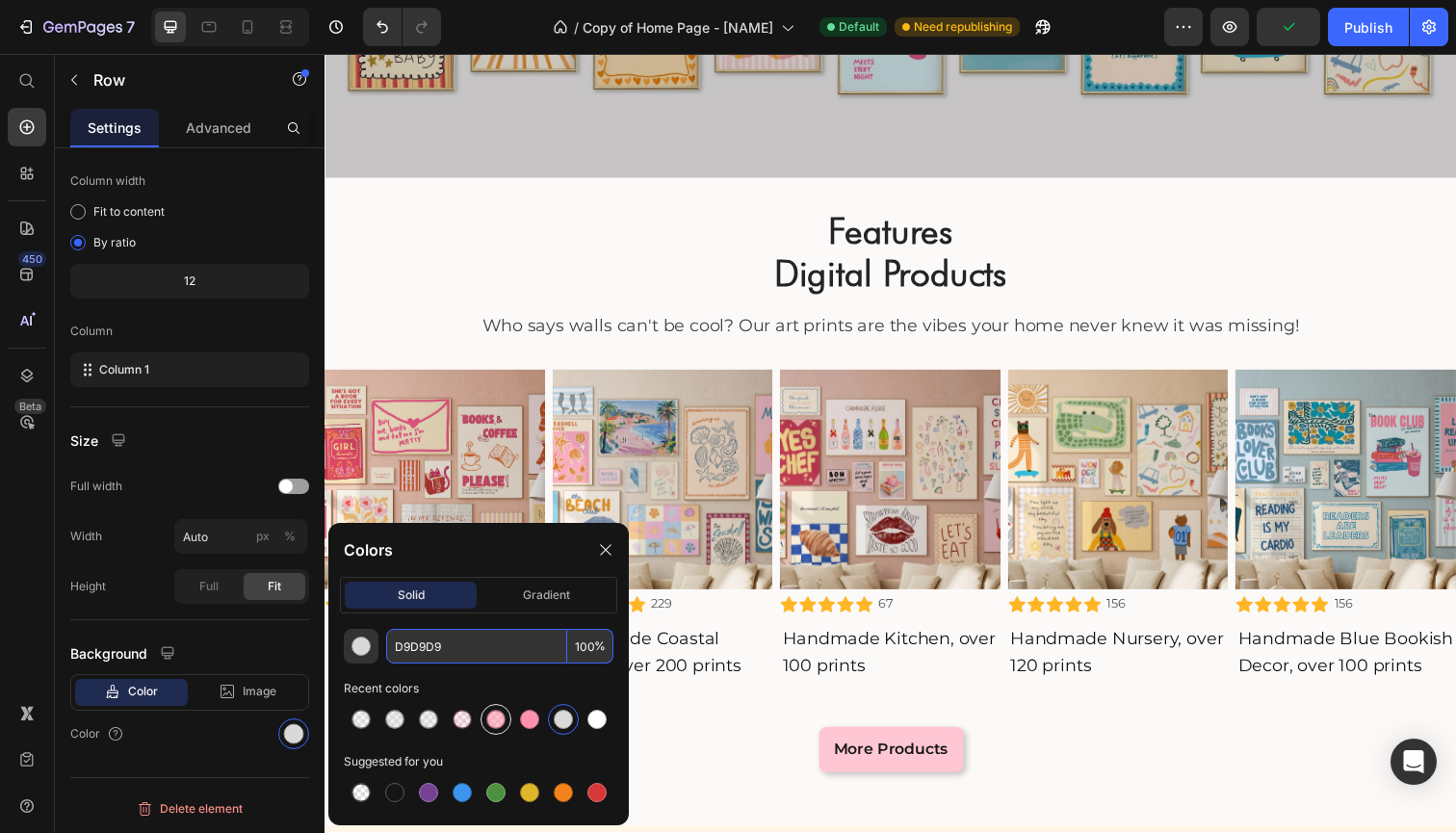 type on "100" 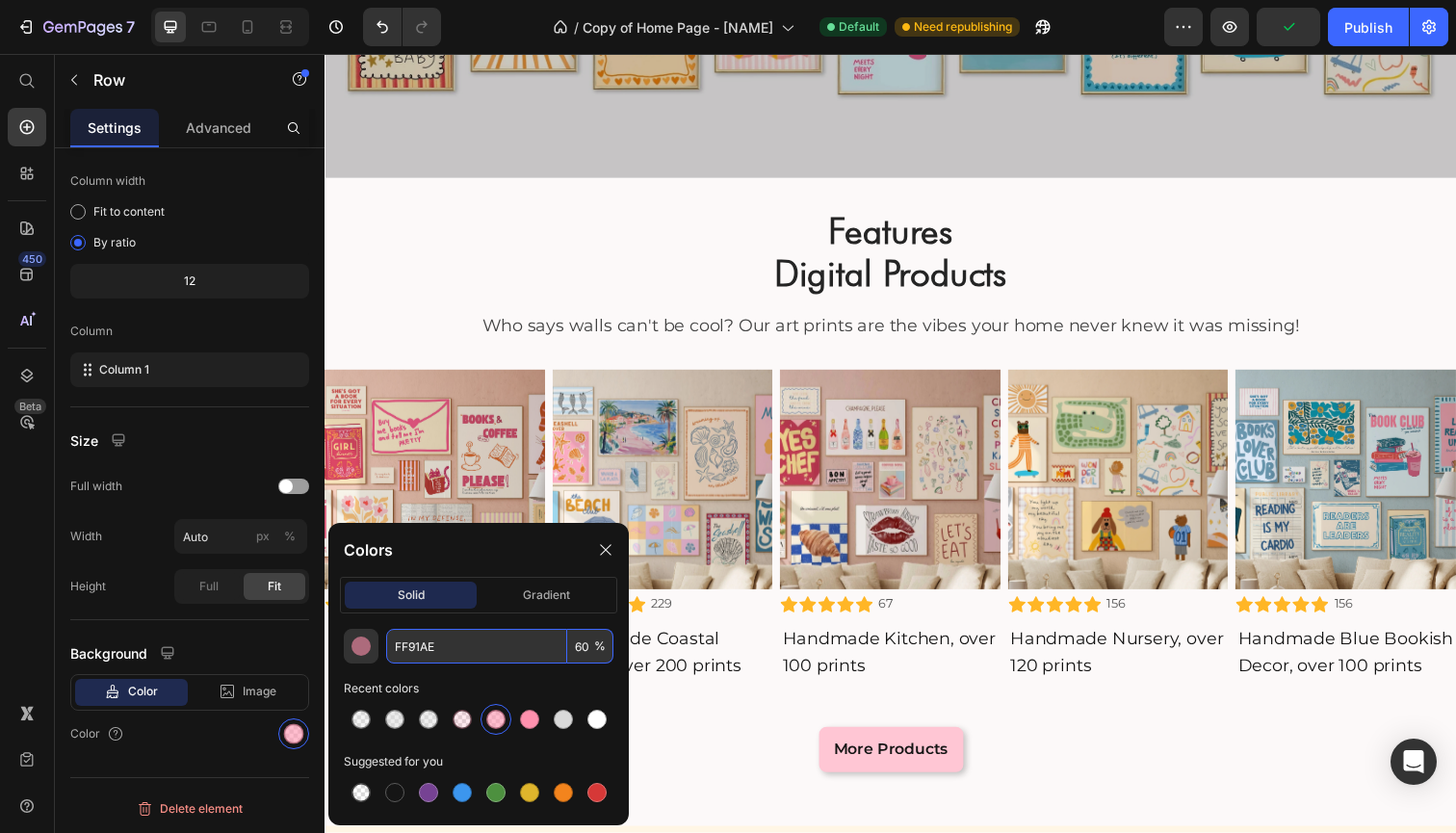 click on "60" at bounding box center (590, 646) 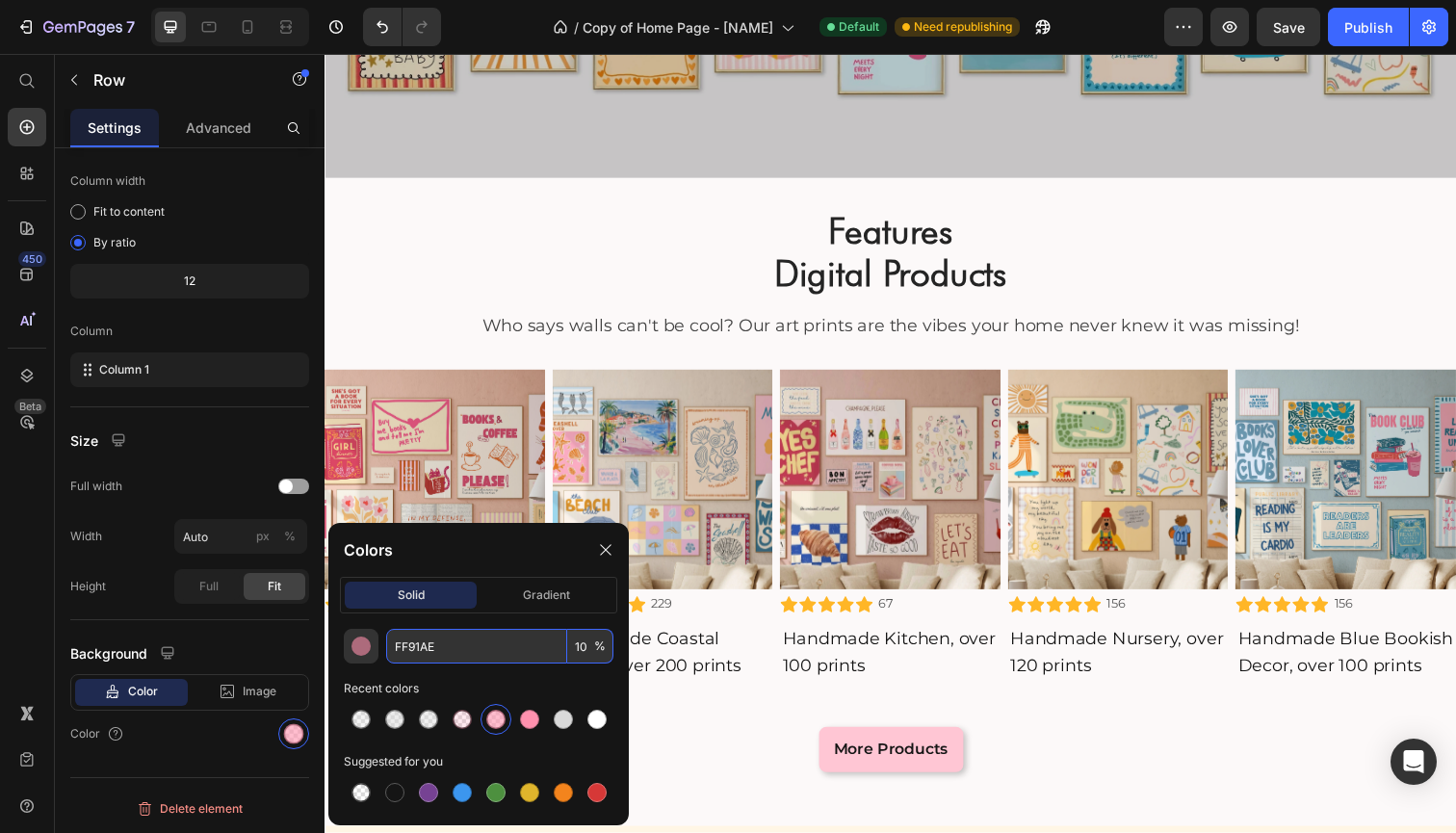 type on "100" 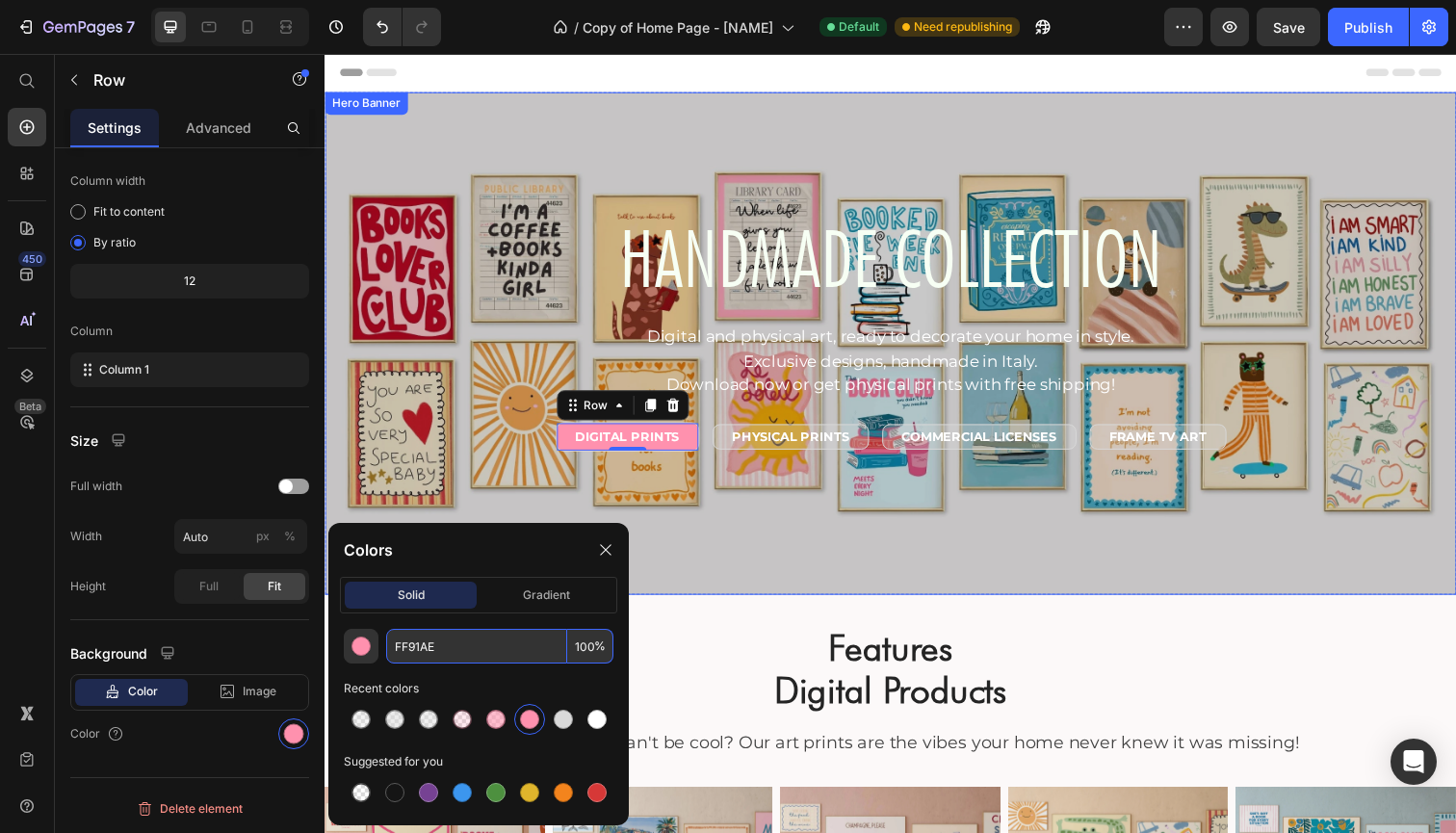 scroll, scrollTop: 0, scrollLeft: 0, axis: both 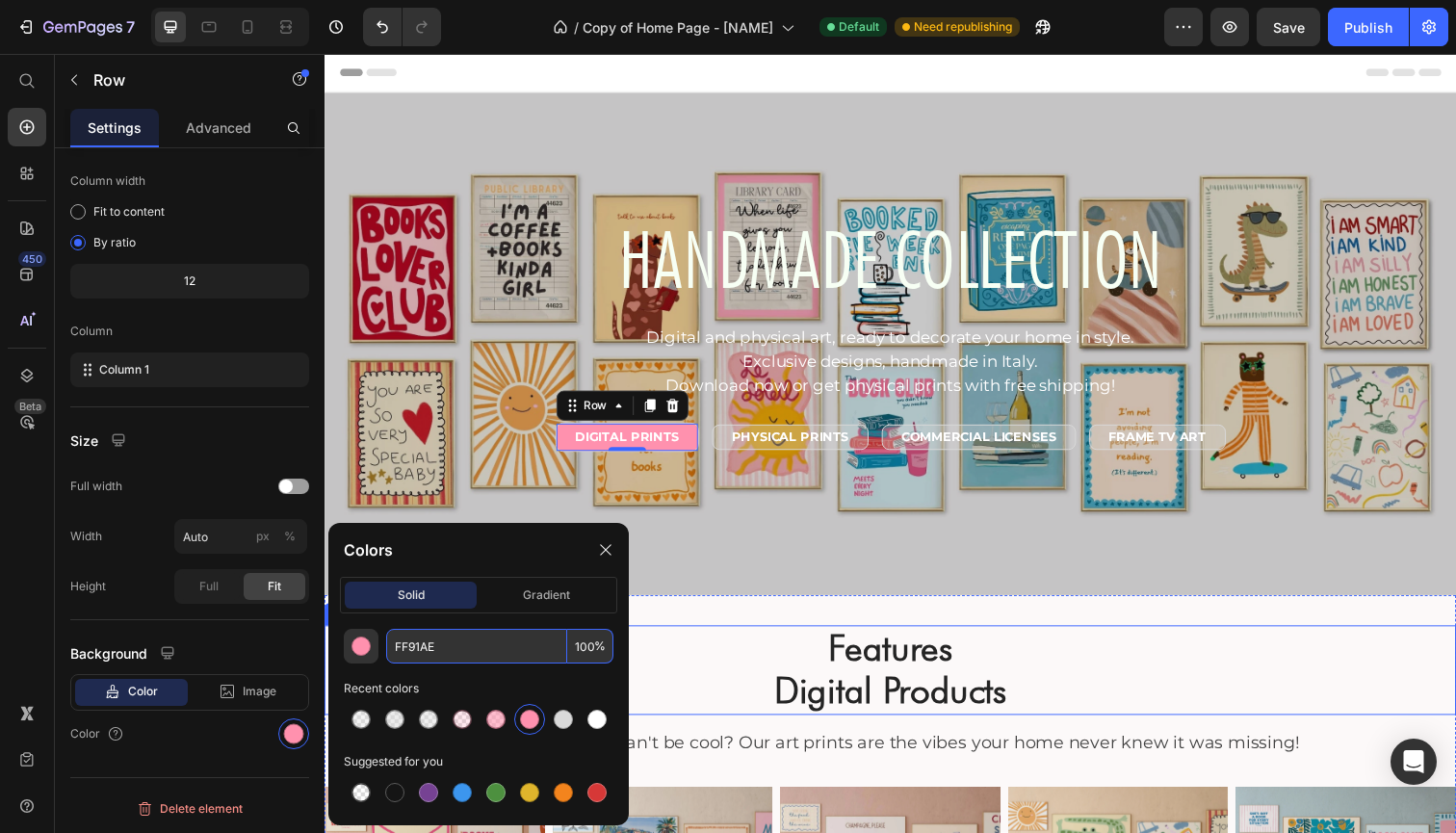 click on "Features  Digital Products" at bounding box center [902, 683] 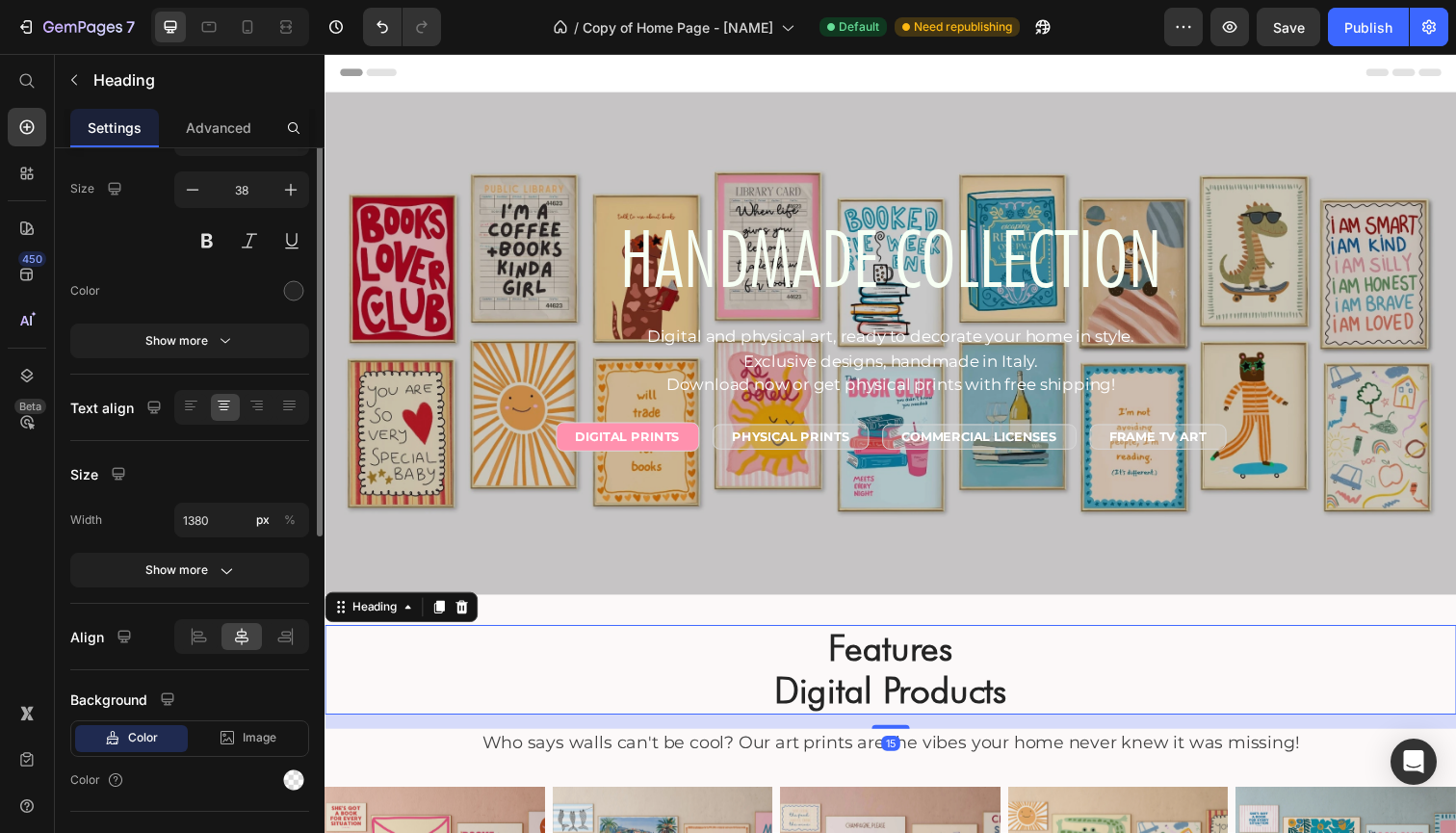 scroll, scrollTop: 0, scrollLeft: 0, axis: both 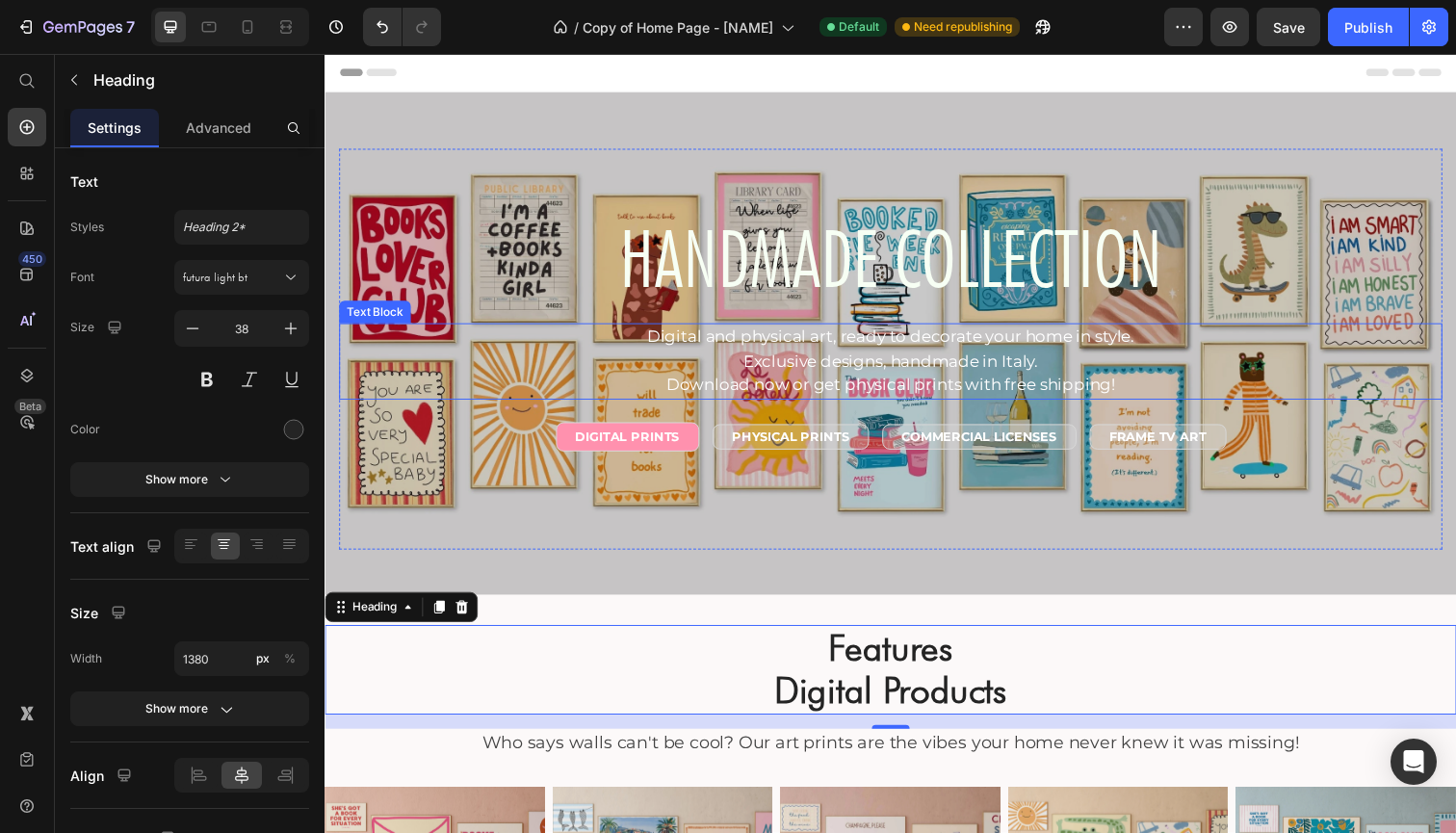 click on "Digital and physical art, ready to decorate your home in style." at bounding box center (902, 343) 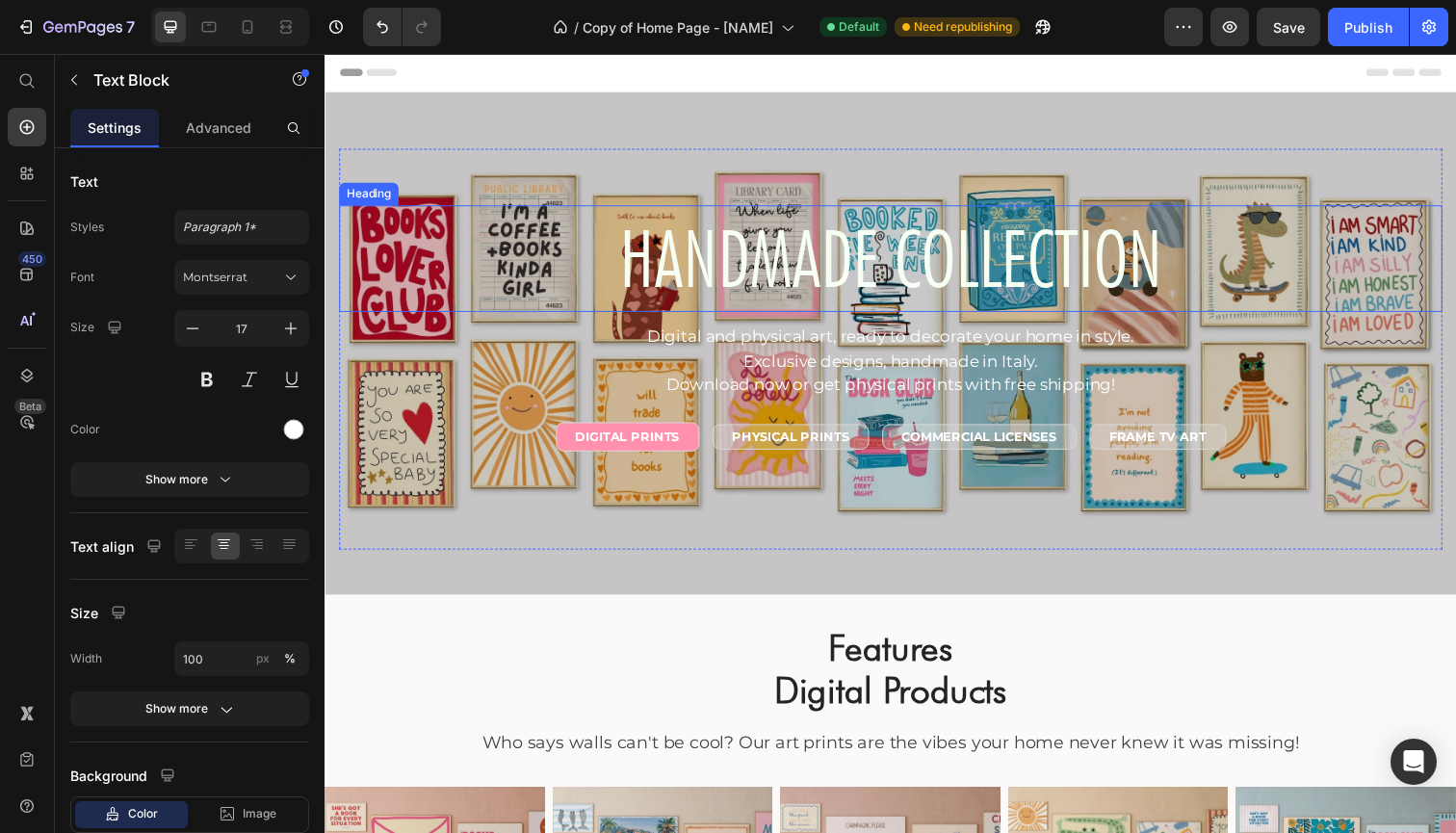 scroll, scrollTop: 0, scrollLeft: 0, axis: both 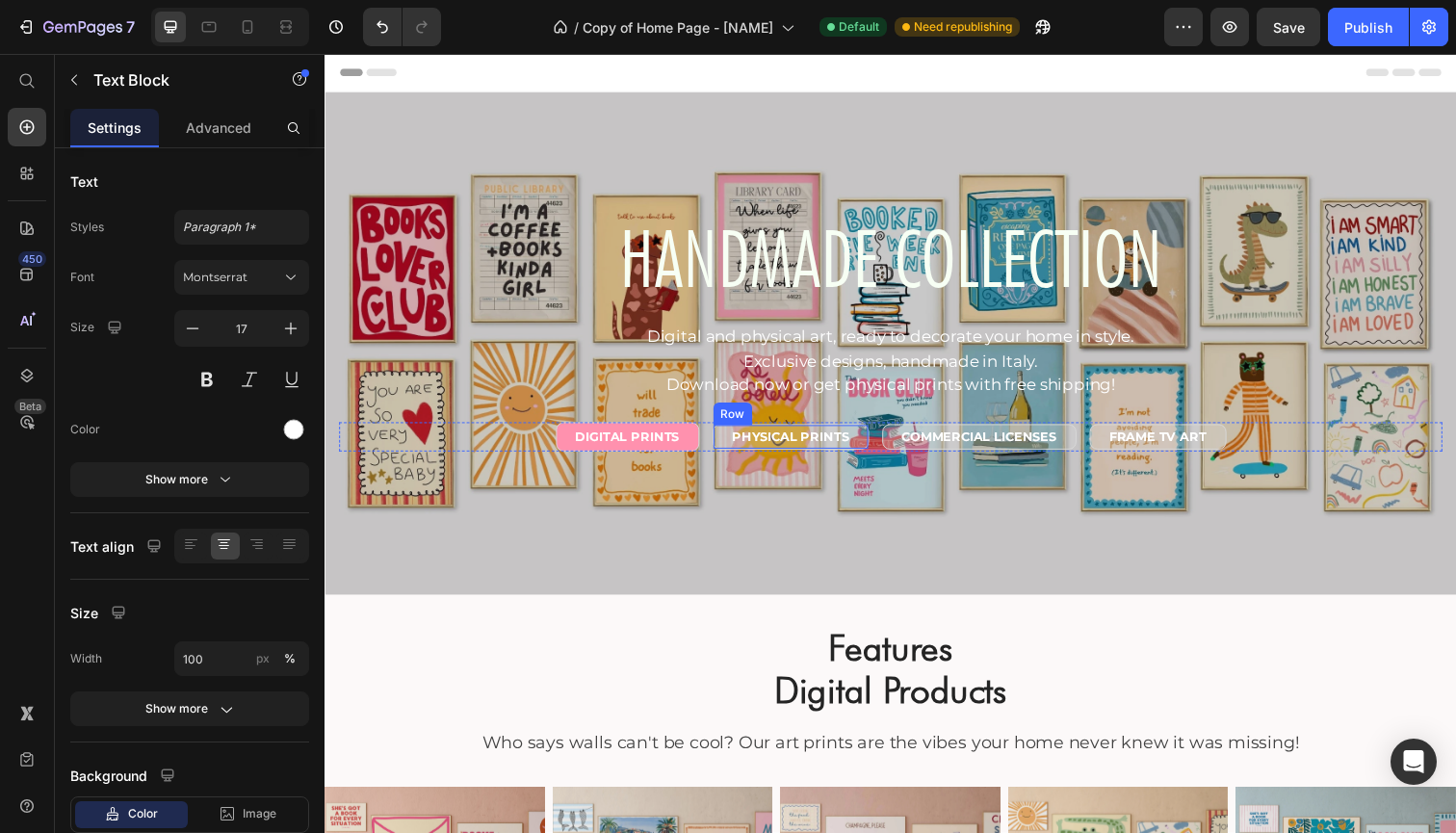 click on "PHYSICAL PRINTS Text Block Row" at bounding box center [800, 445] 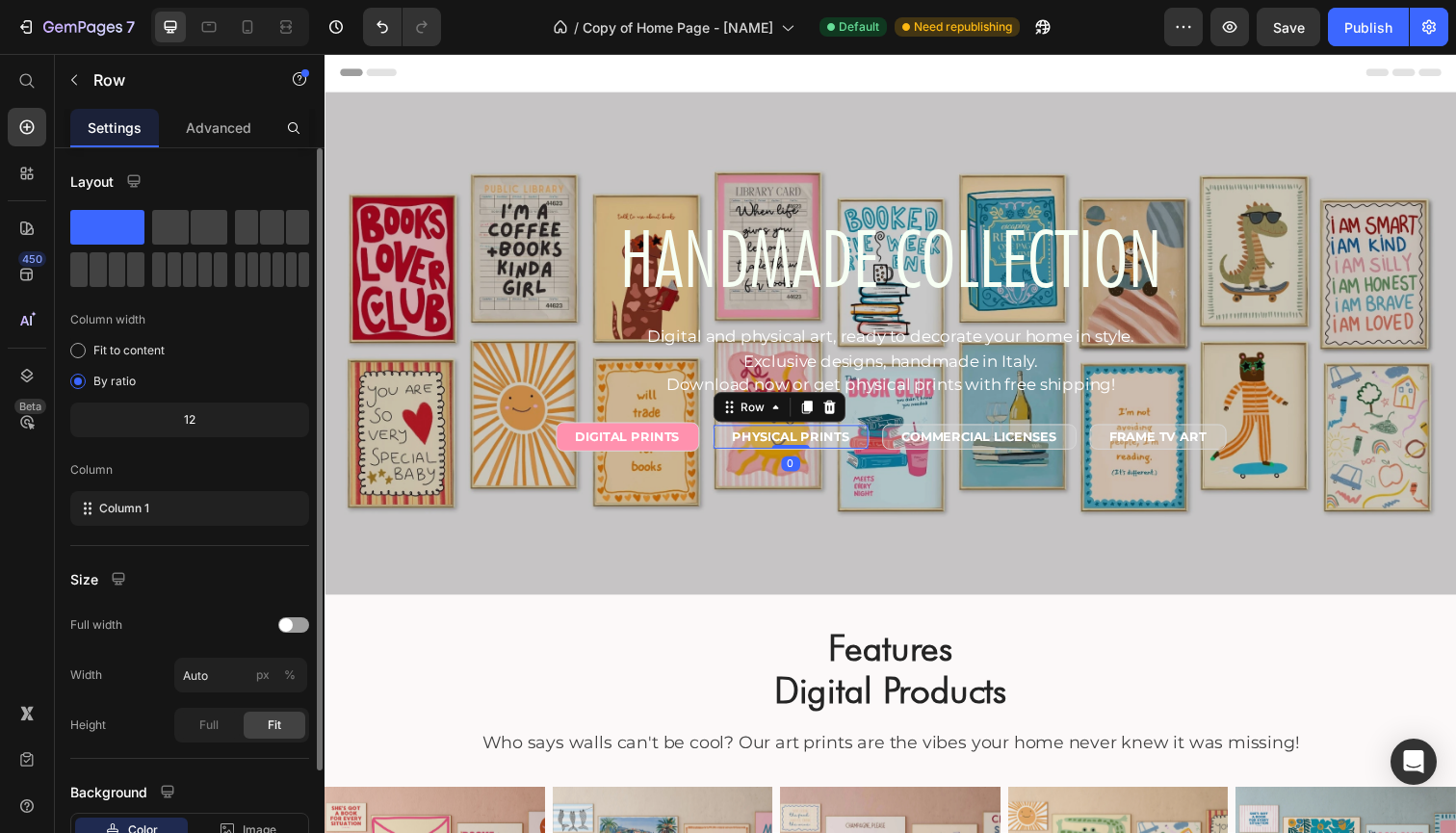 scroll, scrollTop: 139, scrollLeft: 0, axis: vertical 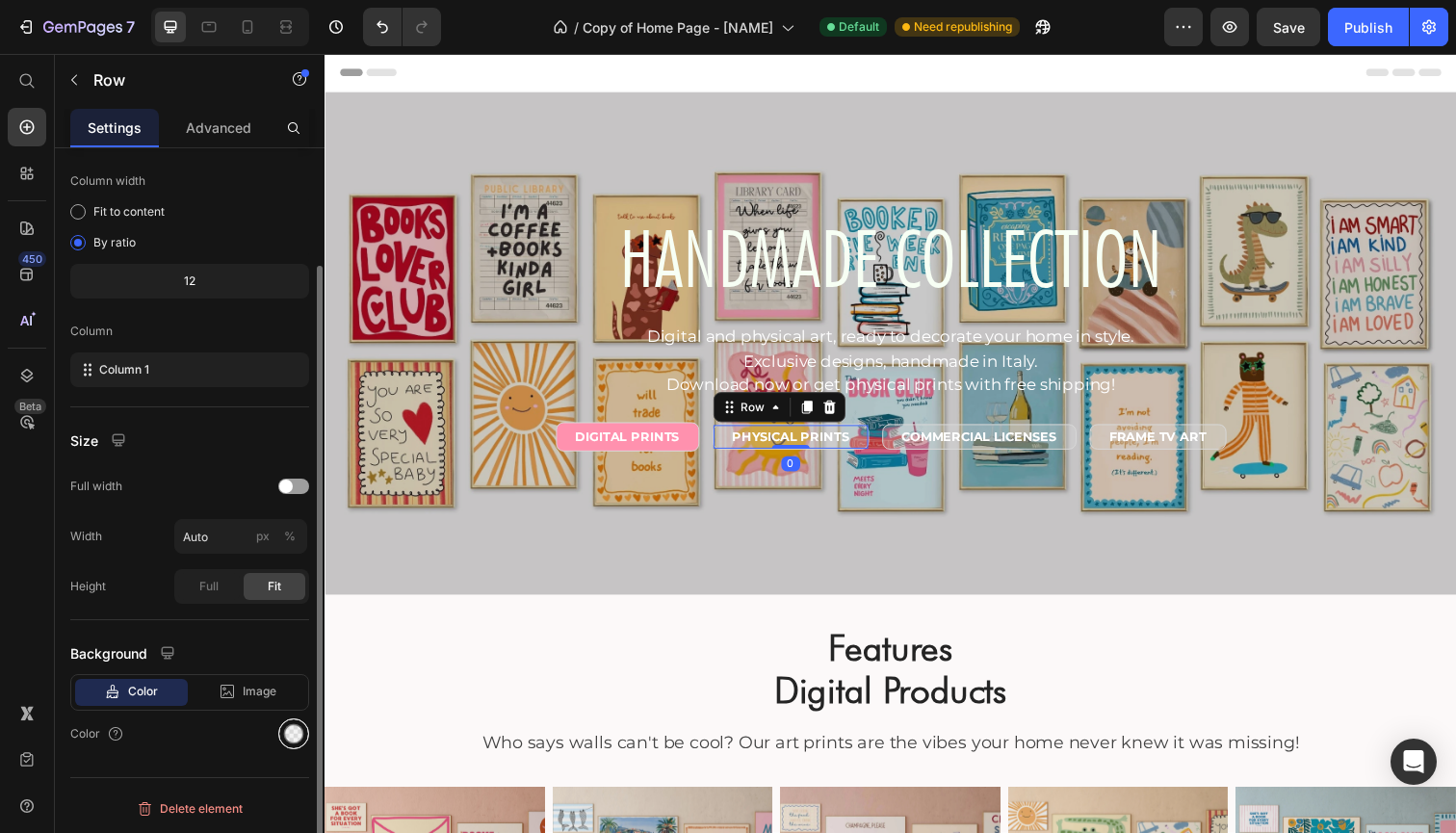 click at bounding box center [294, 734] 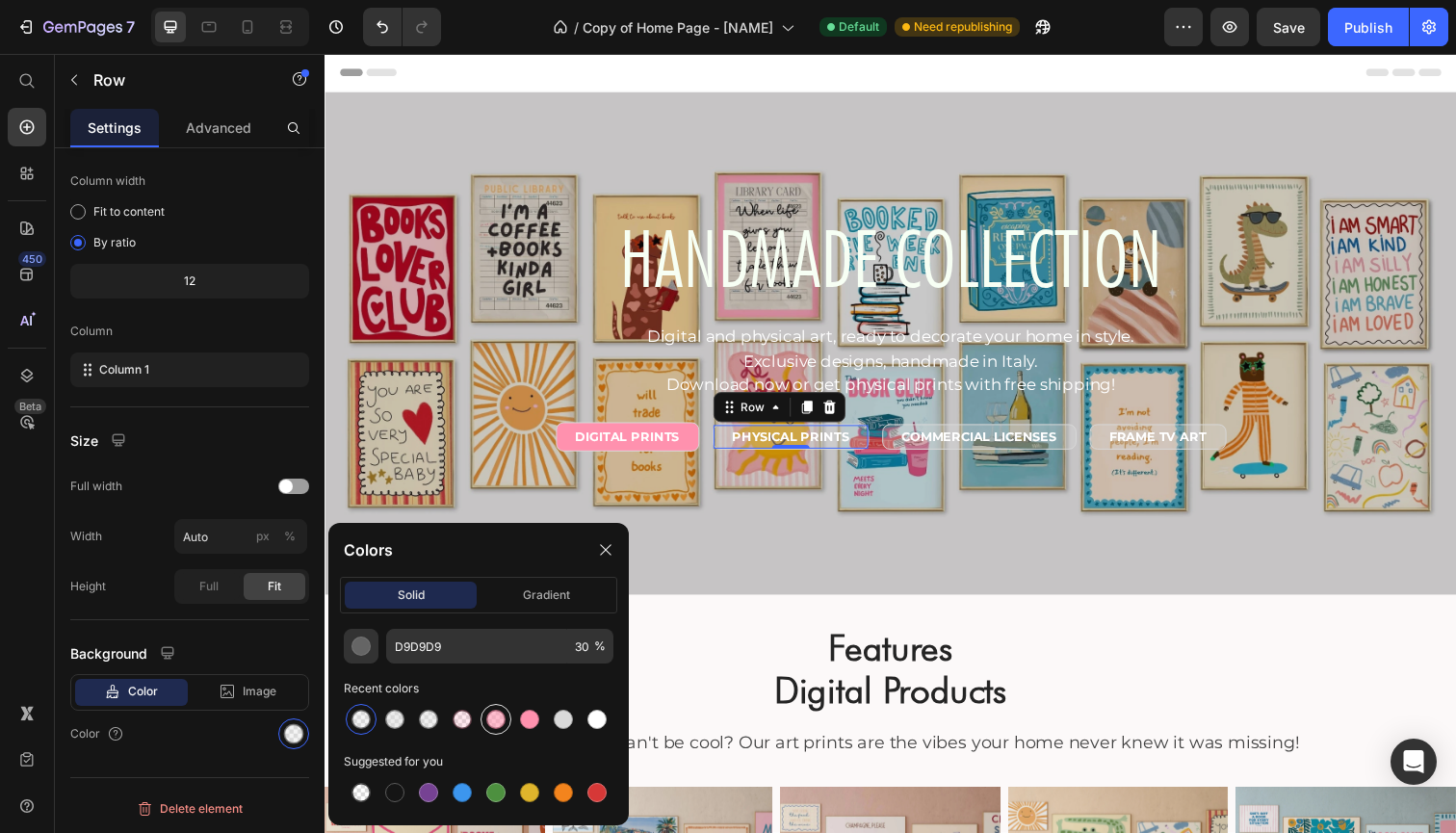 click at bounding box center [496, 719] 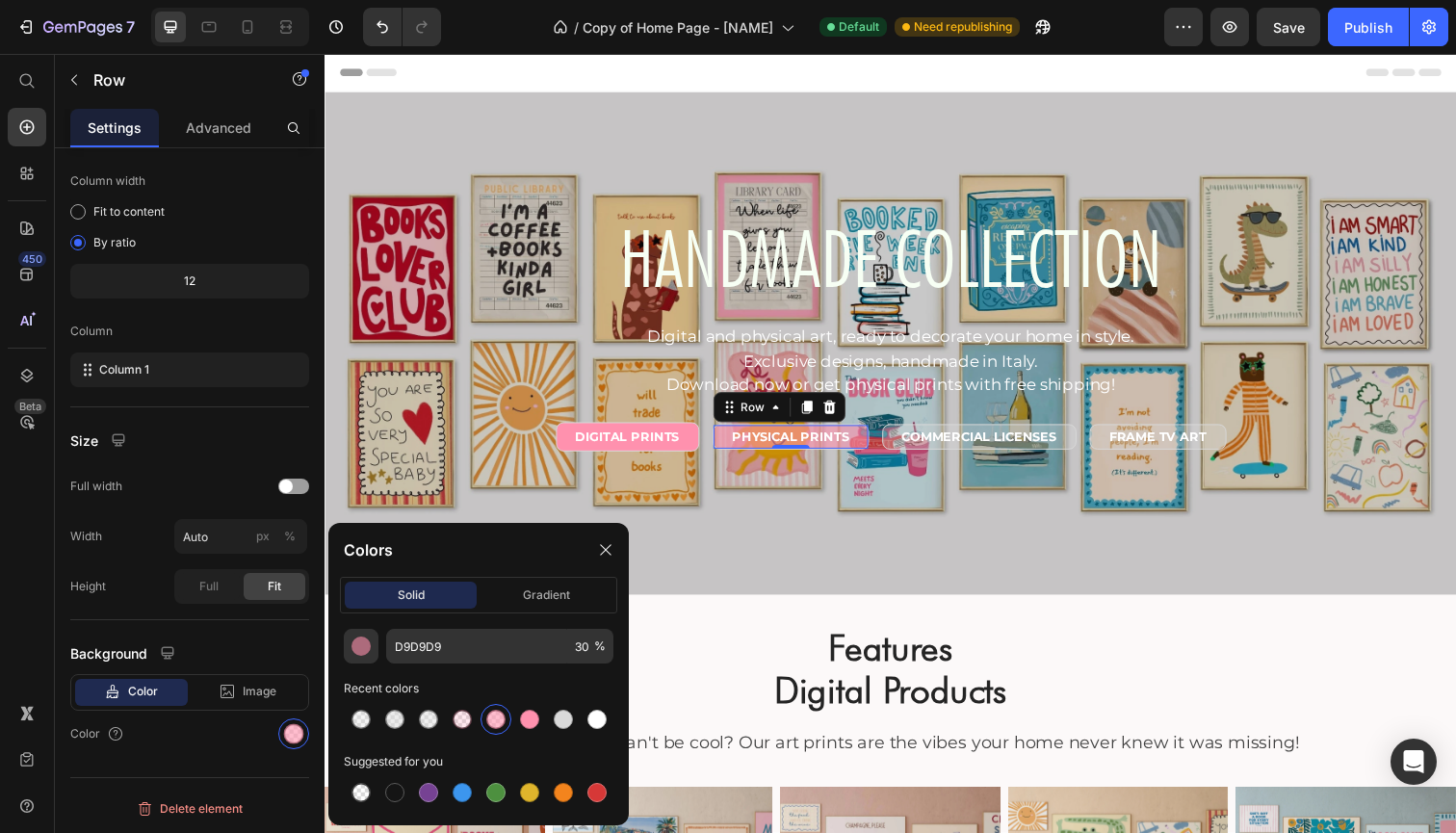 type on "FF91AE" 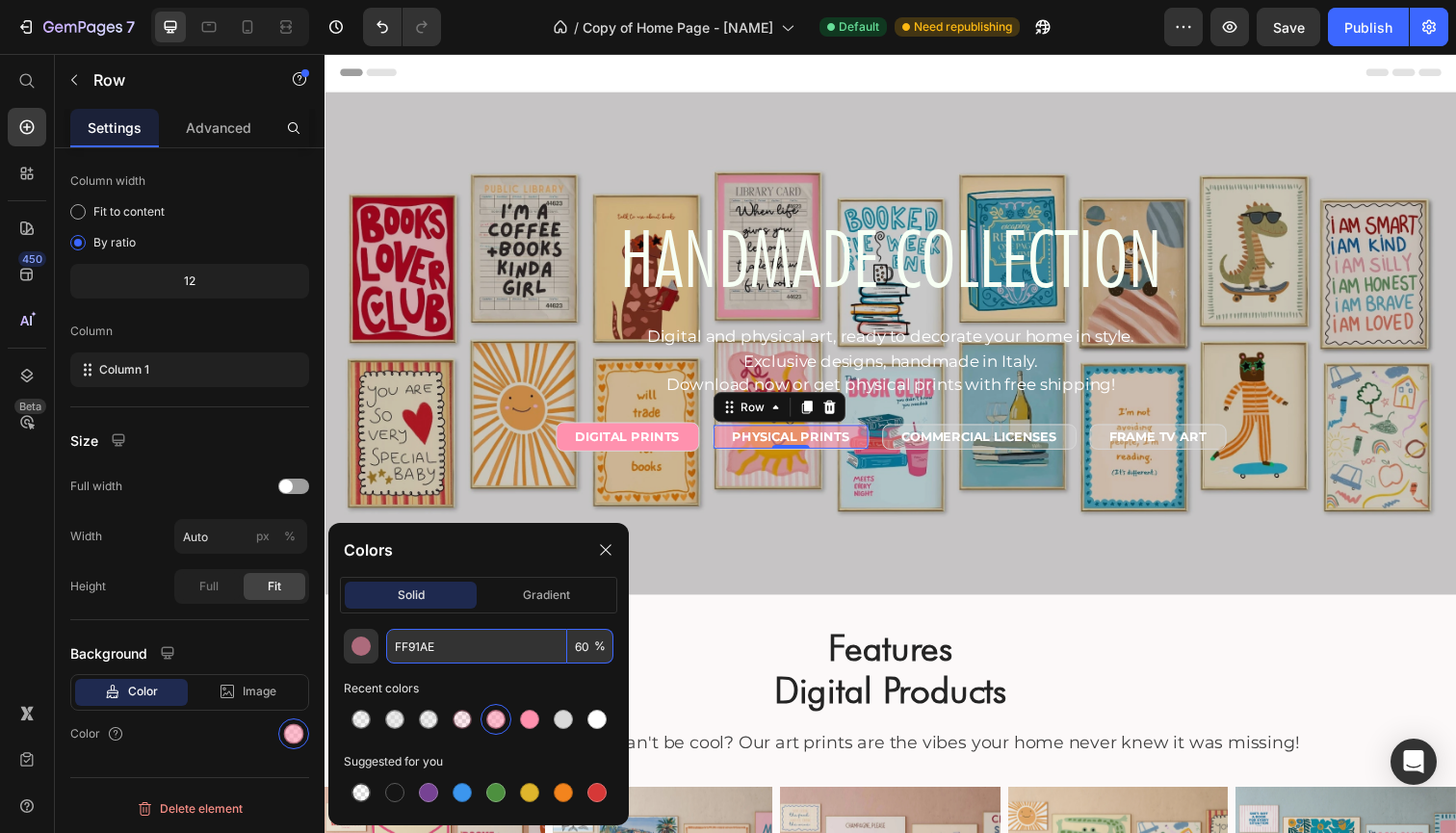 click on "60" at bounding box center [590, 646] 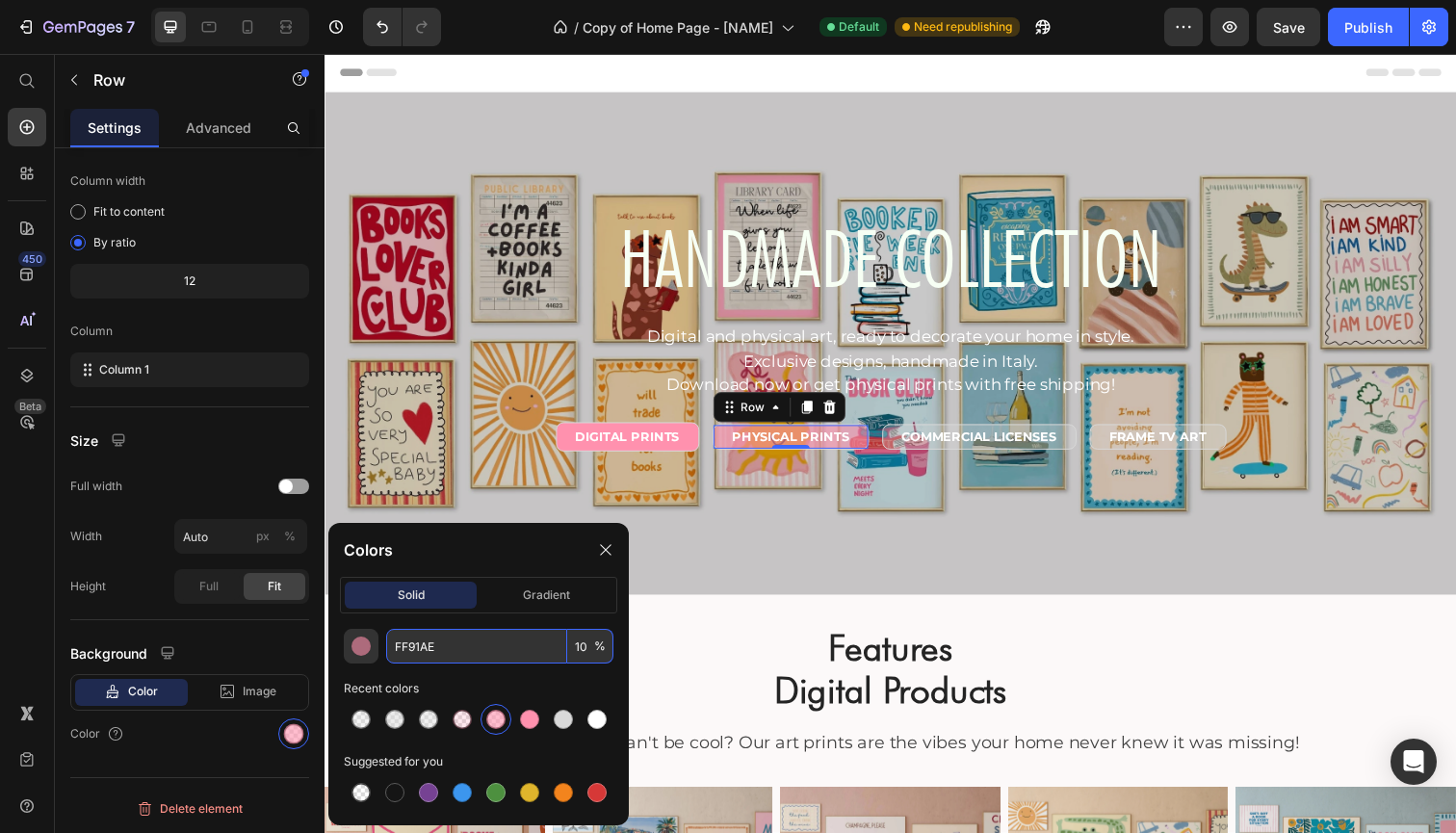 type on "100" 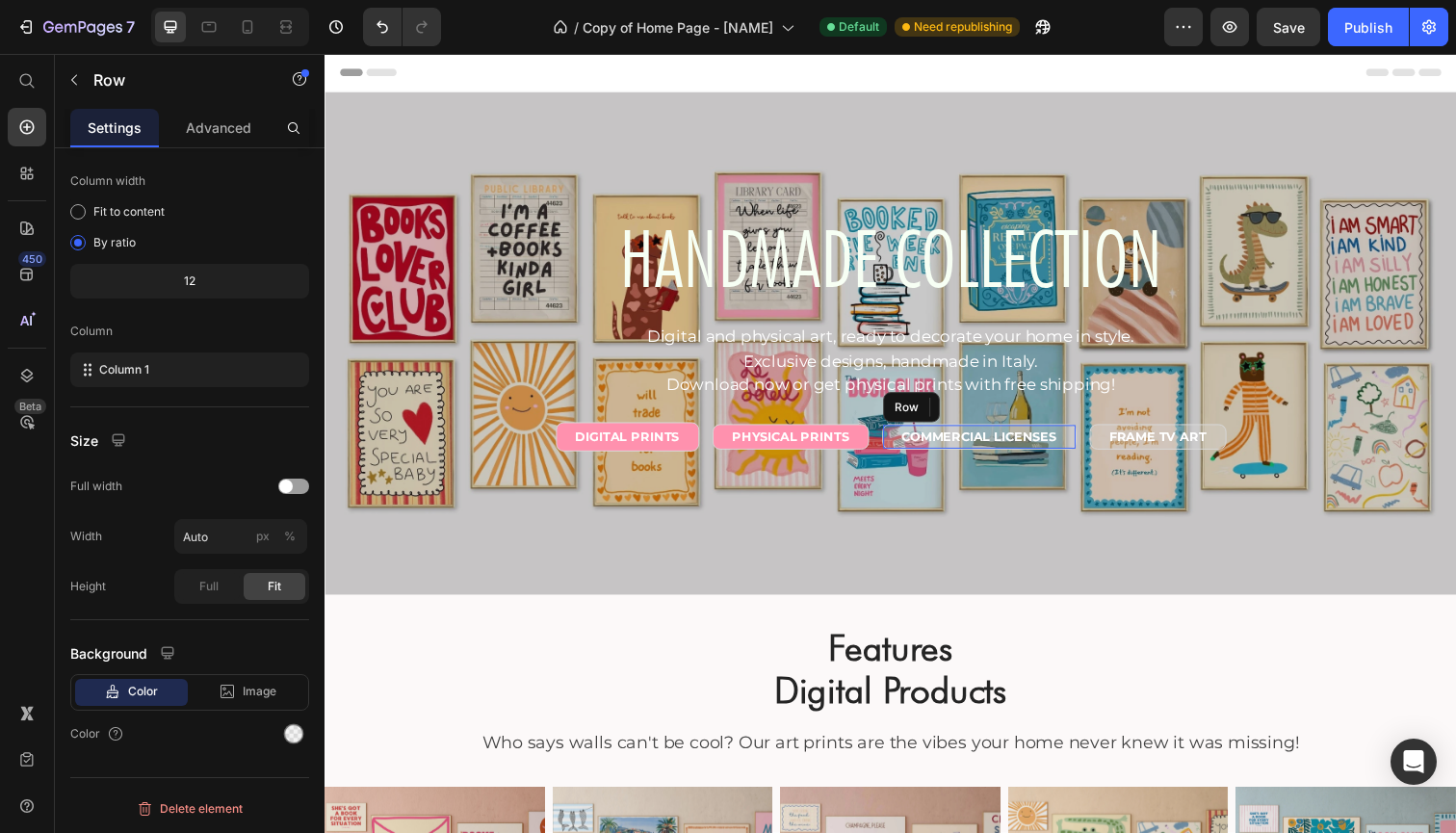 click on "COMMERCIAL LICENSES Text Block Row" at bounding box center (993, 445) 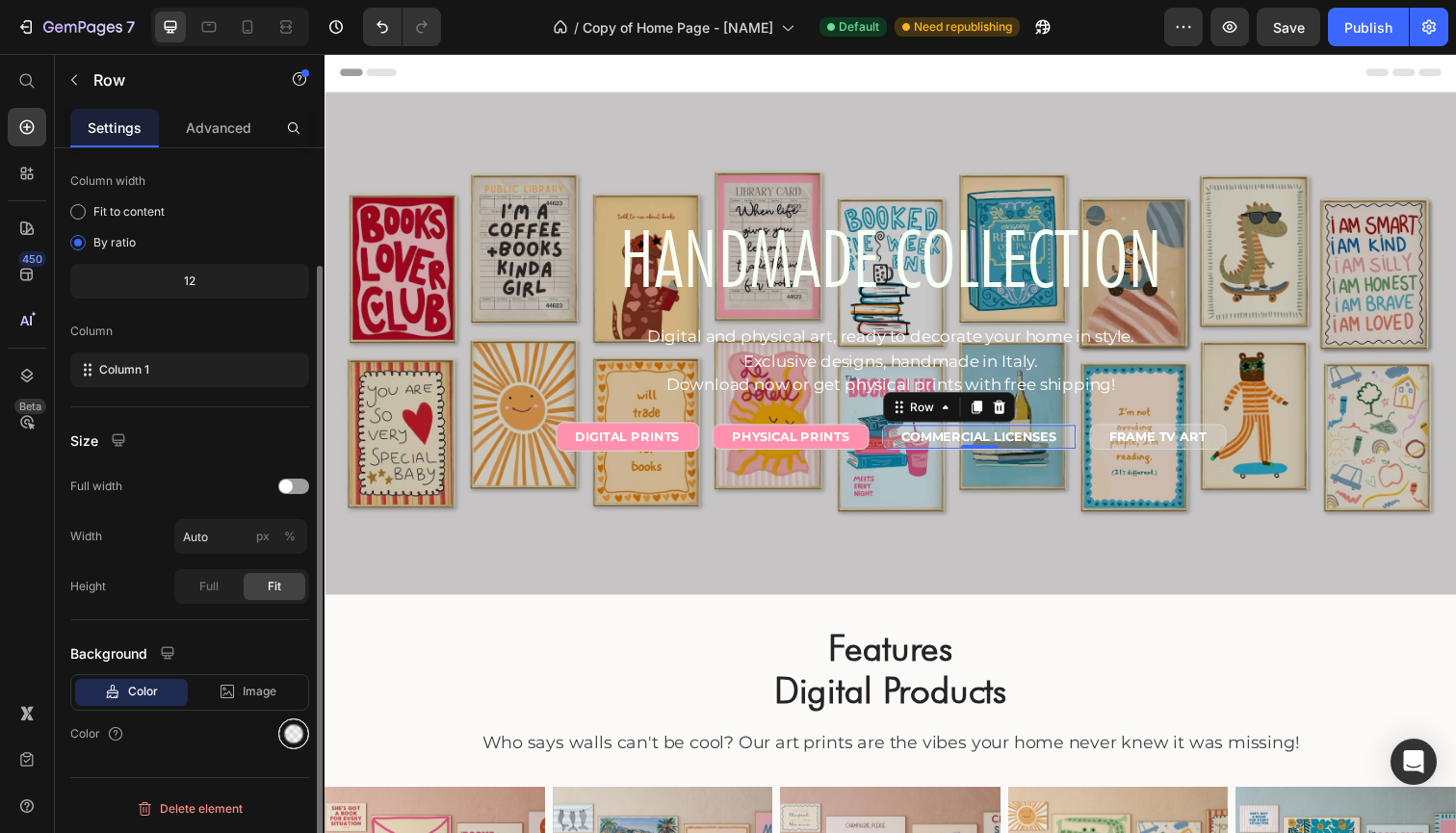 click at bounding box center [294, 734] 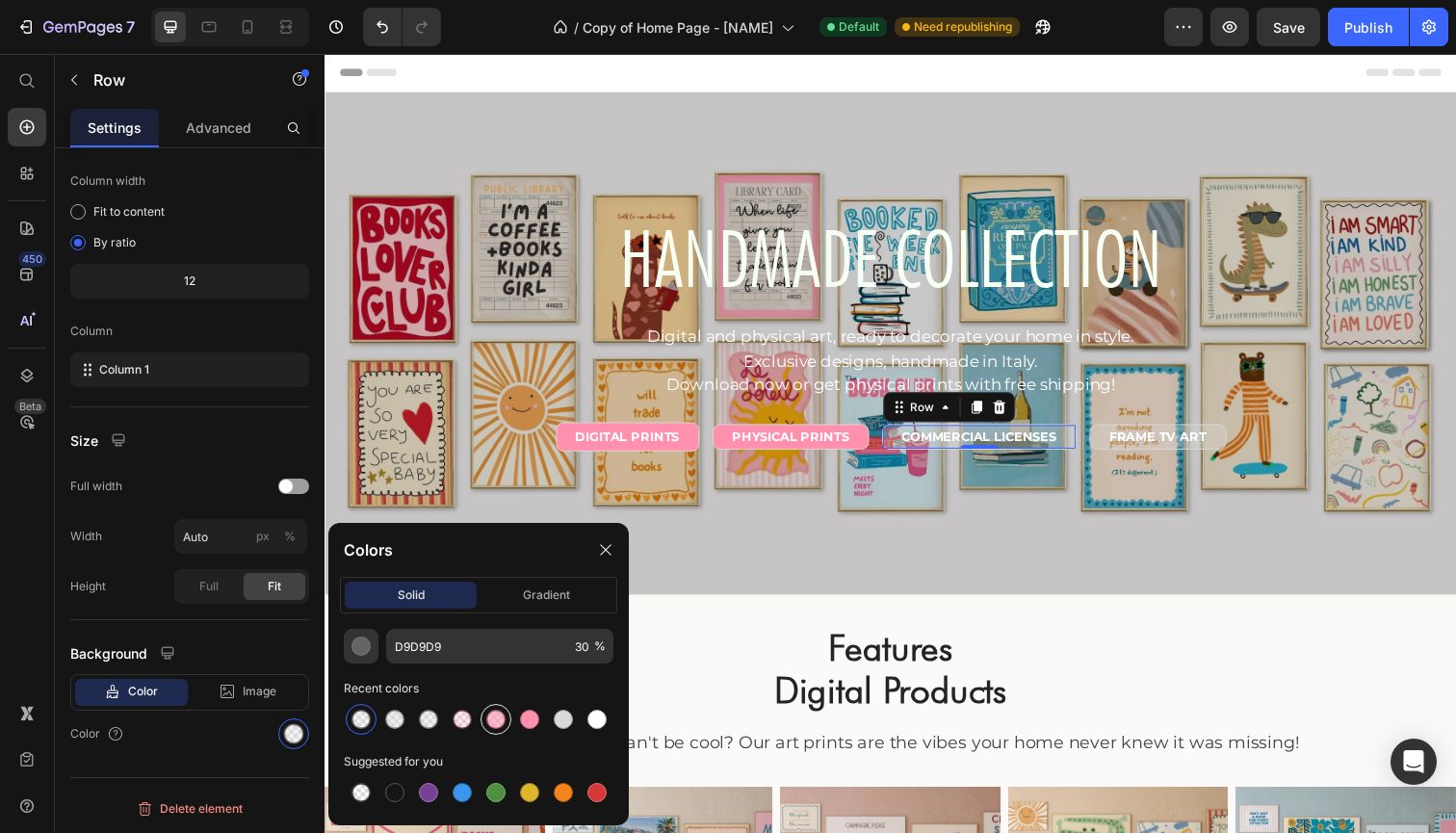 click at bounding box center [496, 719] 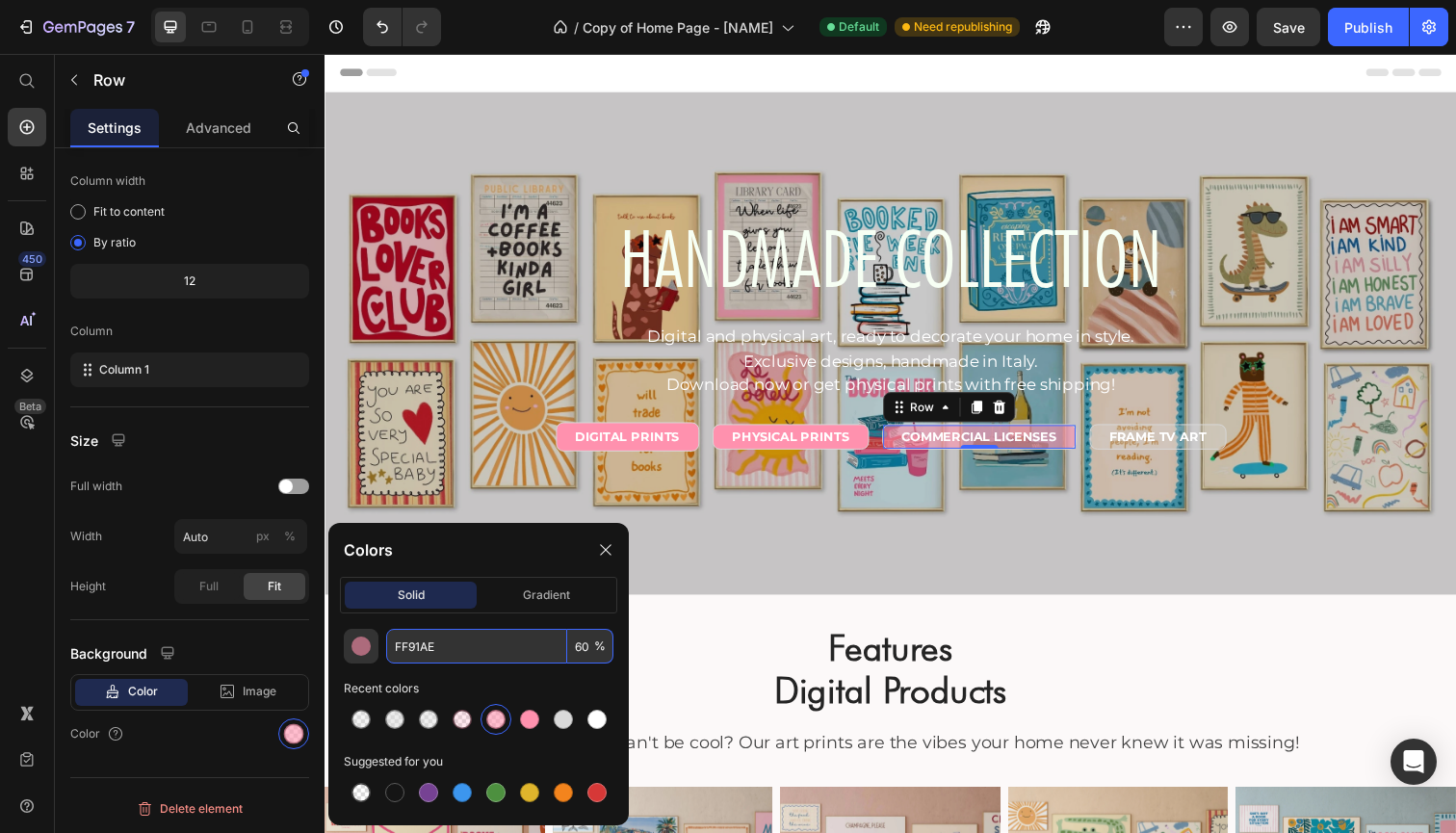 click on "60" at bounding box center [590, 646] 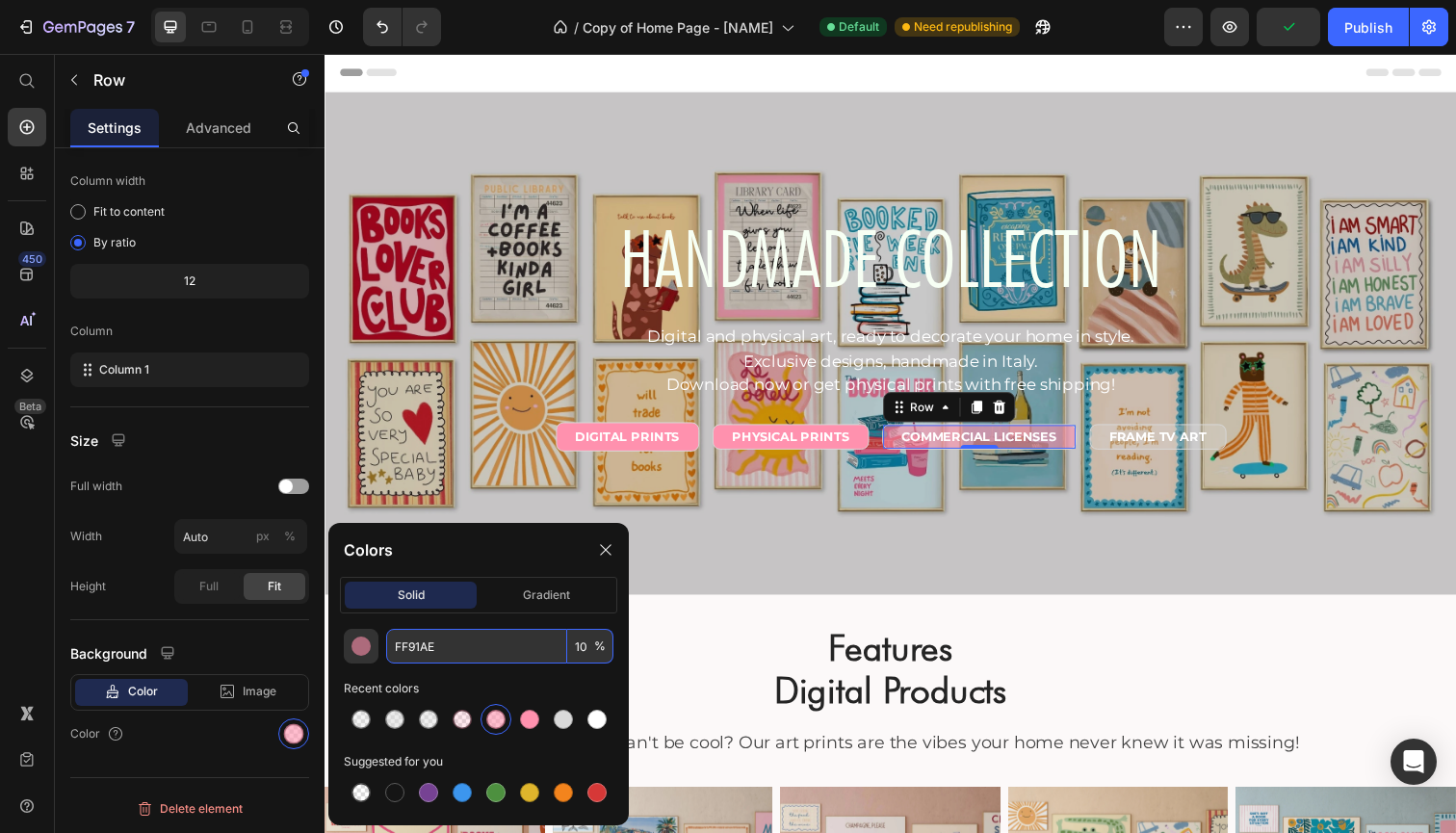 type on "100" 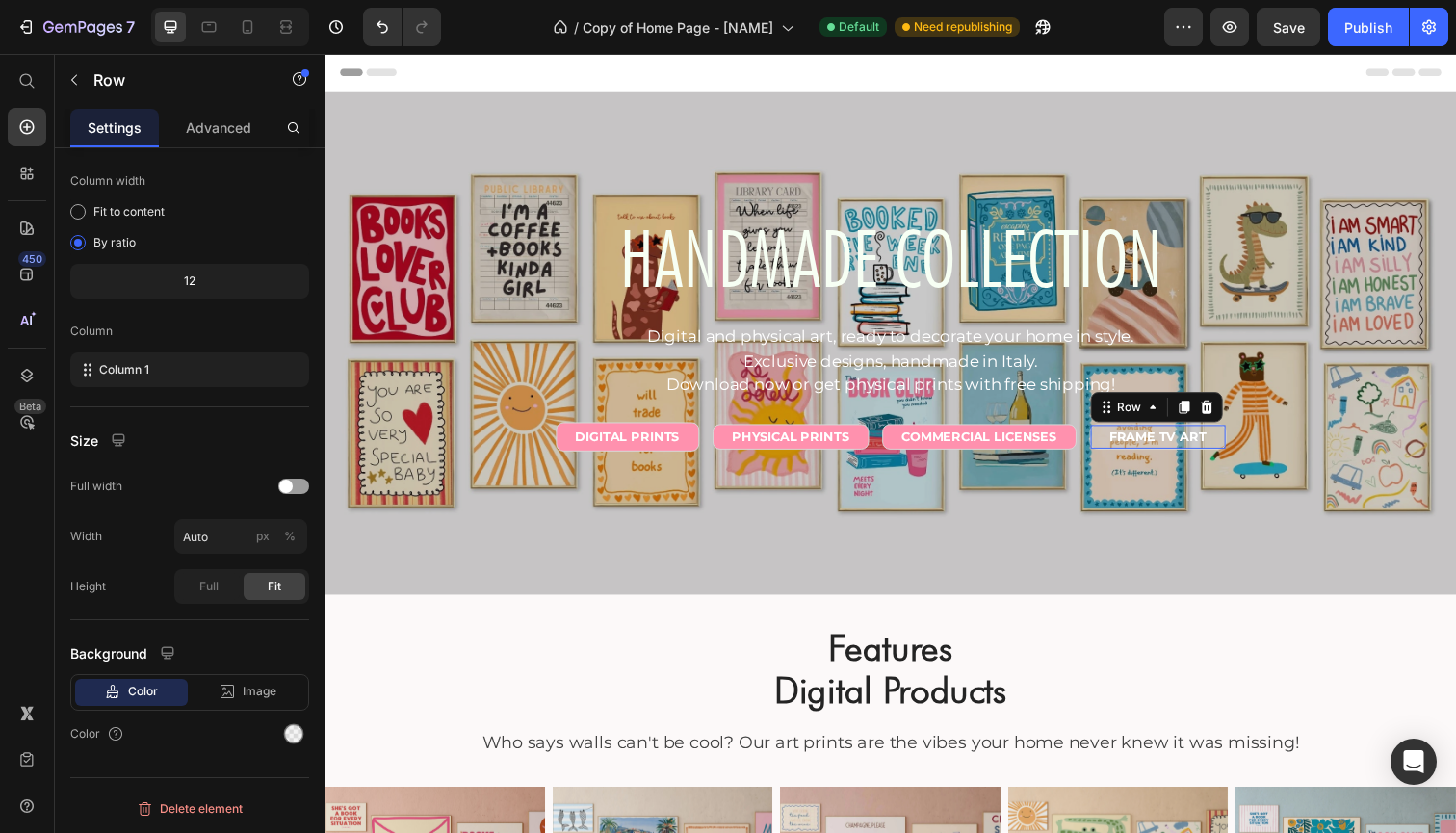 click on "FRAME TV ART Text Block Row   0" at bounding box center (1175, 445) 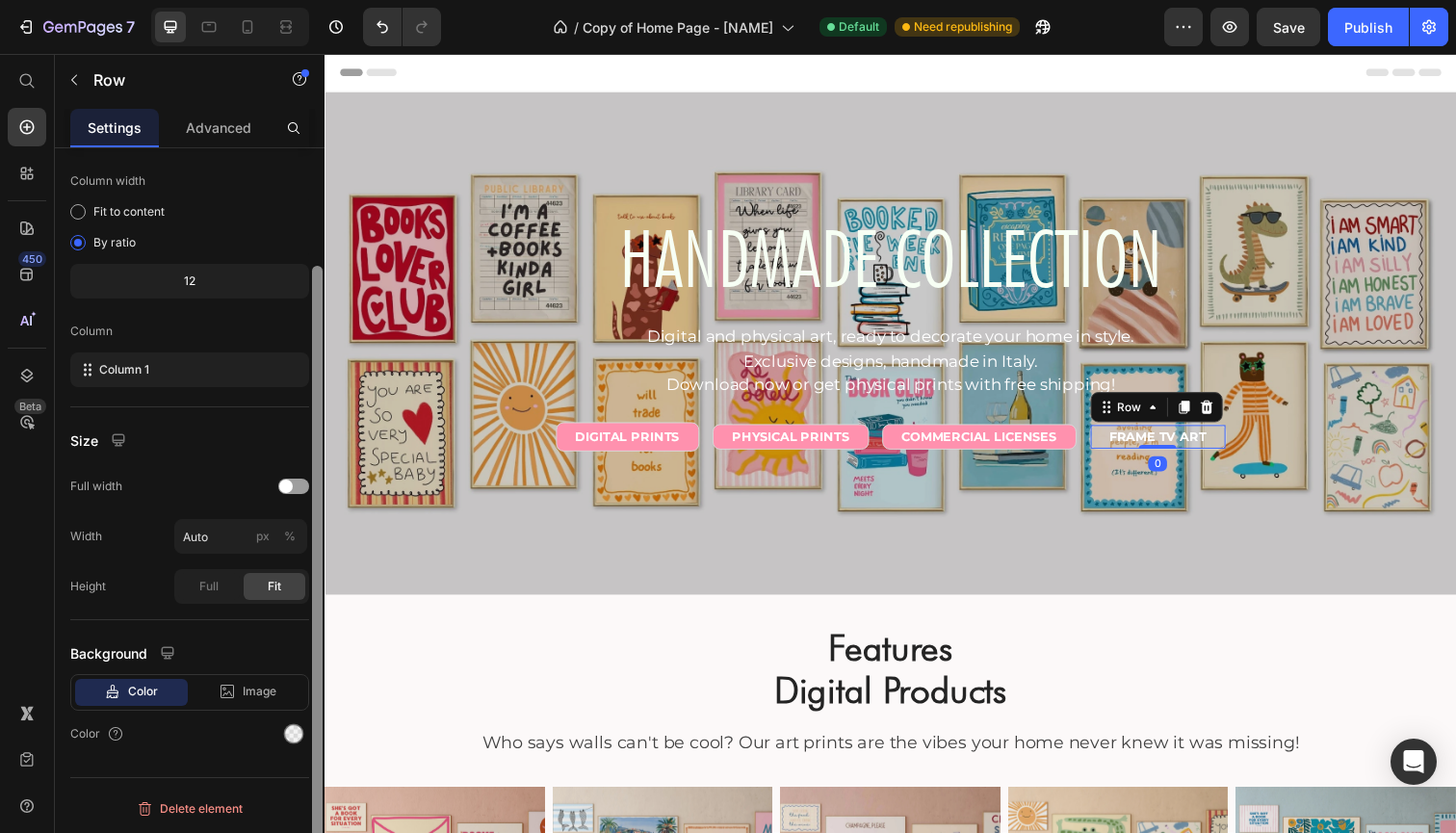 drag, startPoint x: 294, startPoint y: 734, endPoint x: 310, endPoint y: 723, distance: 19.416488 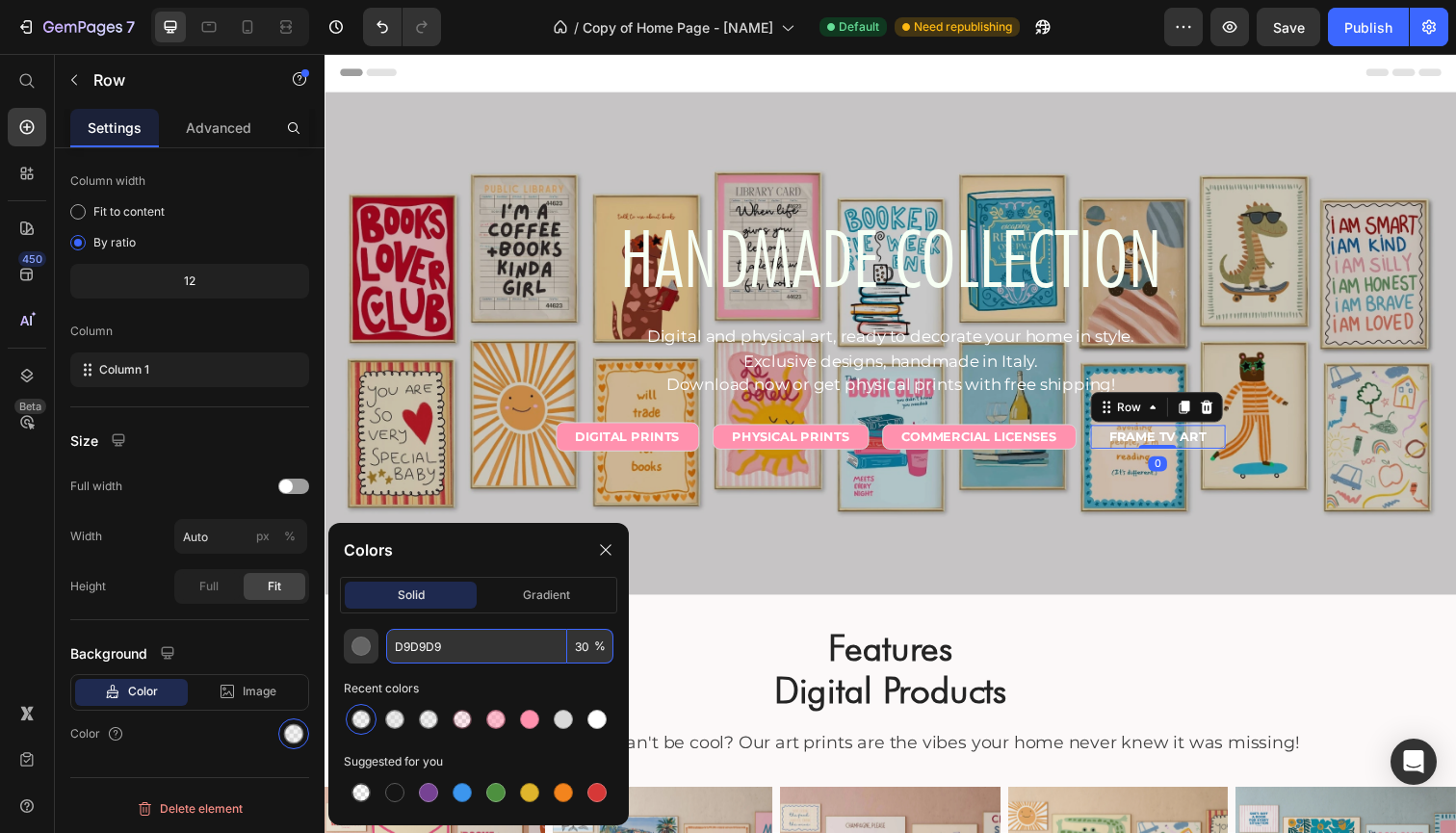 click on "30" at bounding box center (590, 646) 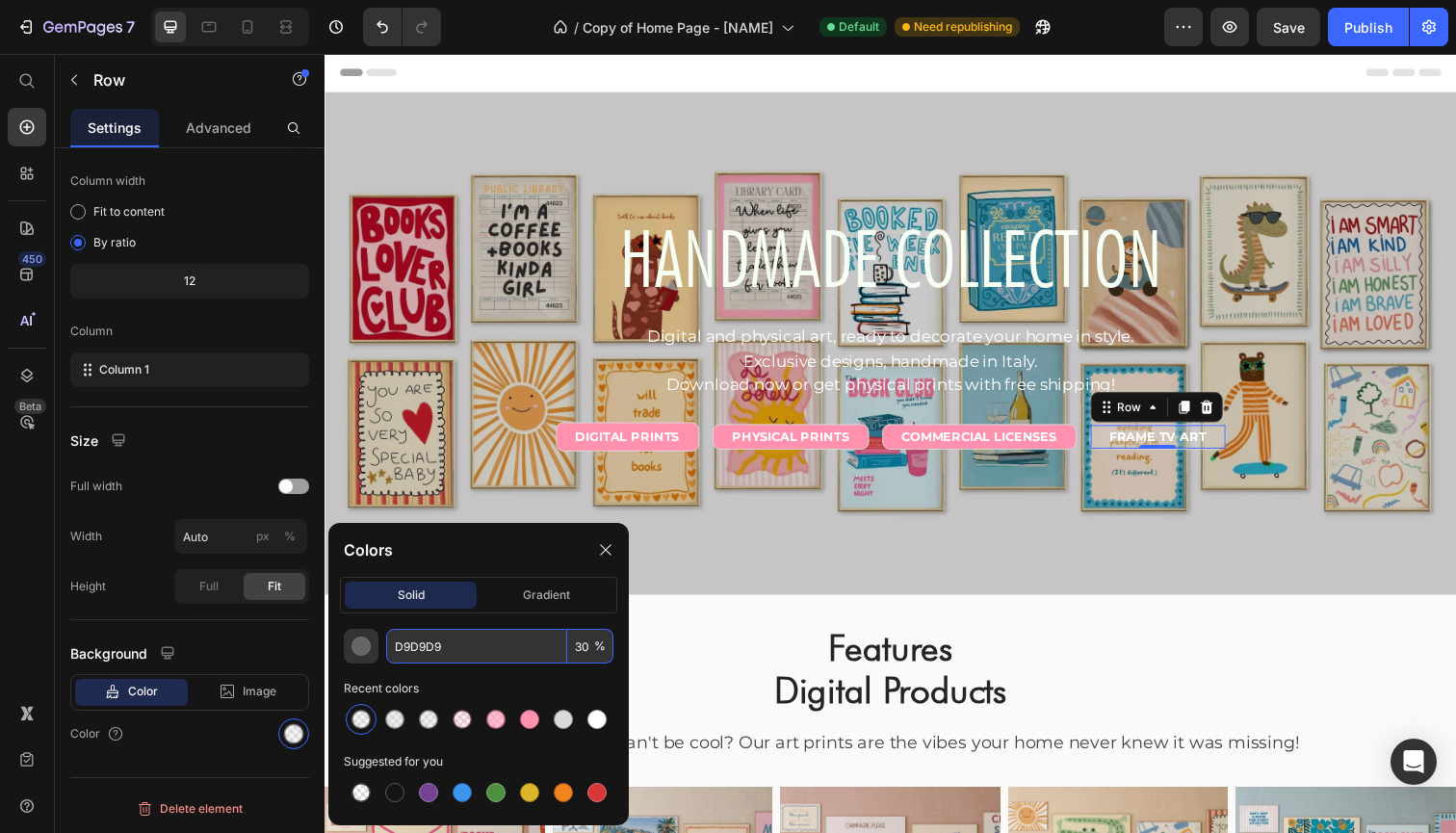 click on "30" at bounding box center (590, 646) 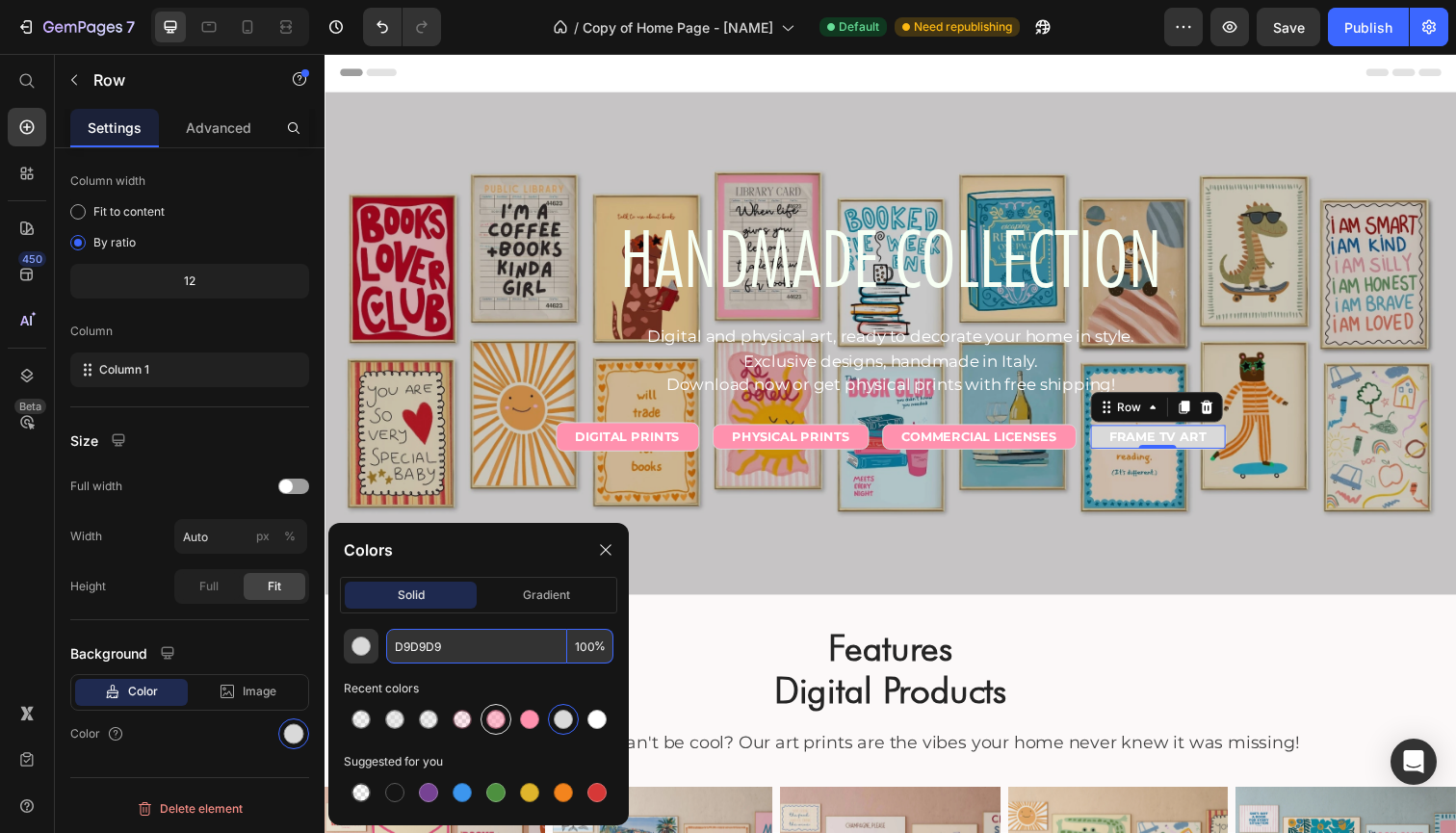 type on "100" 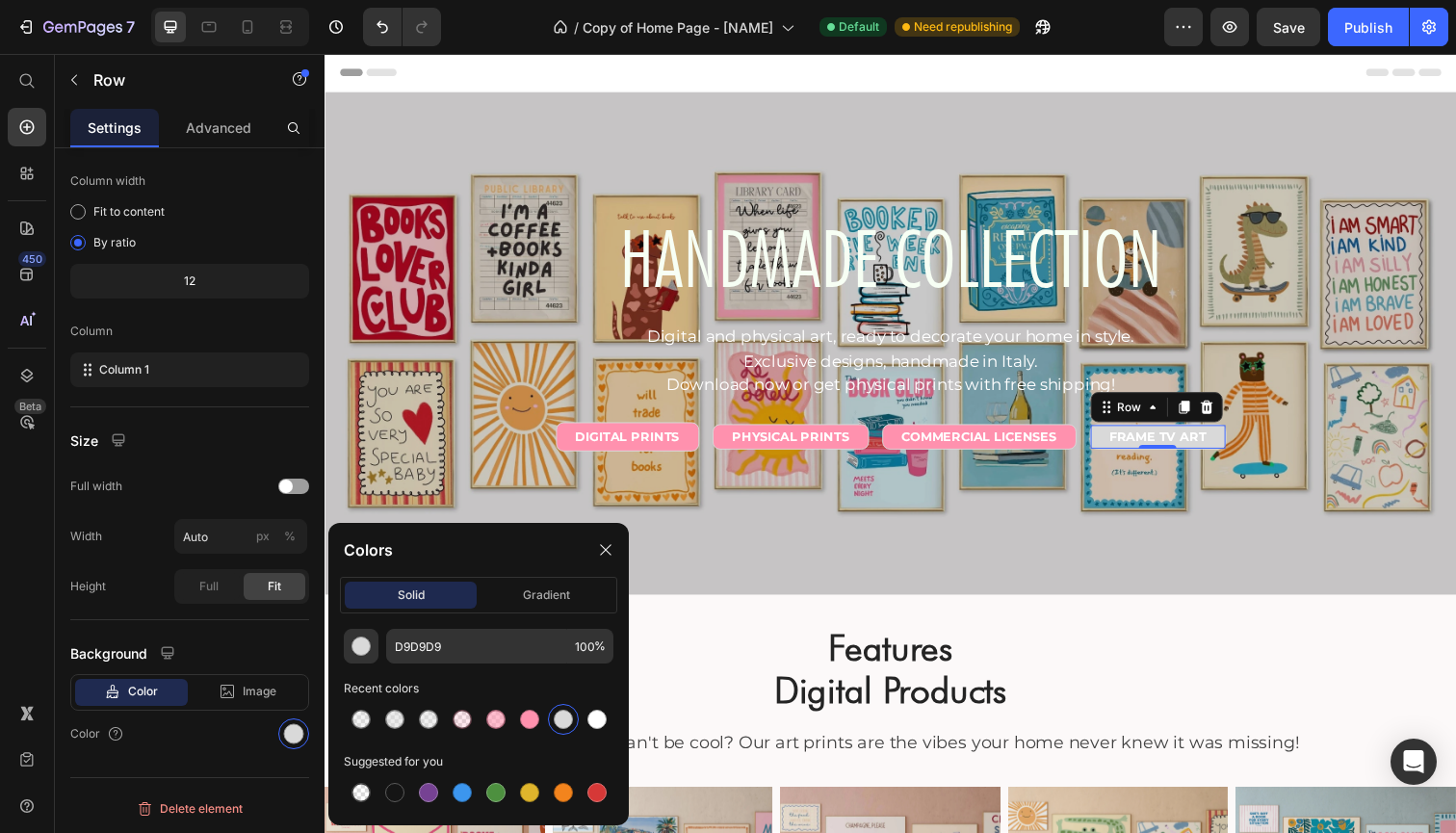 drag, startPoint x: 494, startPoint y: 718, endPoint x: 557, endPoint y: 659, distance: 86.313383 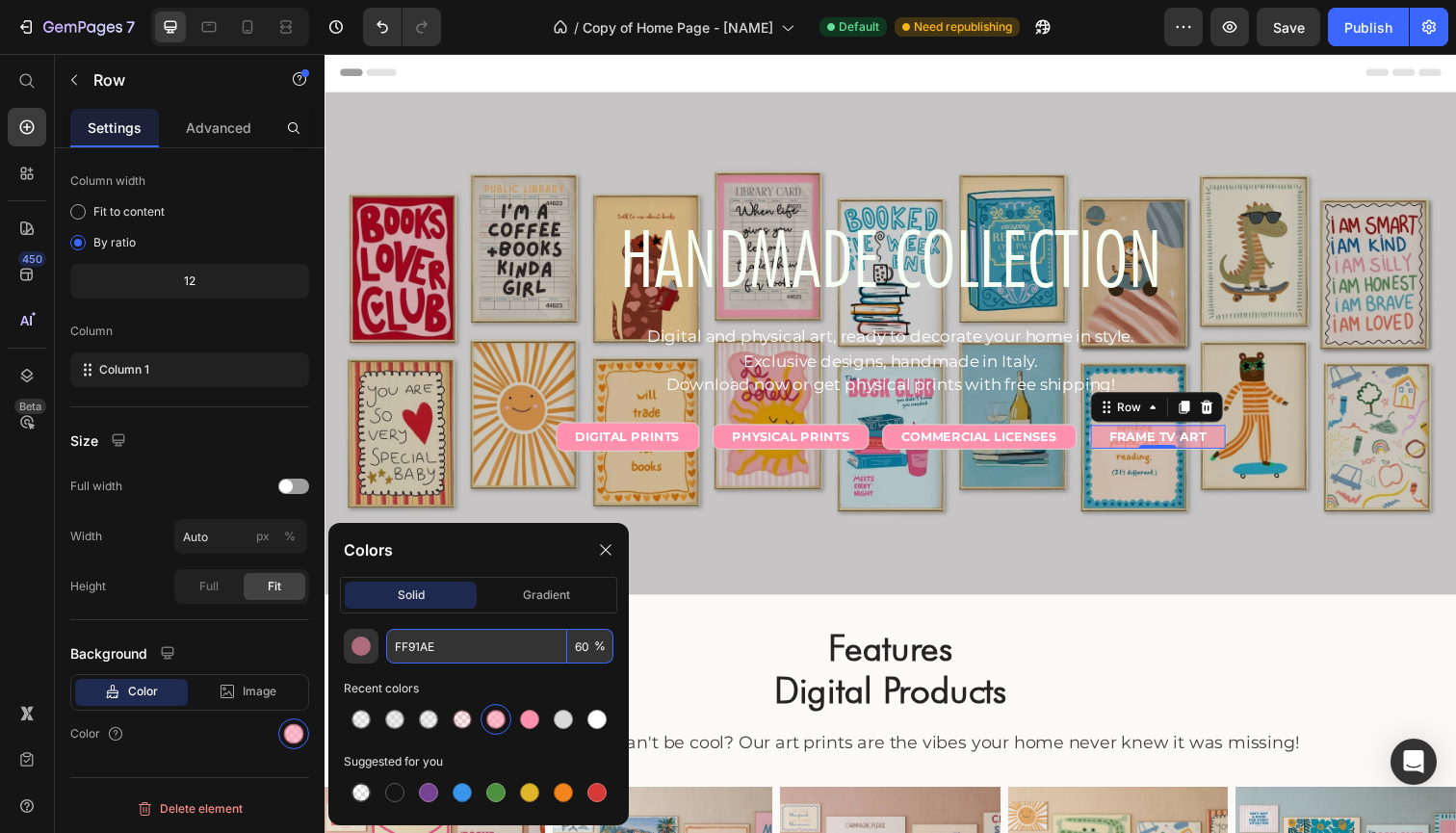 click on "60" at bounding box center [590, 646] 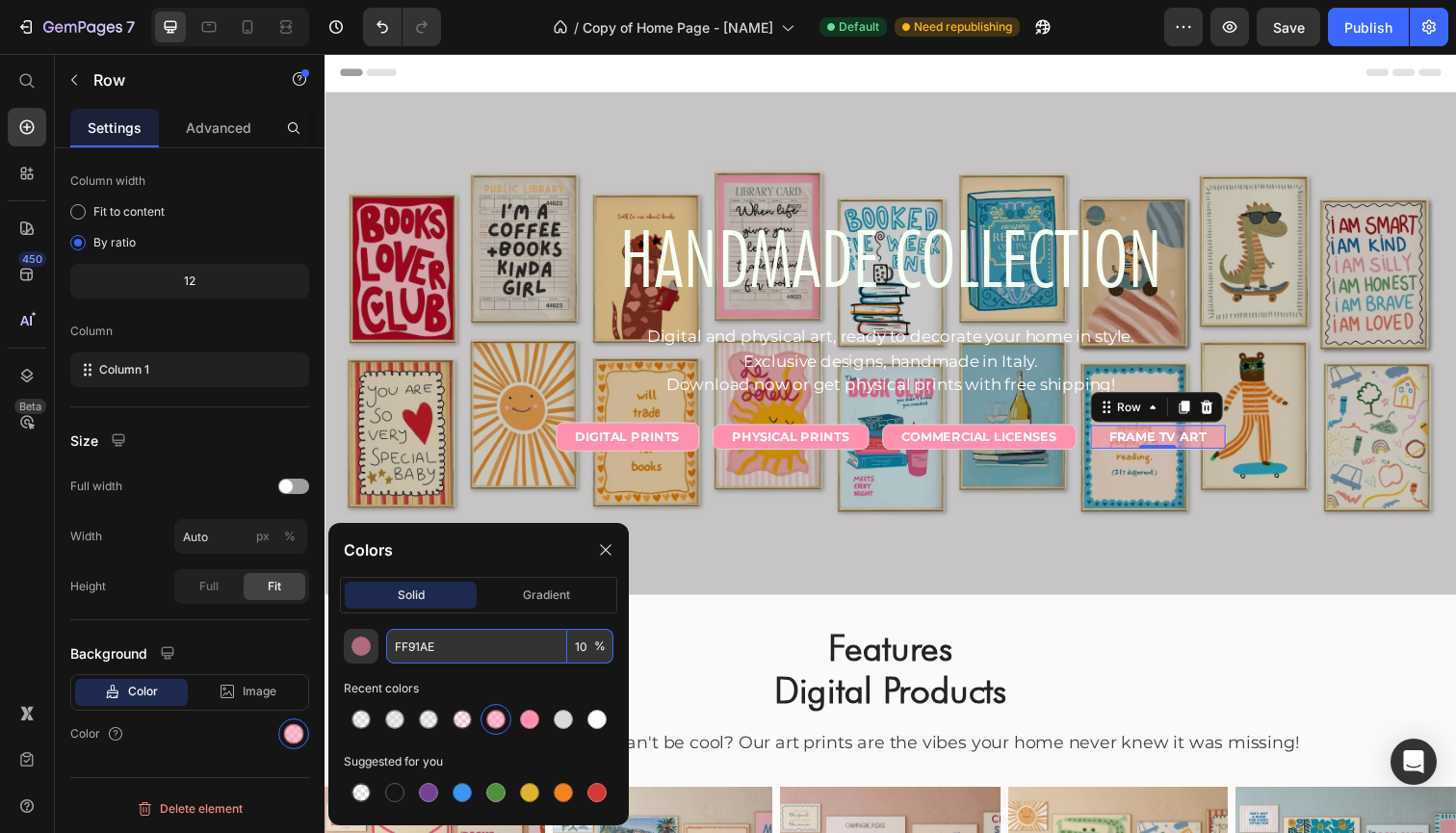 type on "100" 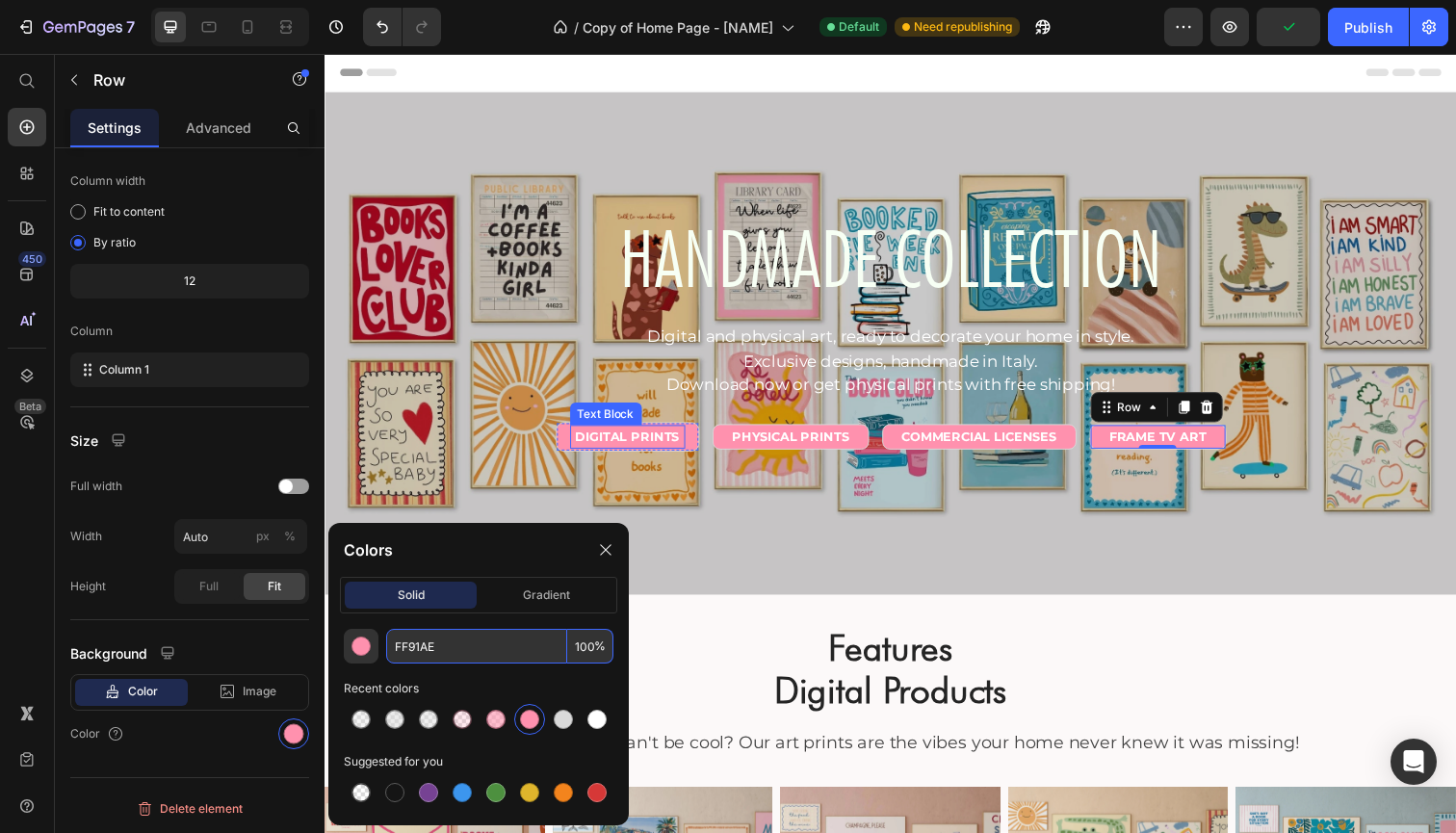 click on "DIGITAL PRINTS" at bounding box center (634, 445) 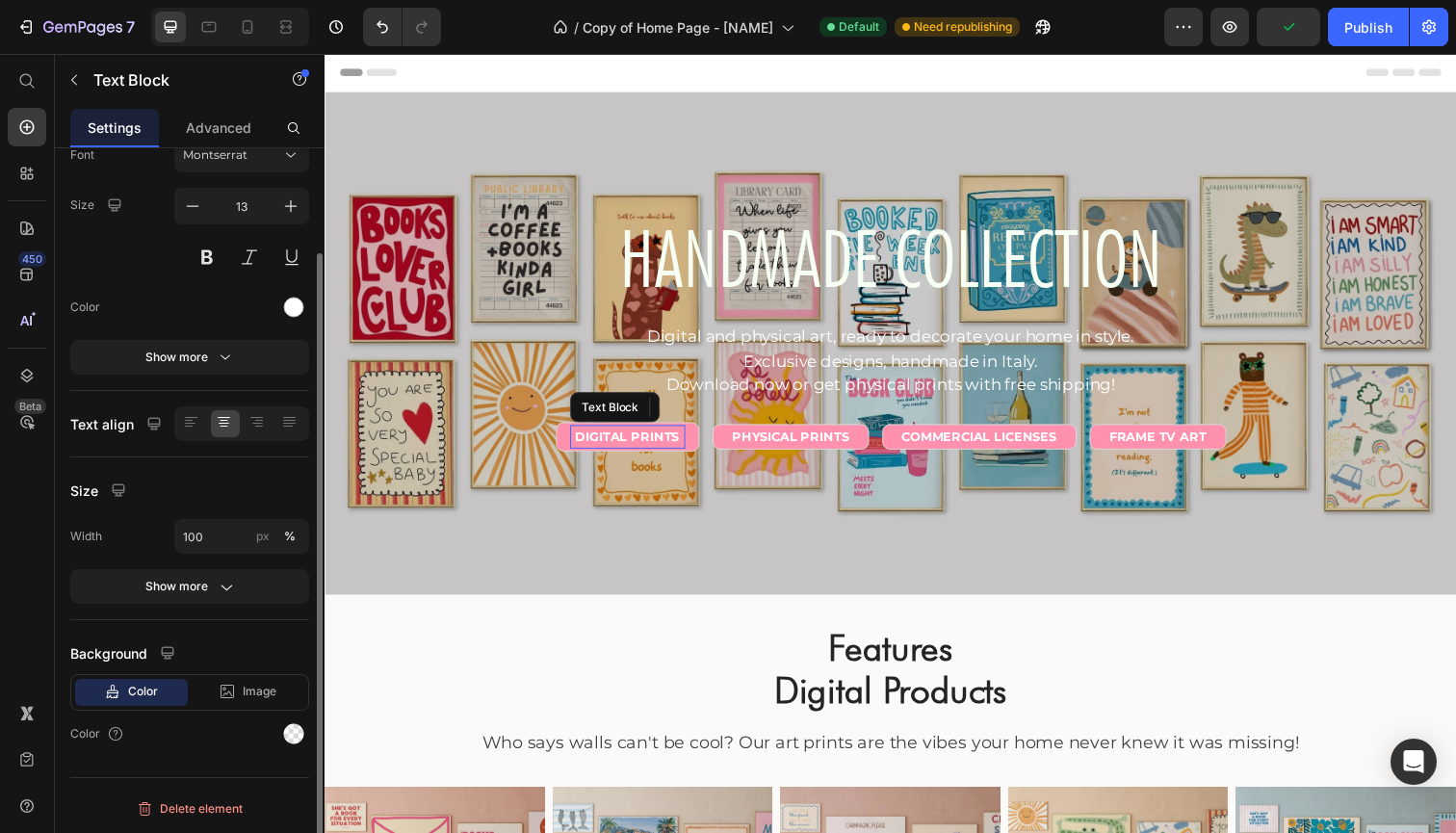 scroll, scrollTop: 0, scrollLeft: 0, axis: both 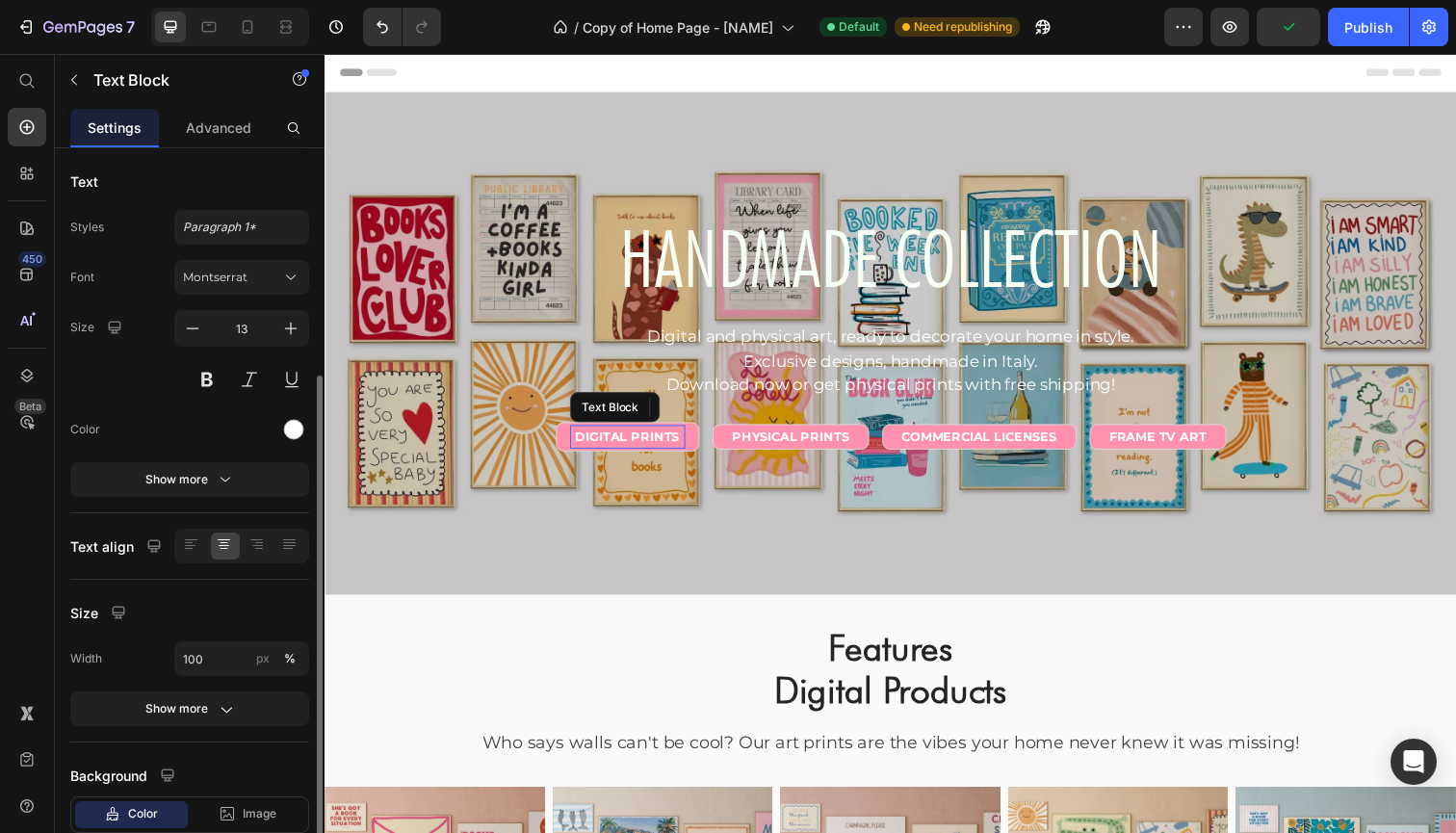 click on "DIGITAL PRINTS" at bounding box center (634, 445) 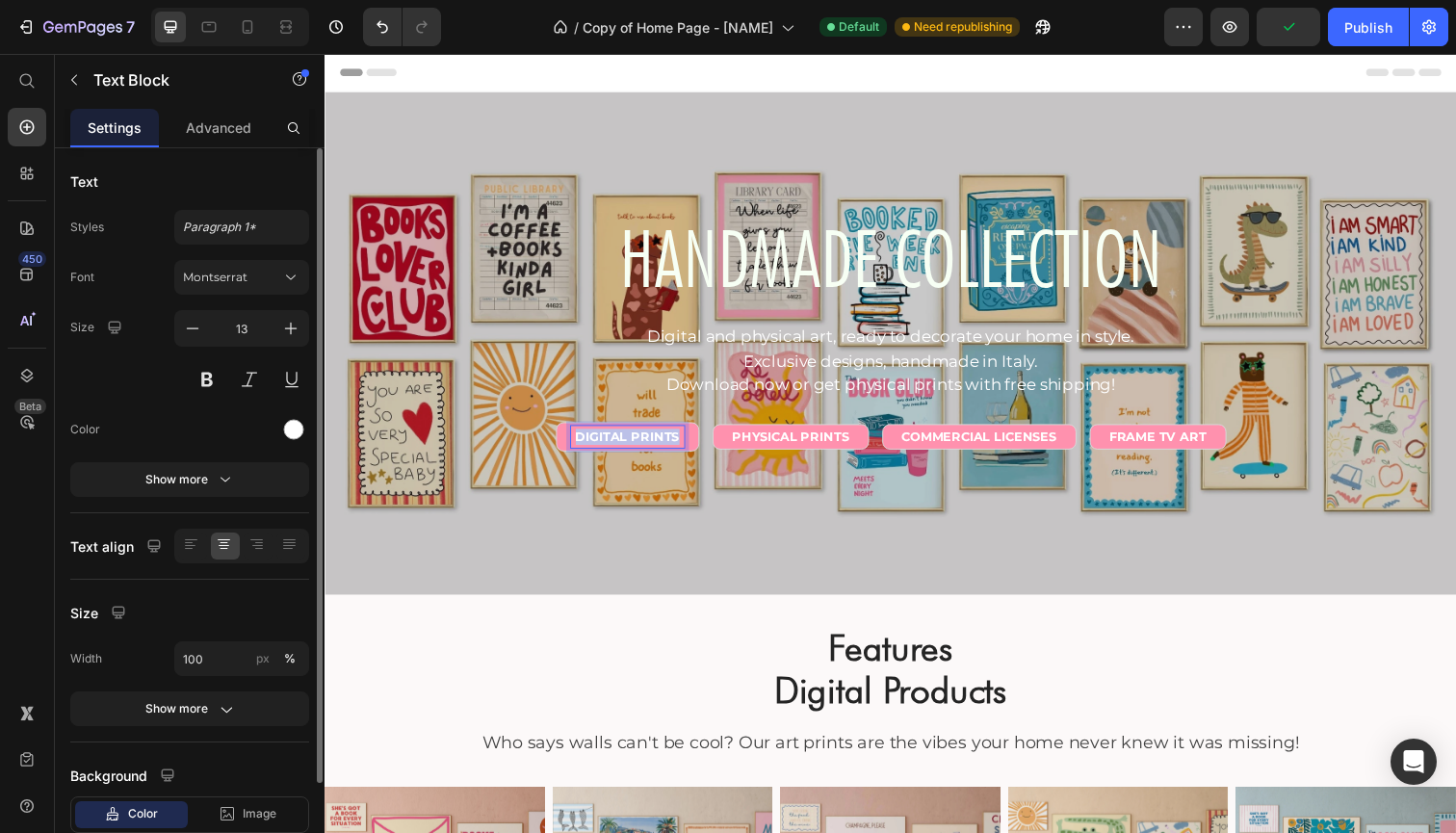 click on "DIGITAL PRINTS" at bounding box center [634, 445] 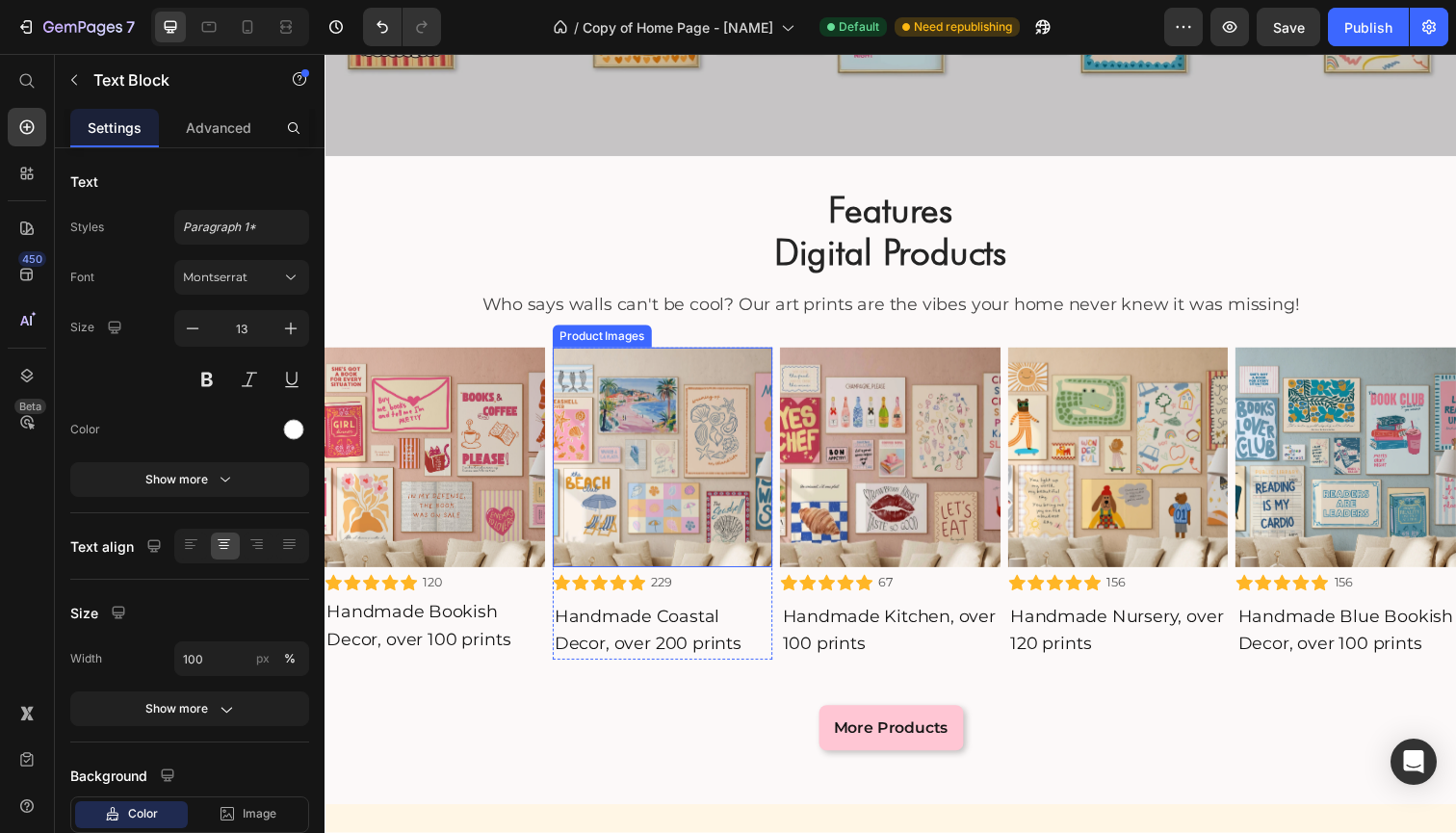 scroll, scrollTop: 540, scrollLeft: 0, axis: vertical 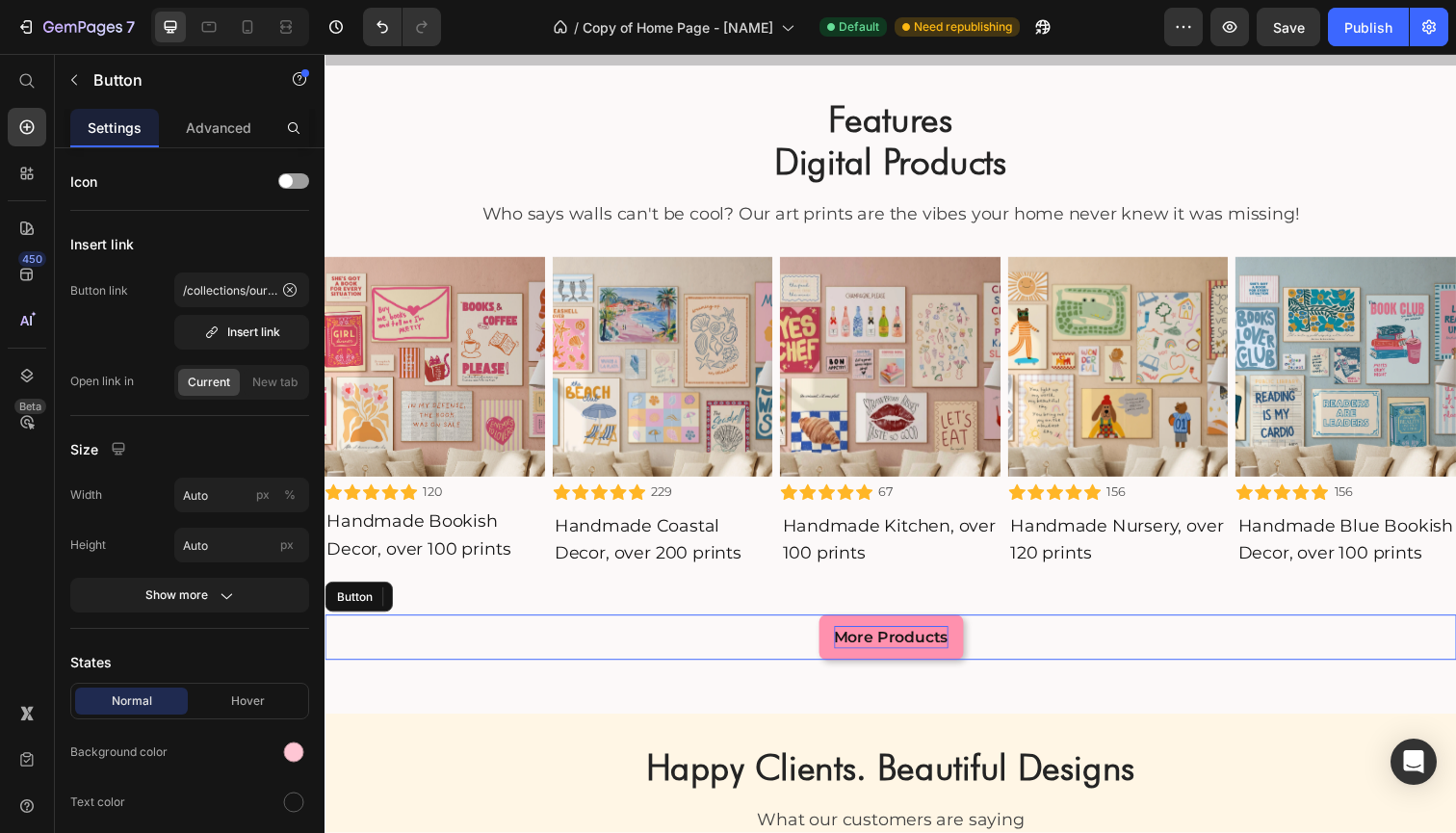 click on "More Products" at bounding box center [902, 650] 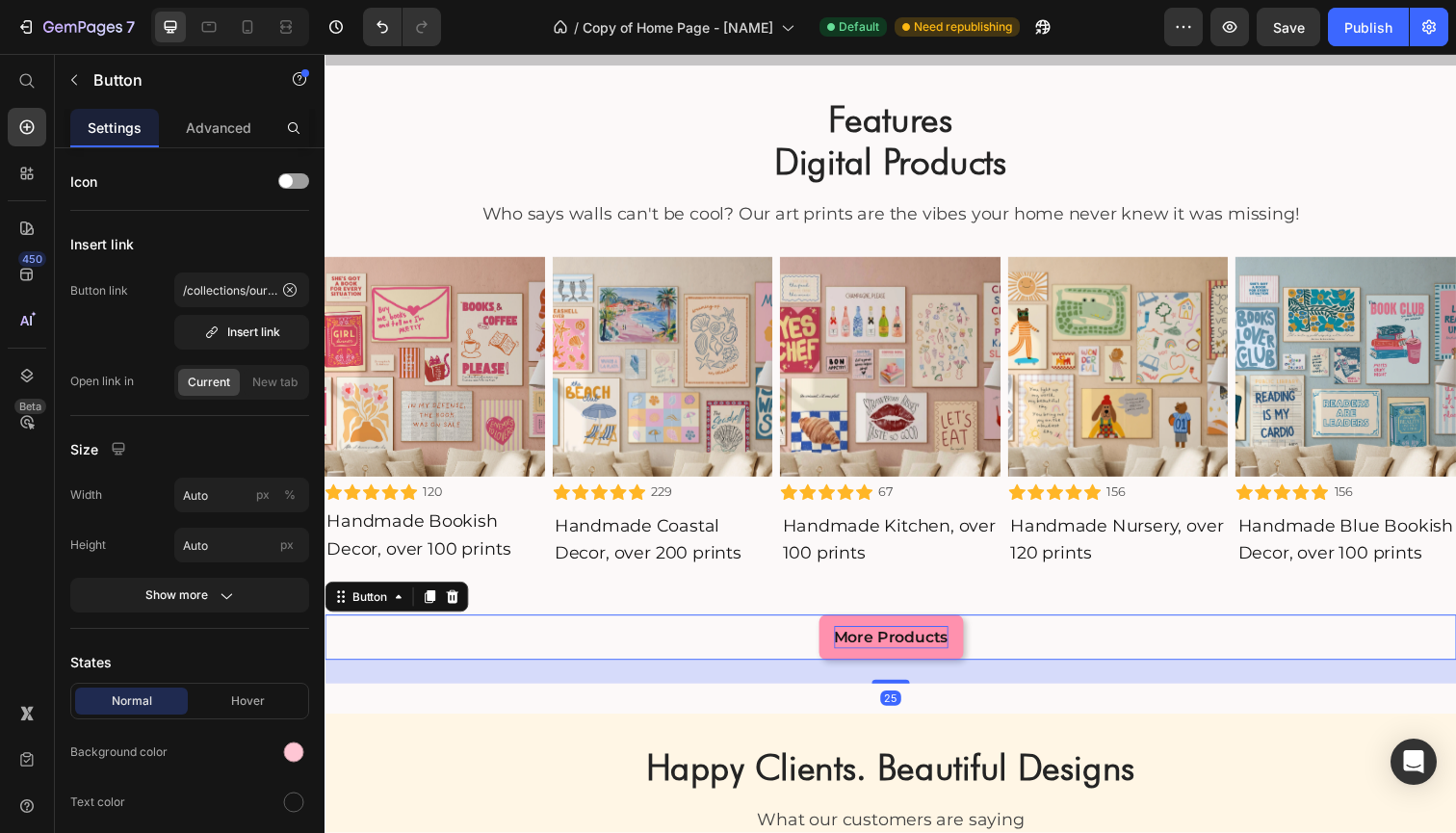 click on "More Products" at bounding box center [902, 650] 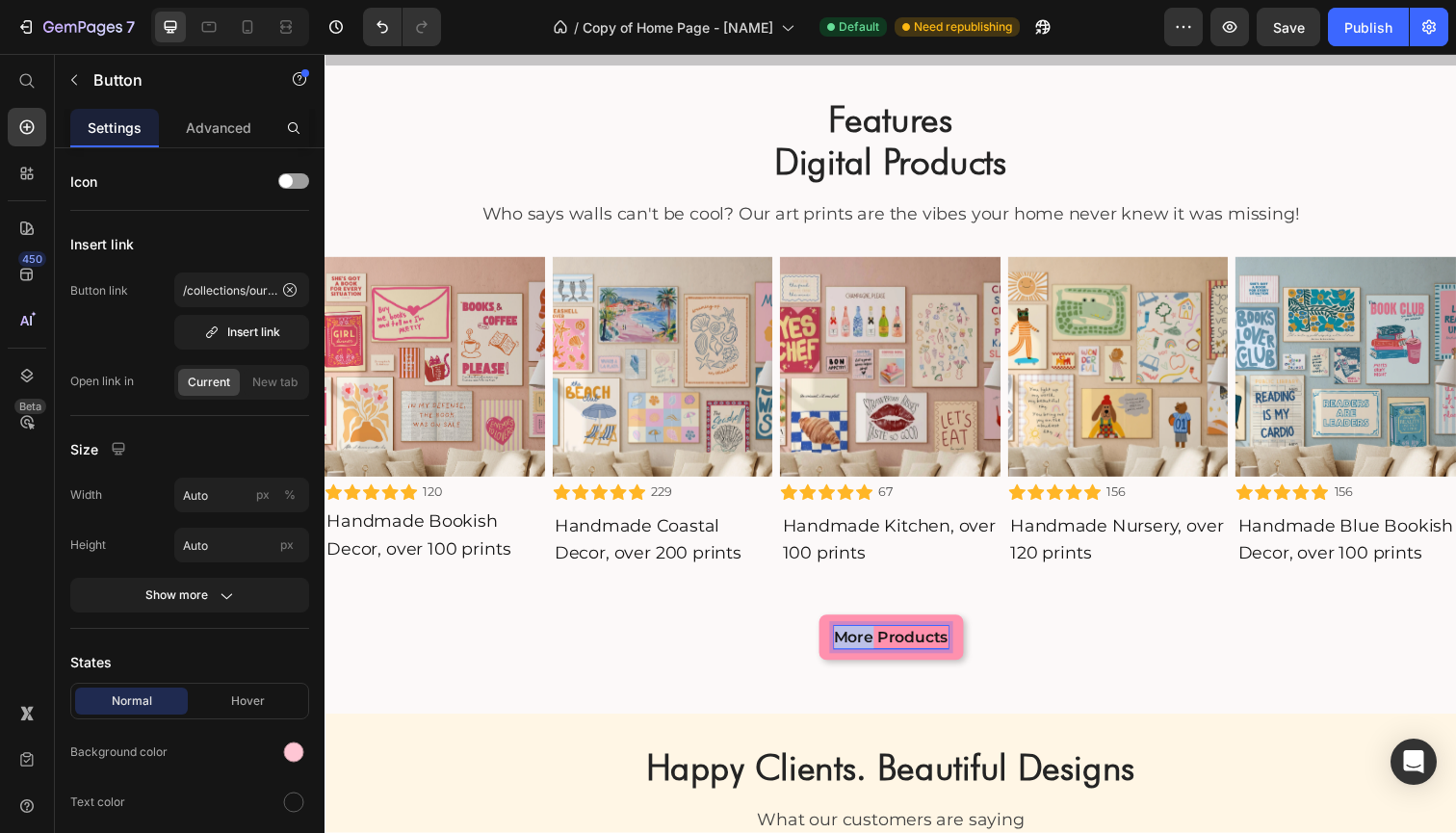 click on "More Products" at bounding box center (902, 650) 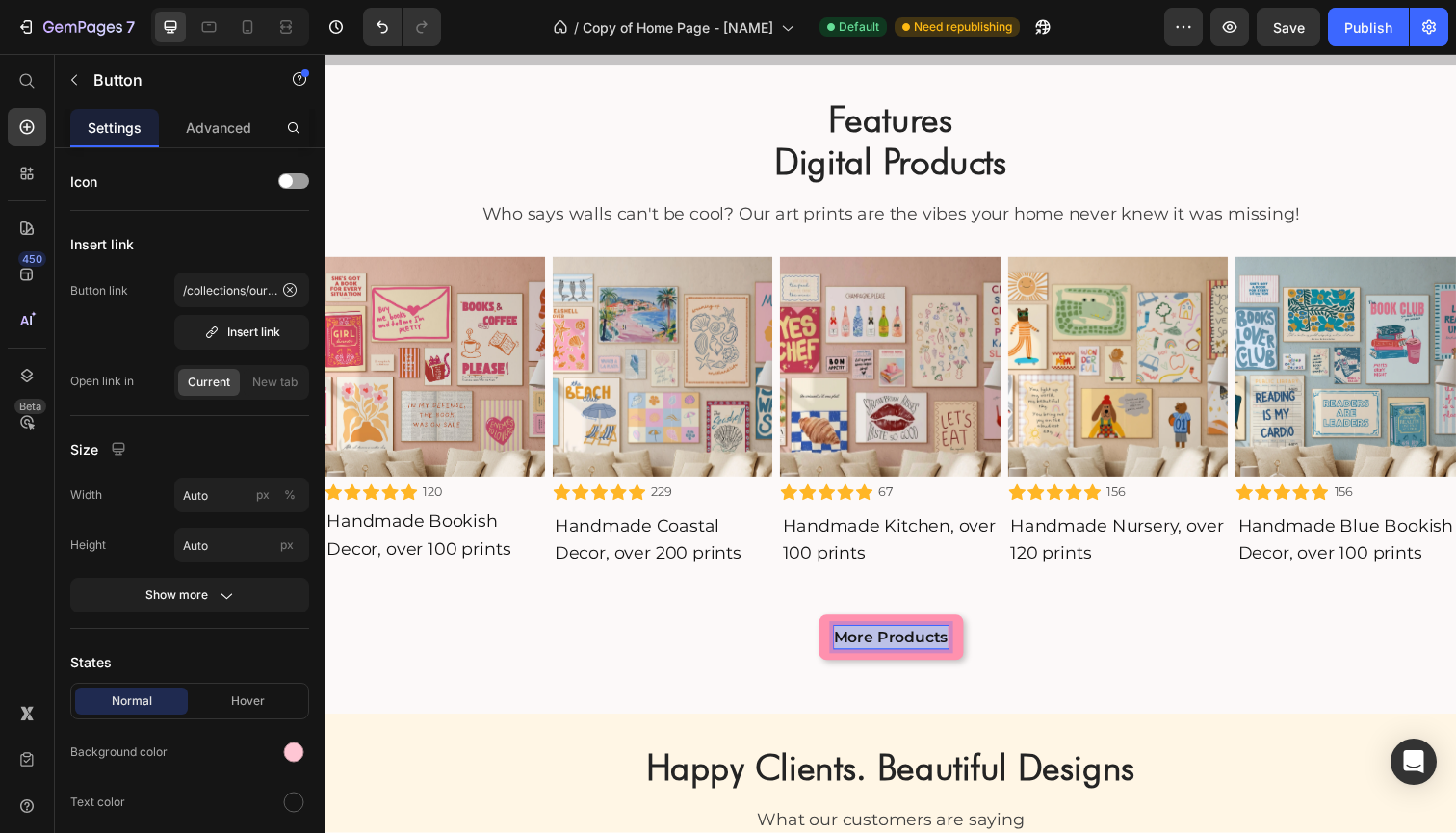 click on "More Products" at bounding box center (902, 650) 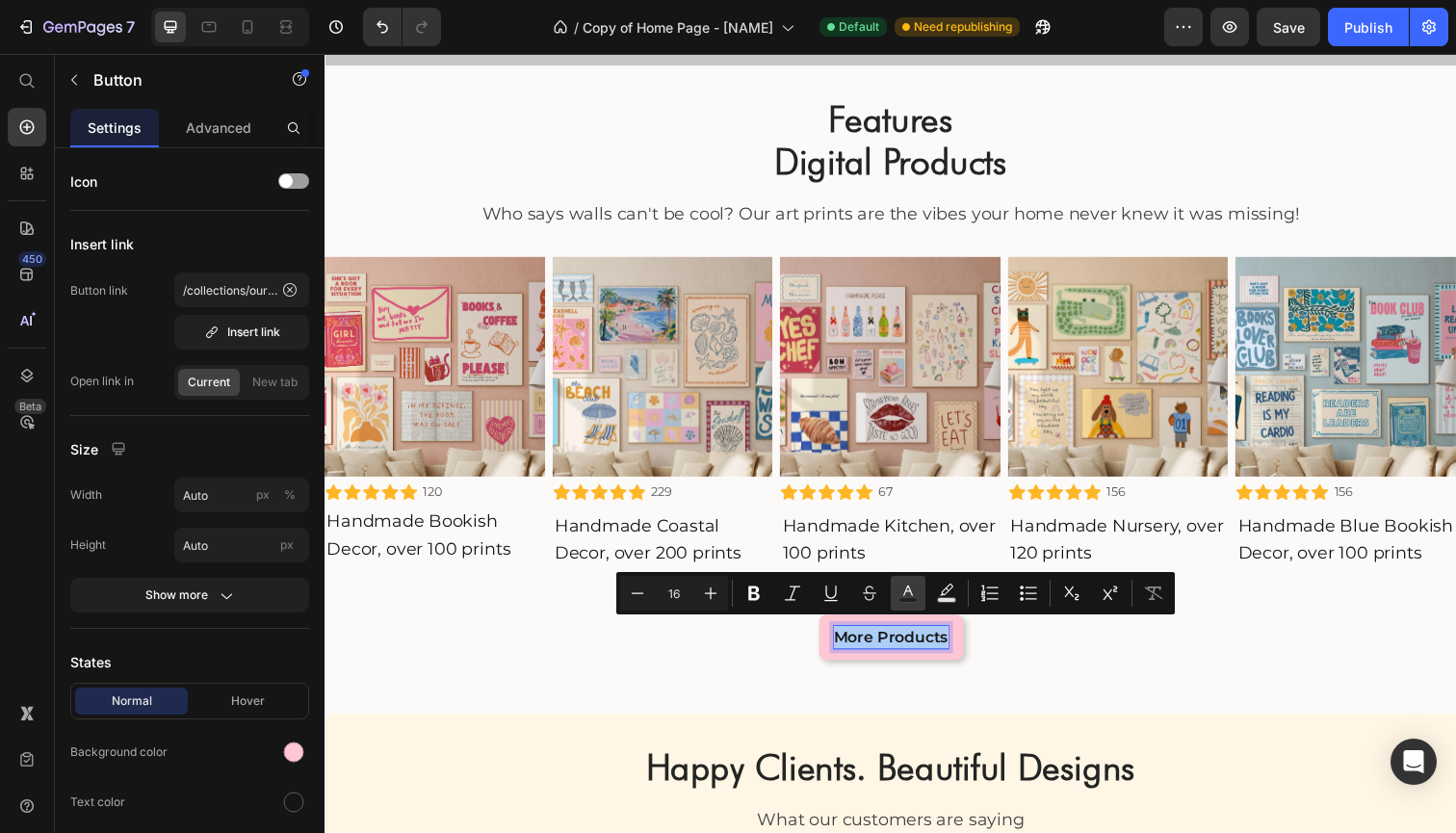 click 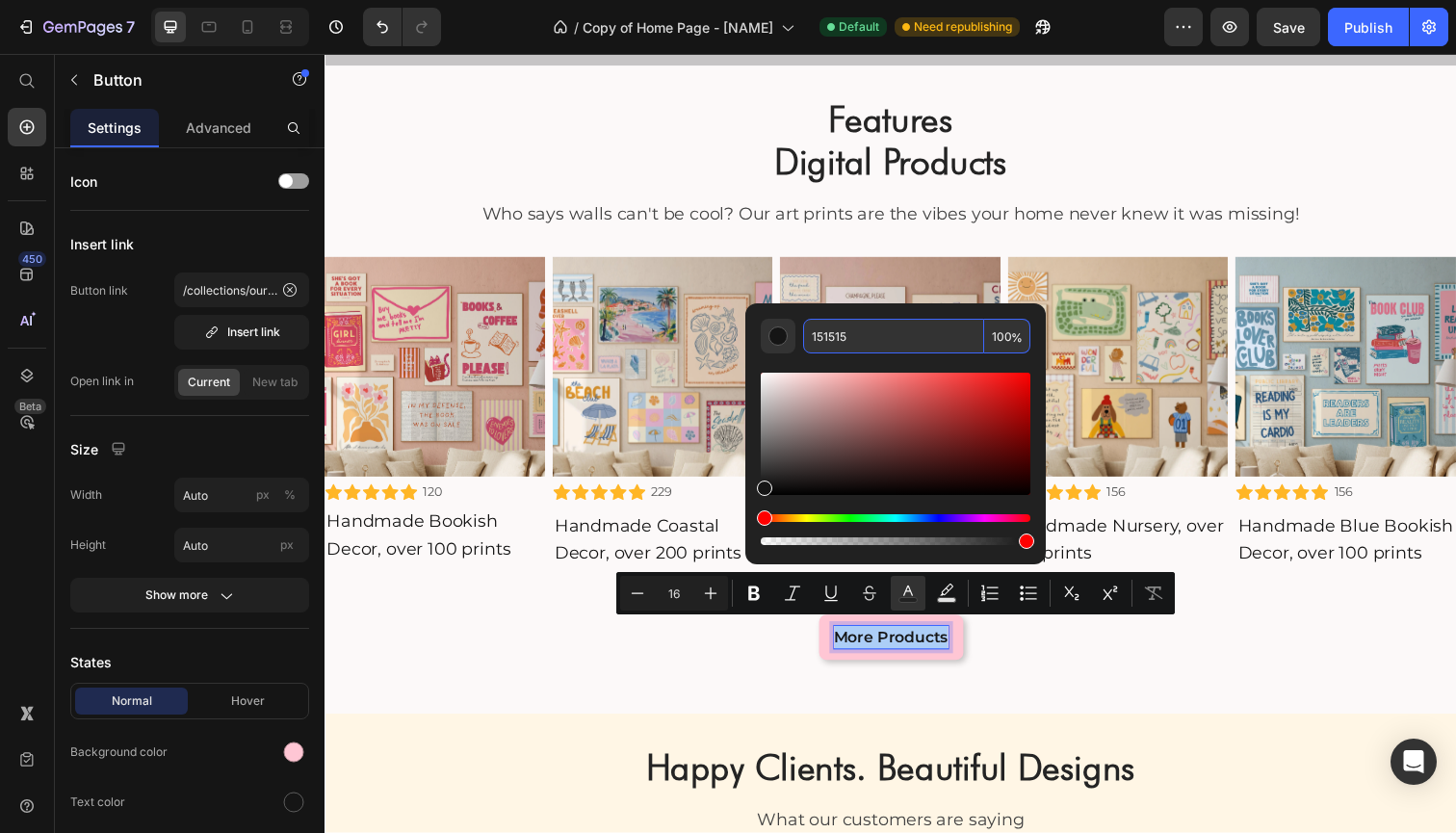 click on "151515" at bounding box center (894, 336) 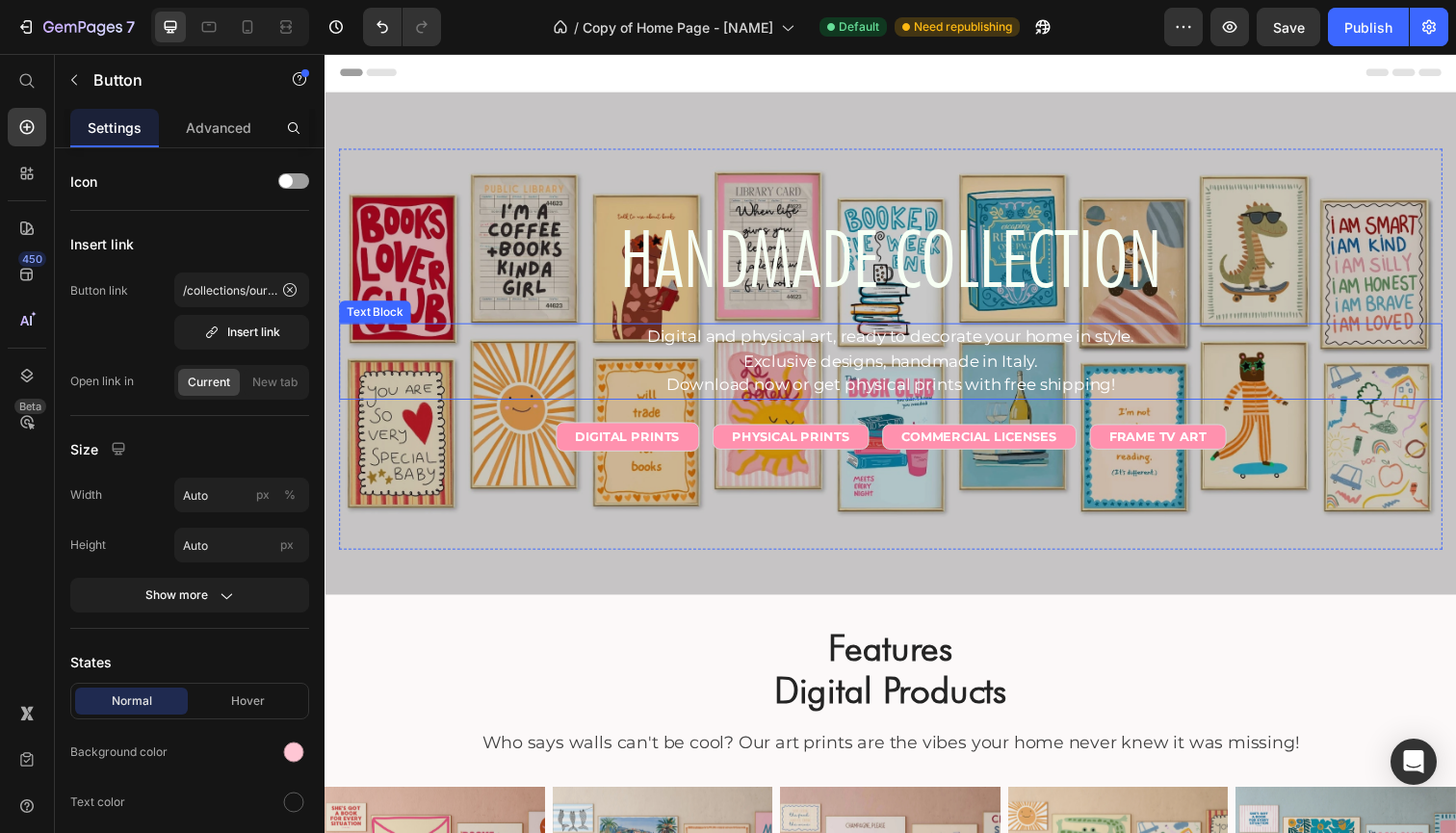 scroll, scrollTop: 0, scrollLeft: 0, axis: both 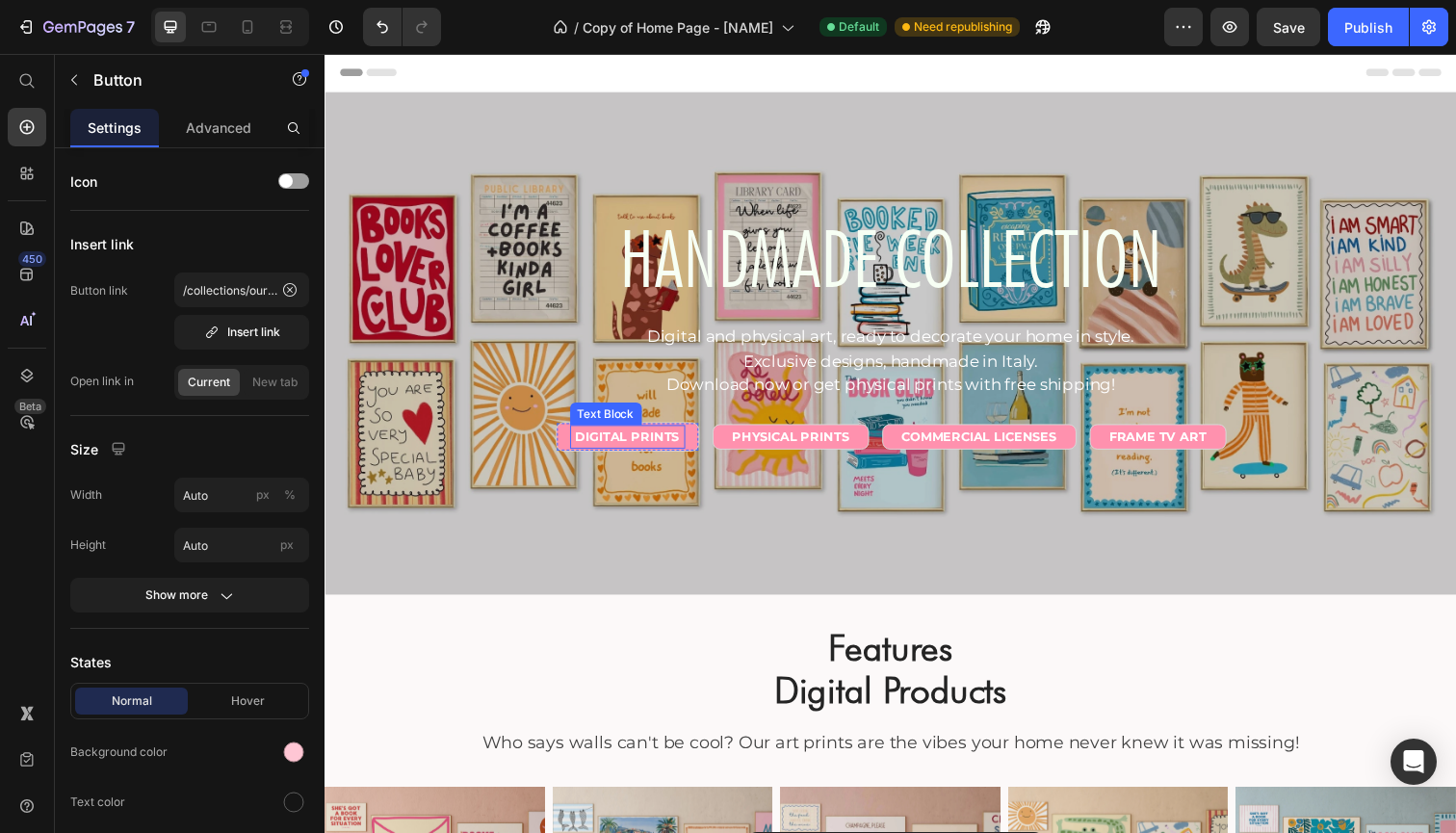 click on "DIGITAL PRINTS" at bounding box center [634, 445] 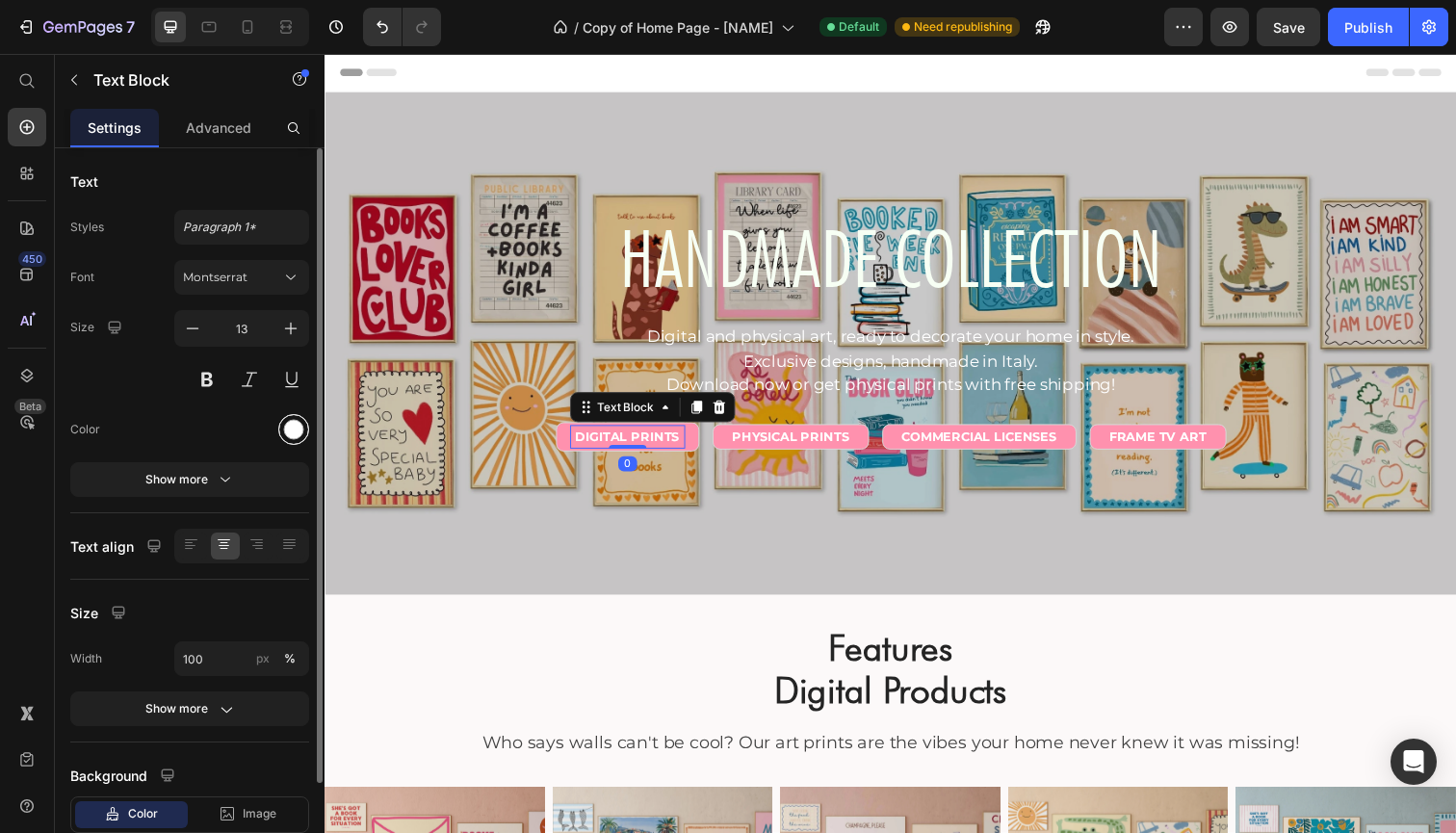 click at bounding box center [294, 430] 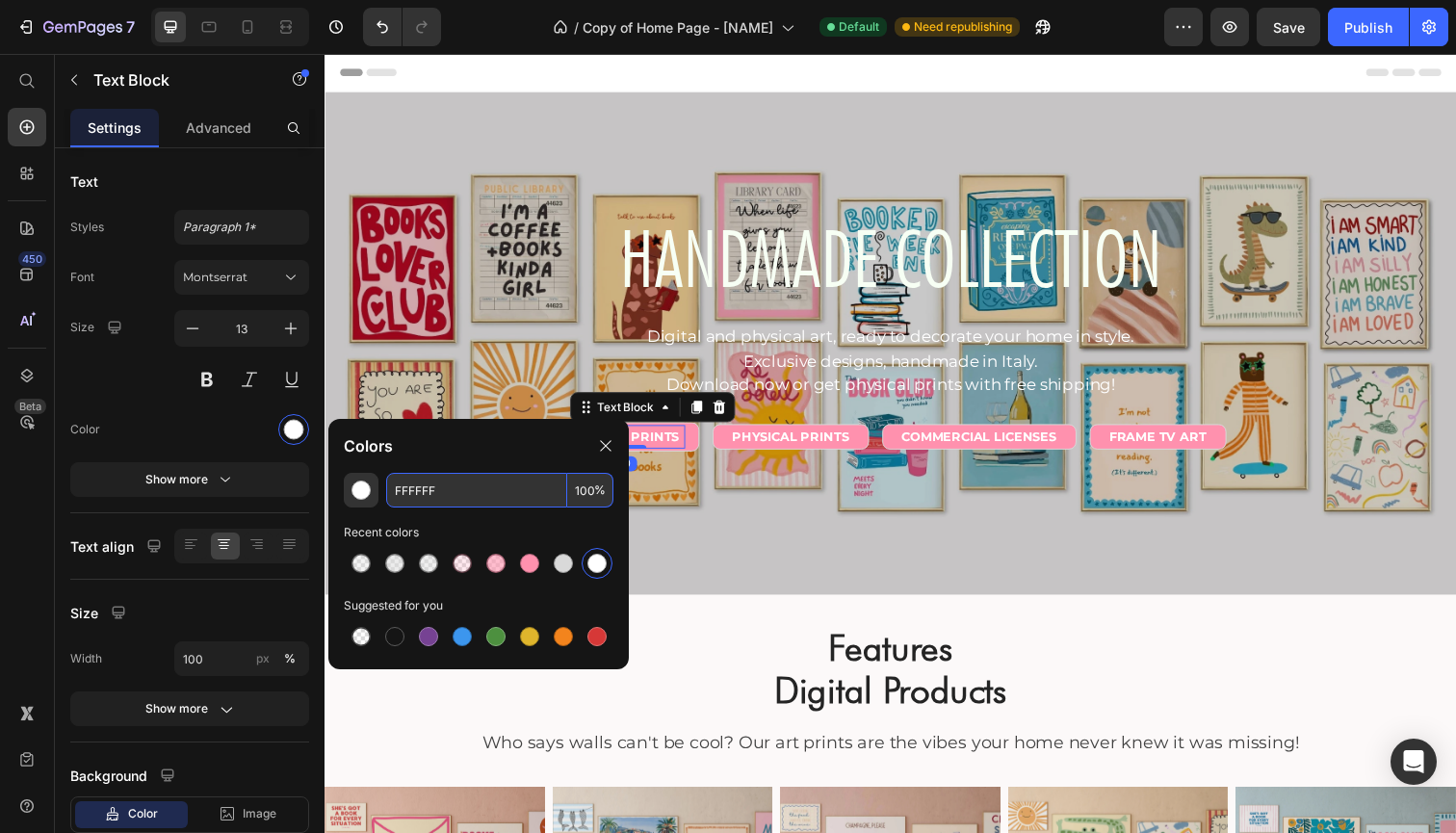 click on "FFFFFF" at bounding box center (477, 490) 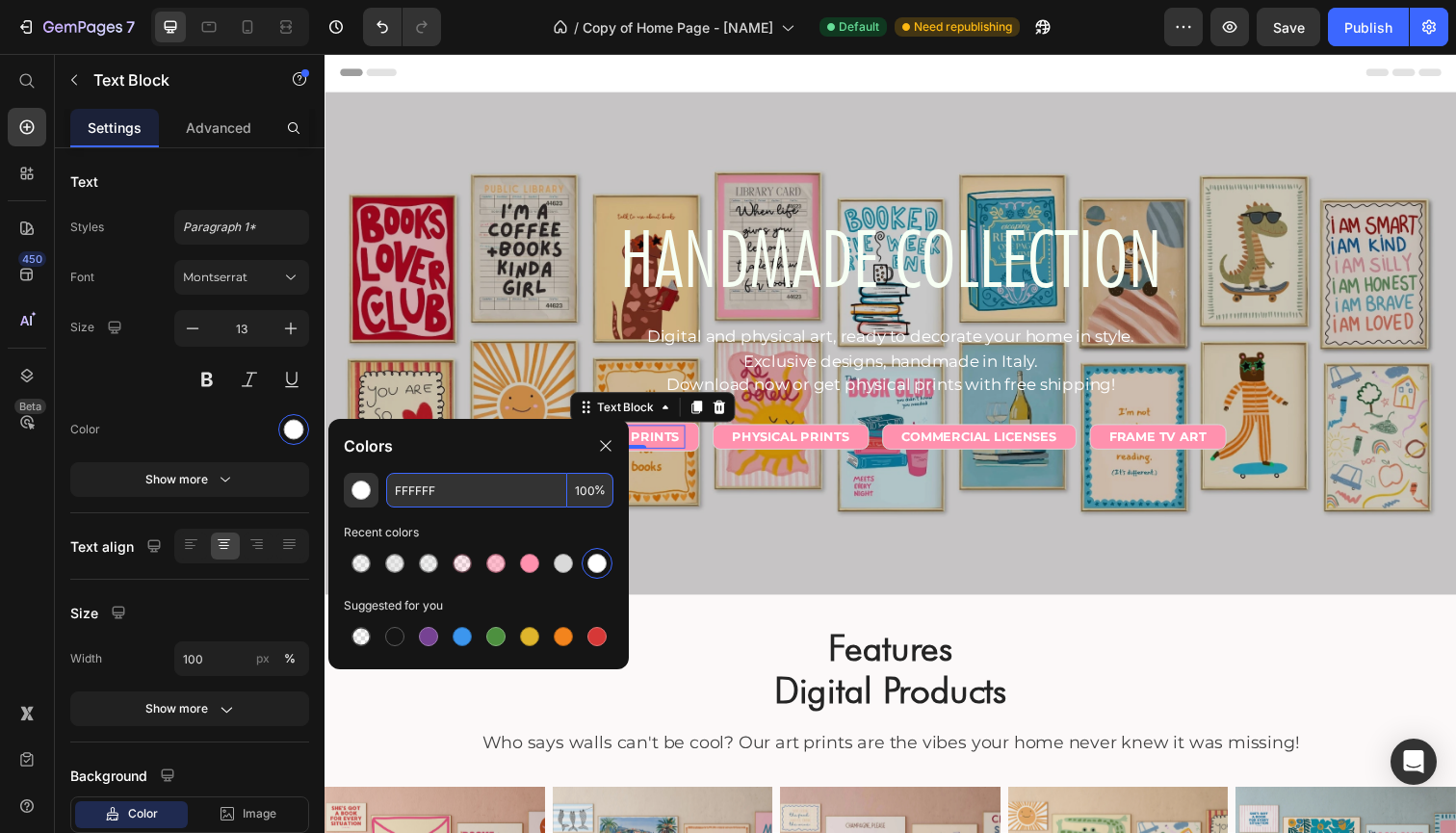 click on "FFFFFF" at bounding box center (477, 490) 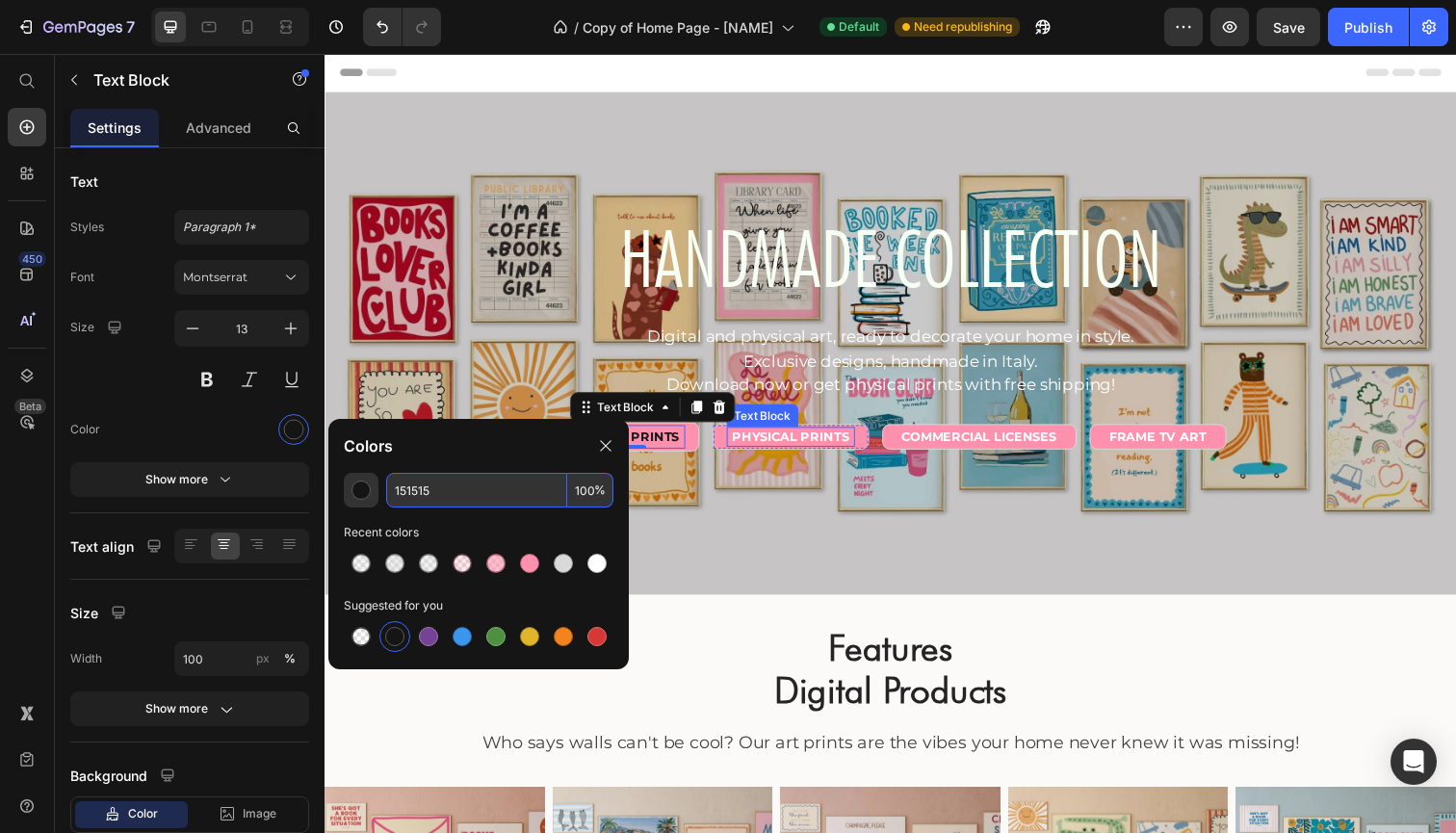 click on "PHYSICAL PRINTS" at bounding box center [800, 445] 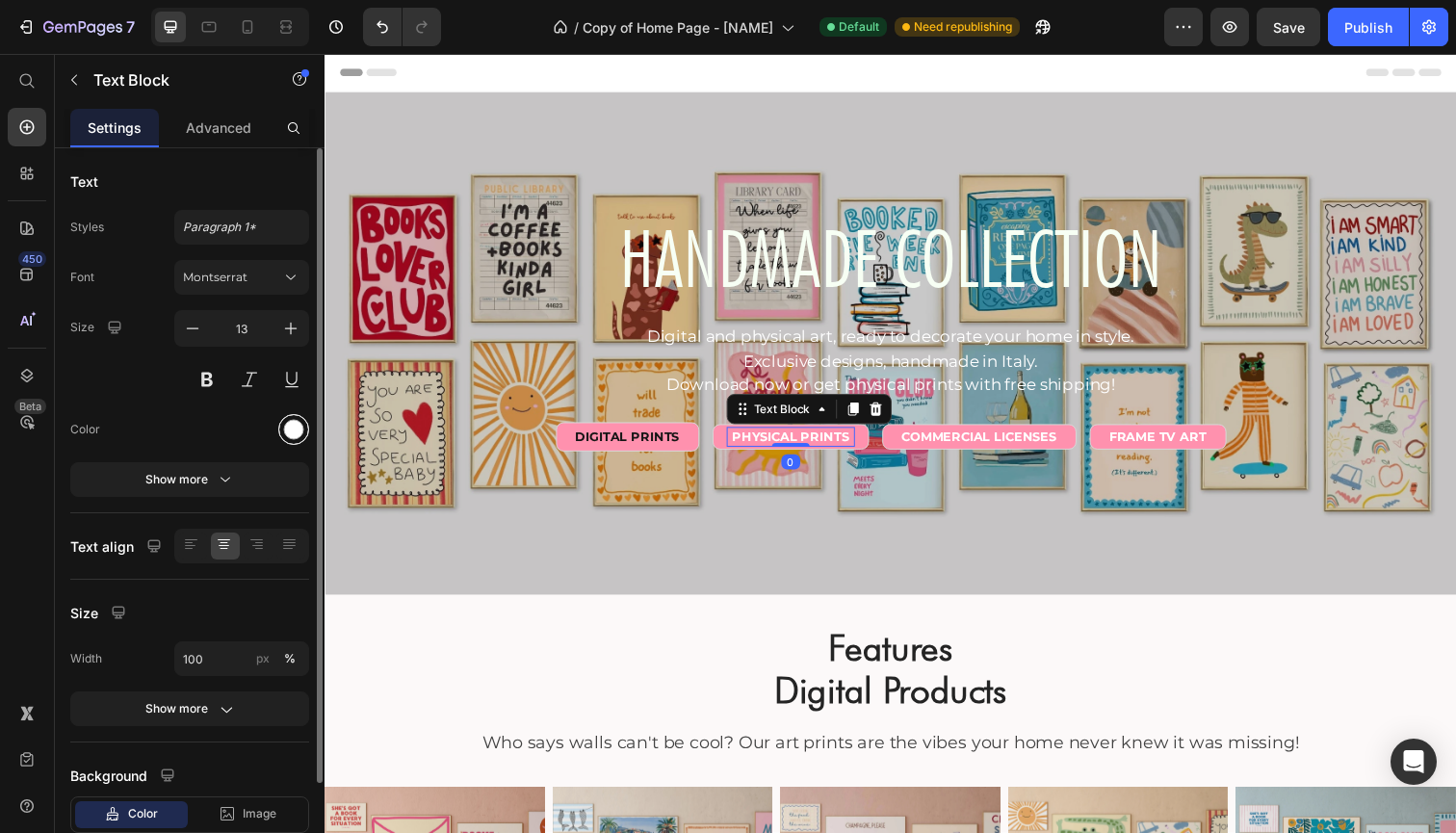 click at bounding box center [294, 430] 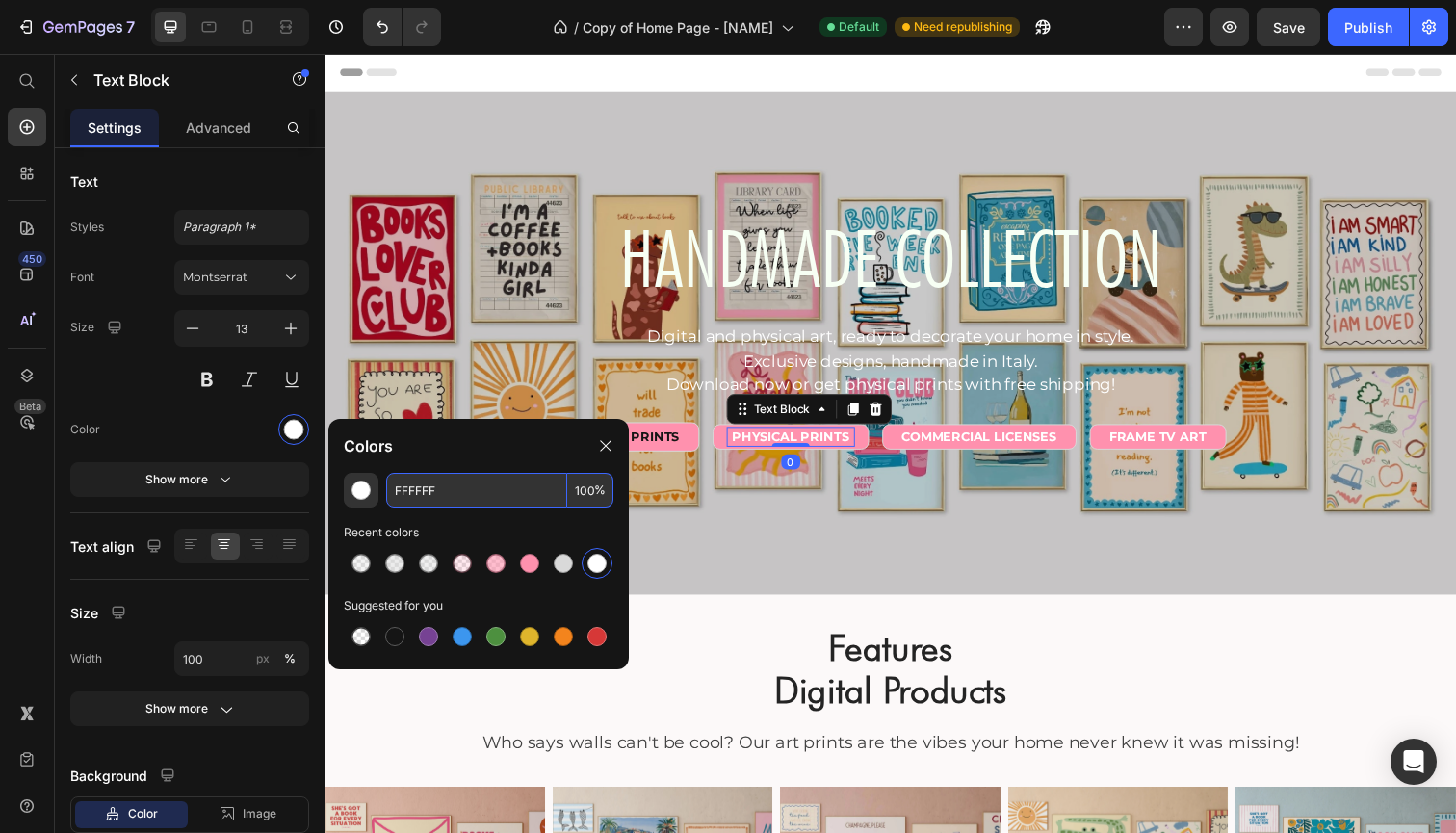 click on "FFFFFF" at bounding box center [477, 490] 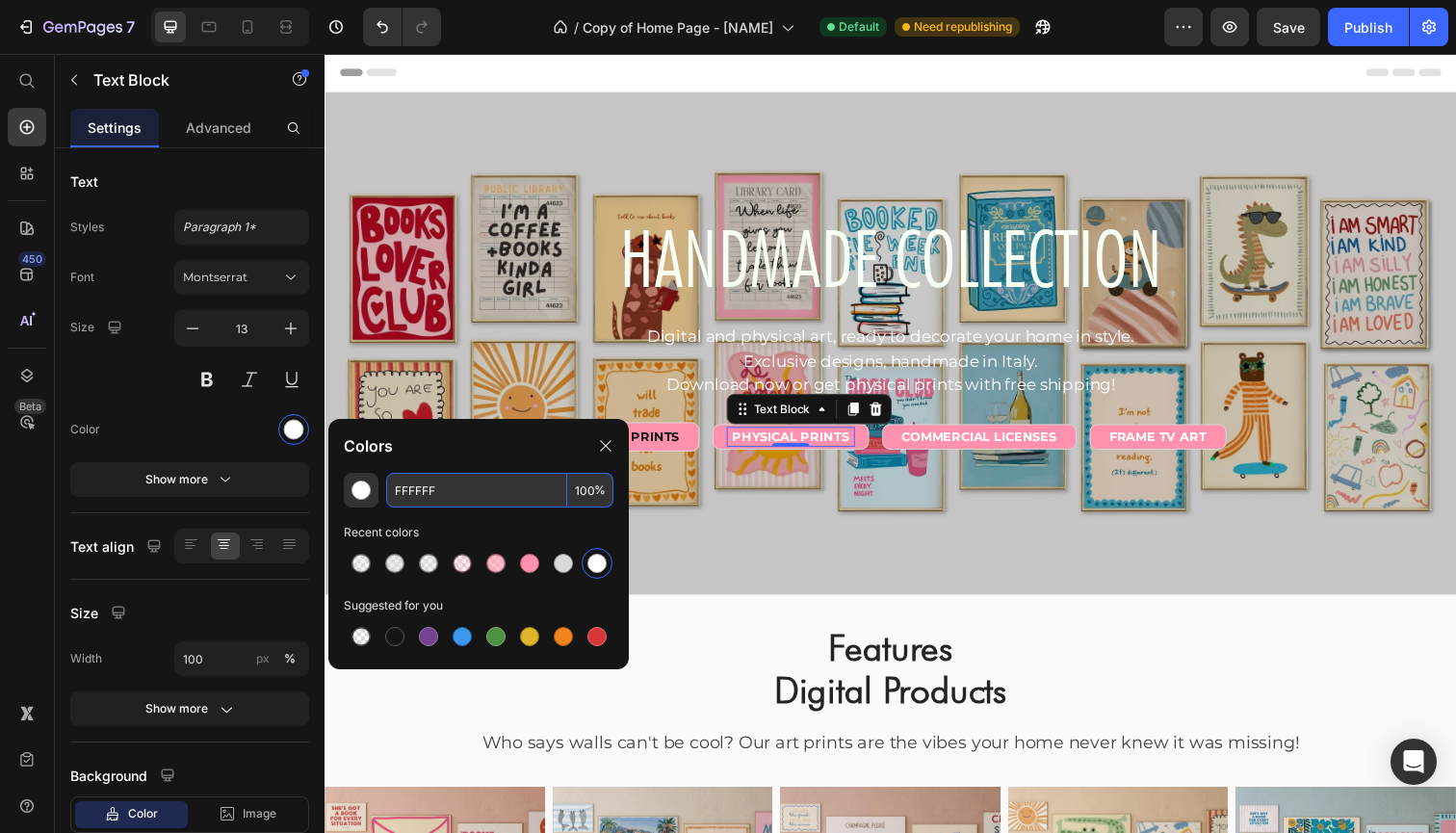click on "FFFFFF" at bounding box center (477, 490) 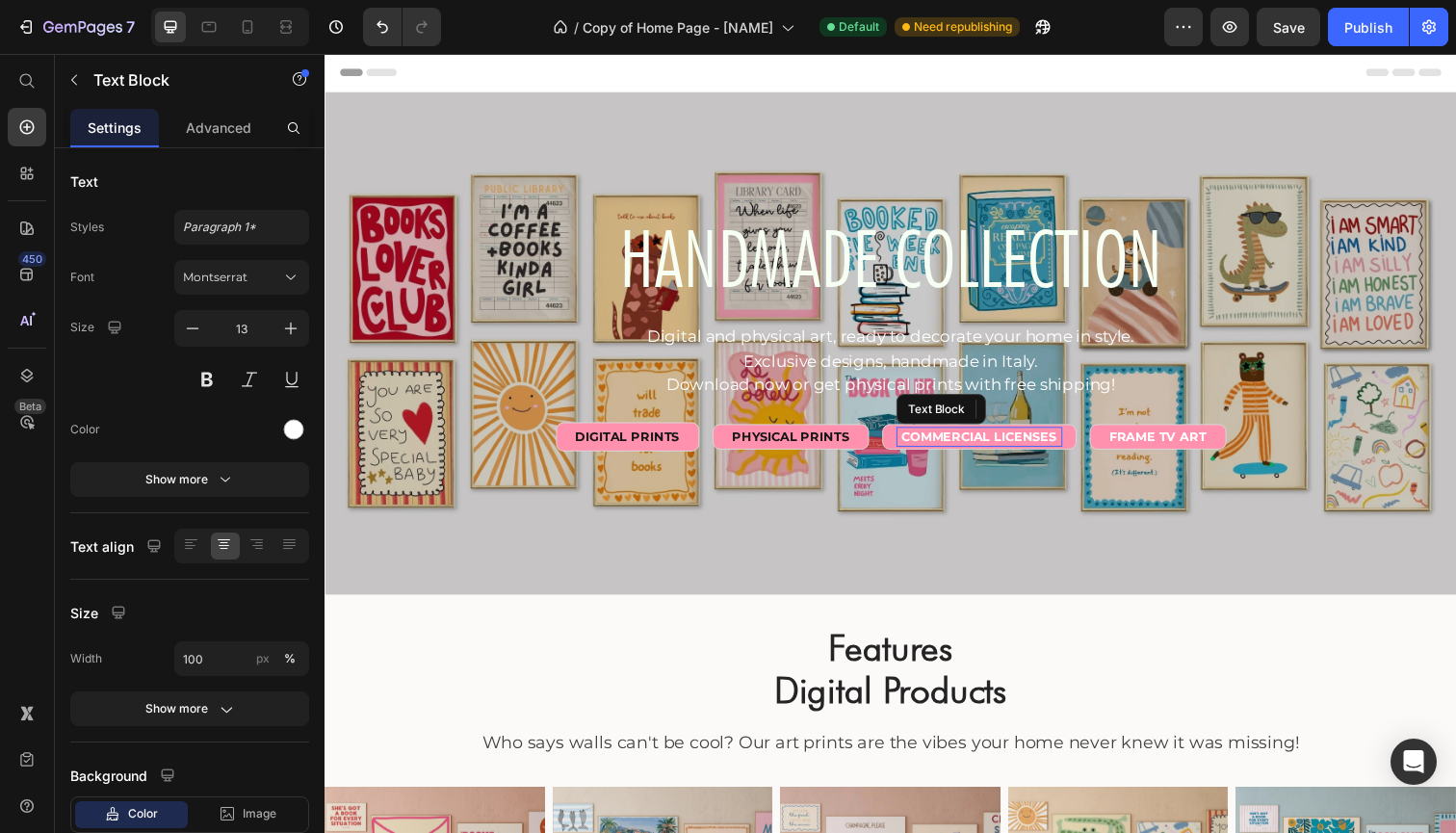 click on "COMMERCIAL LICENSES" at bounding box center (993, 445) 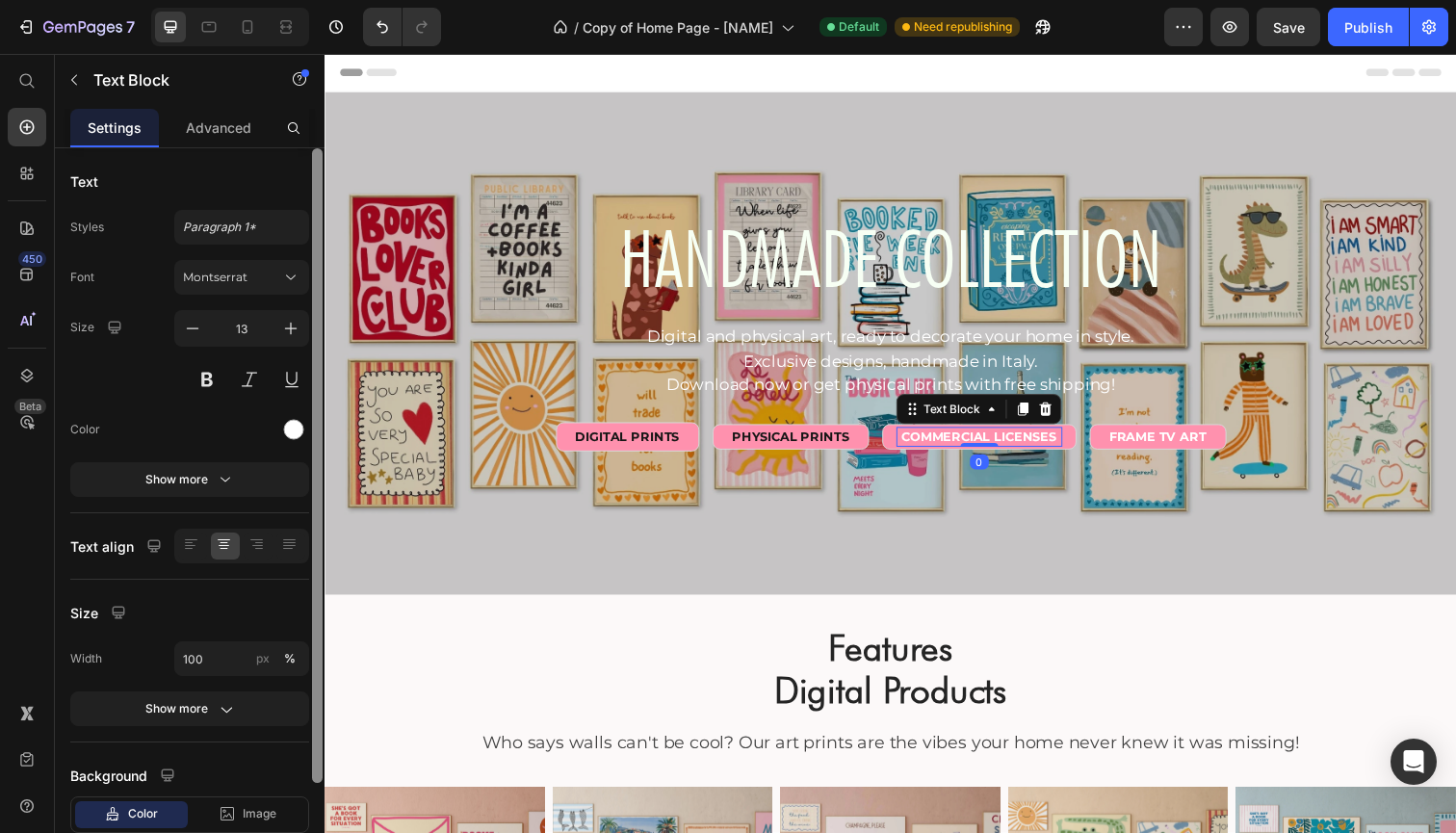 drag, startPoint x: 289, startPoint y: 437, endPoint x: 312, endPoint y: 436, distance: 23.021729 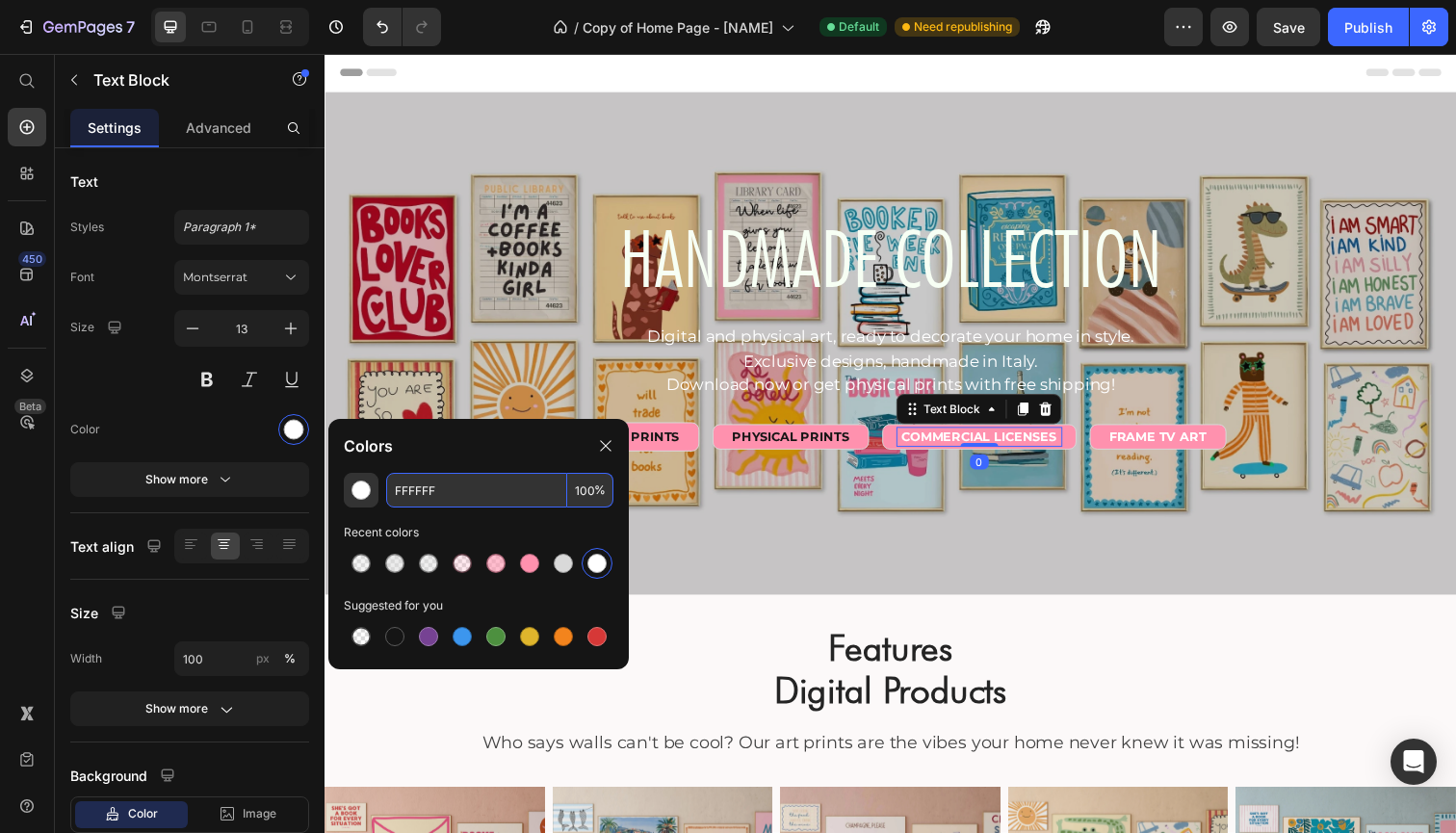 click on "FFFFFF" at bounding box center [477, 490] 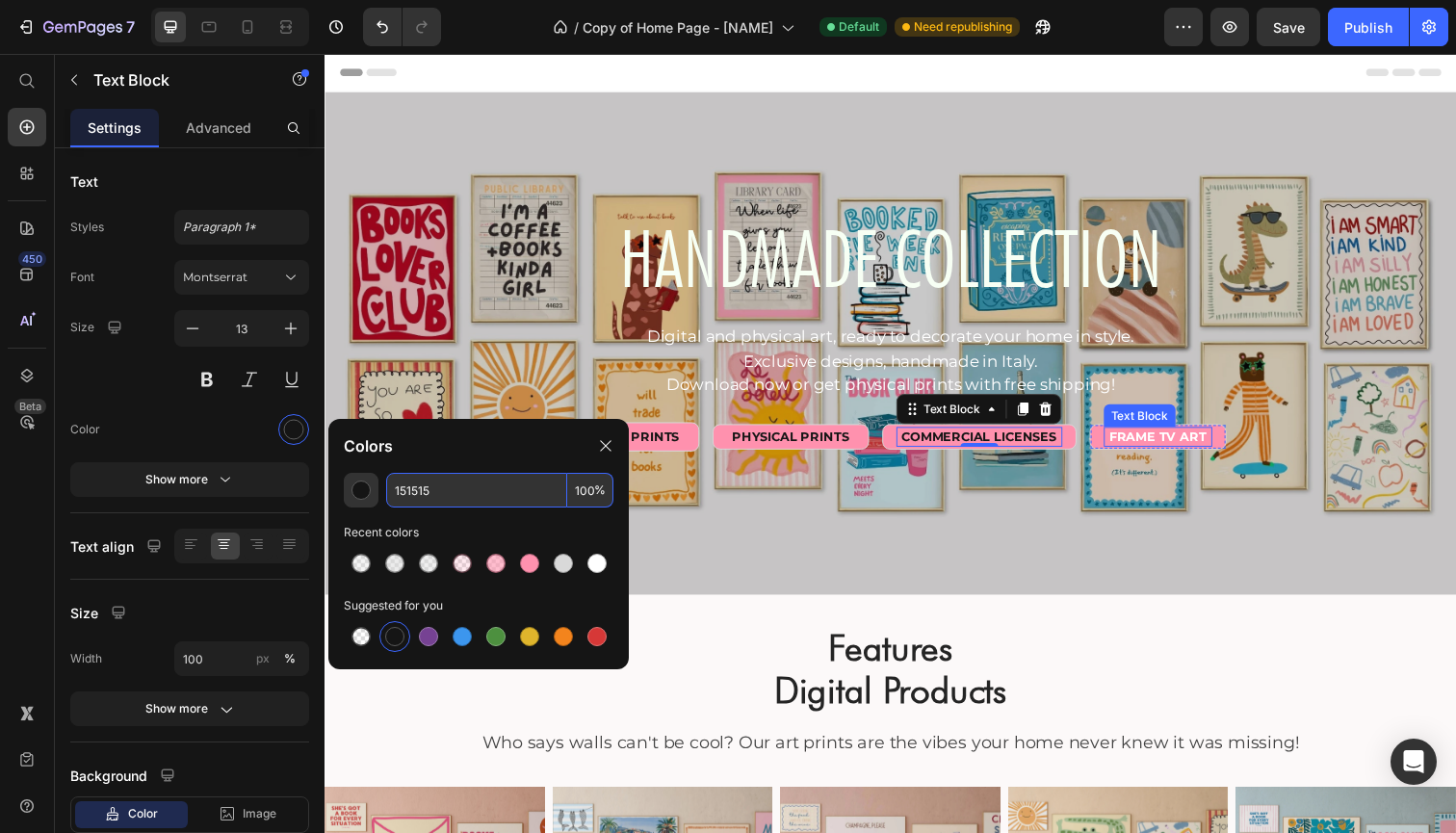 click on "FRAME TV ART" at bounding box center (1175, 445) 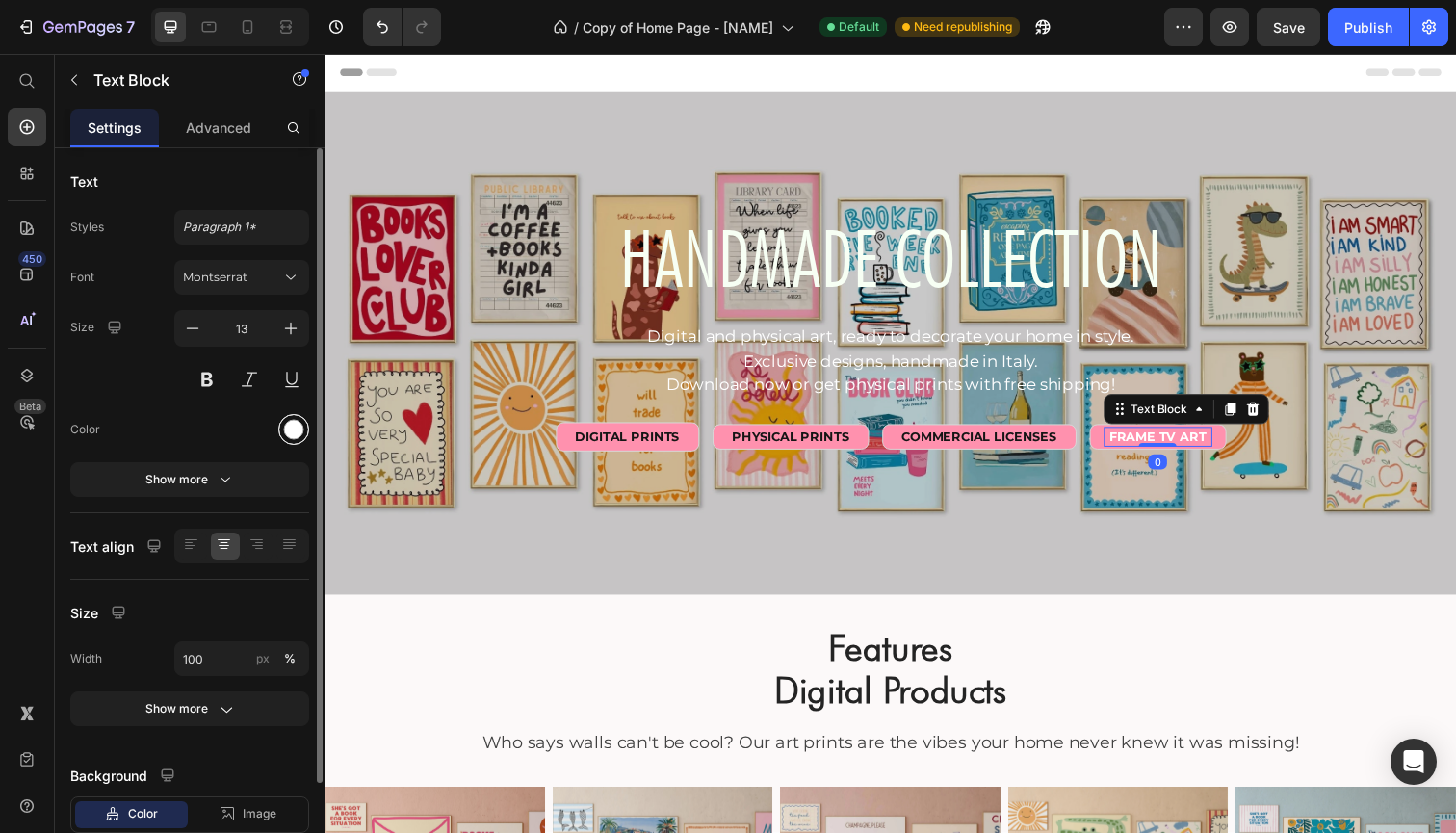 click at bounding box center [294, 430] 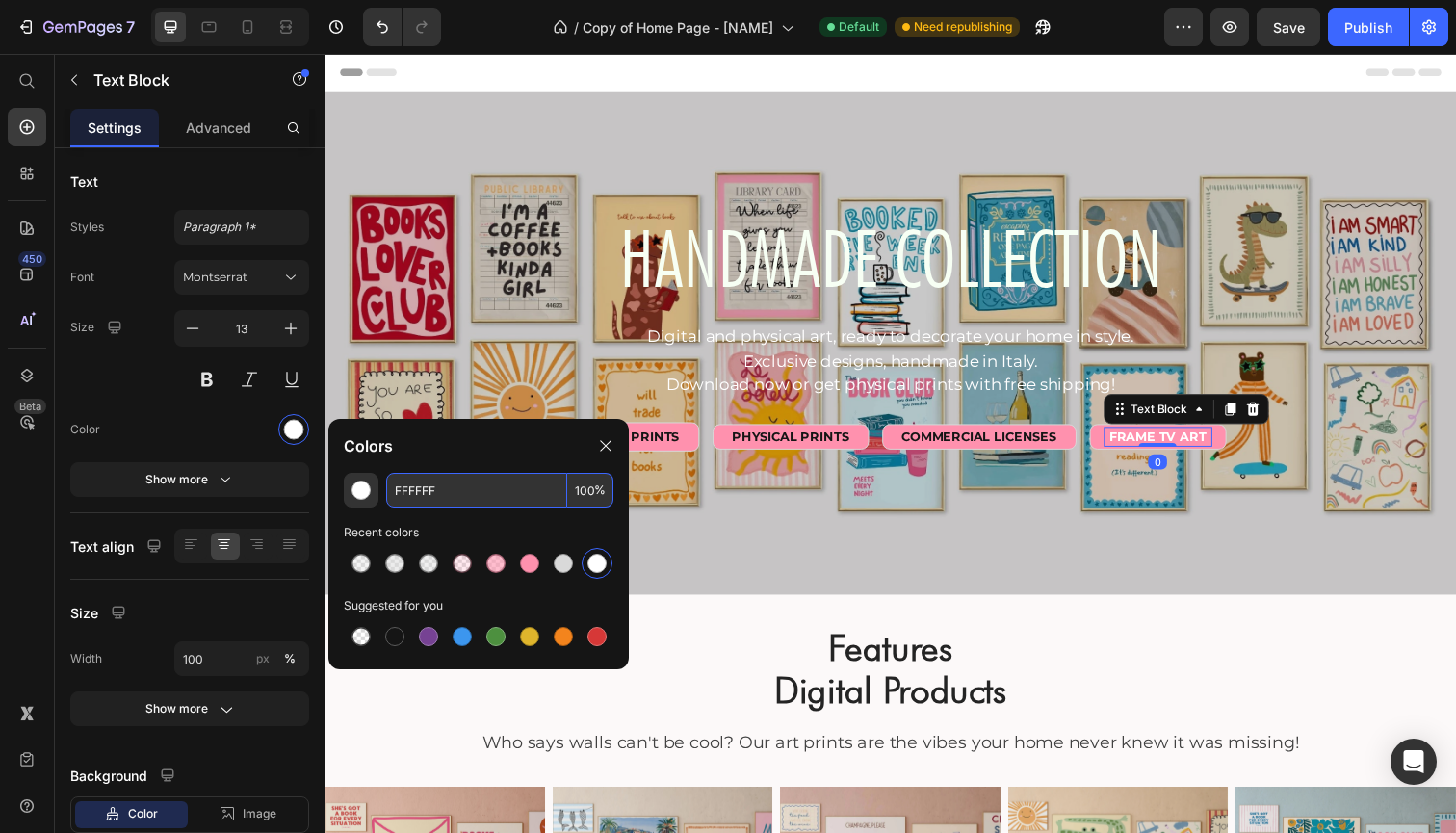 click on "FFFFFF" at bounding box center [477, 490] 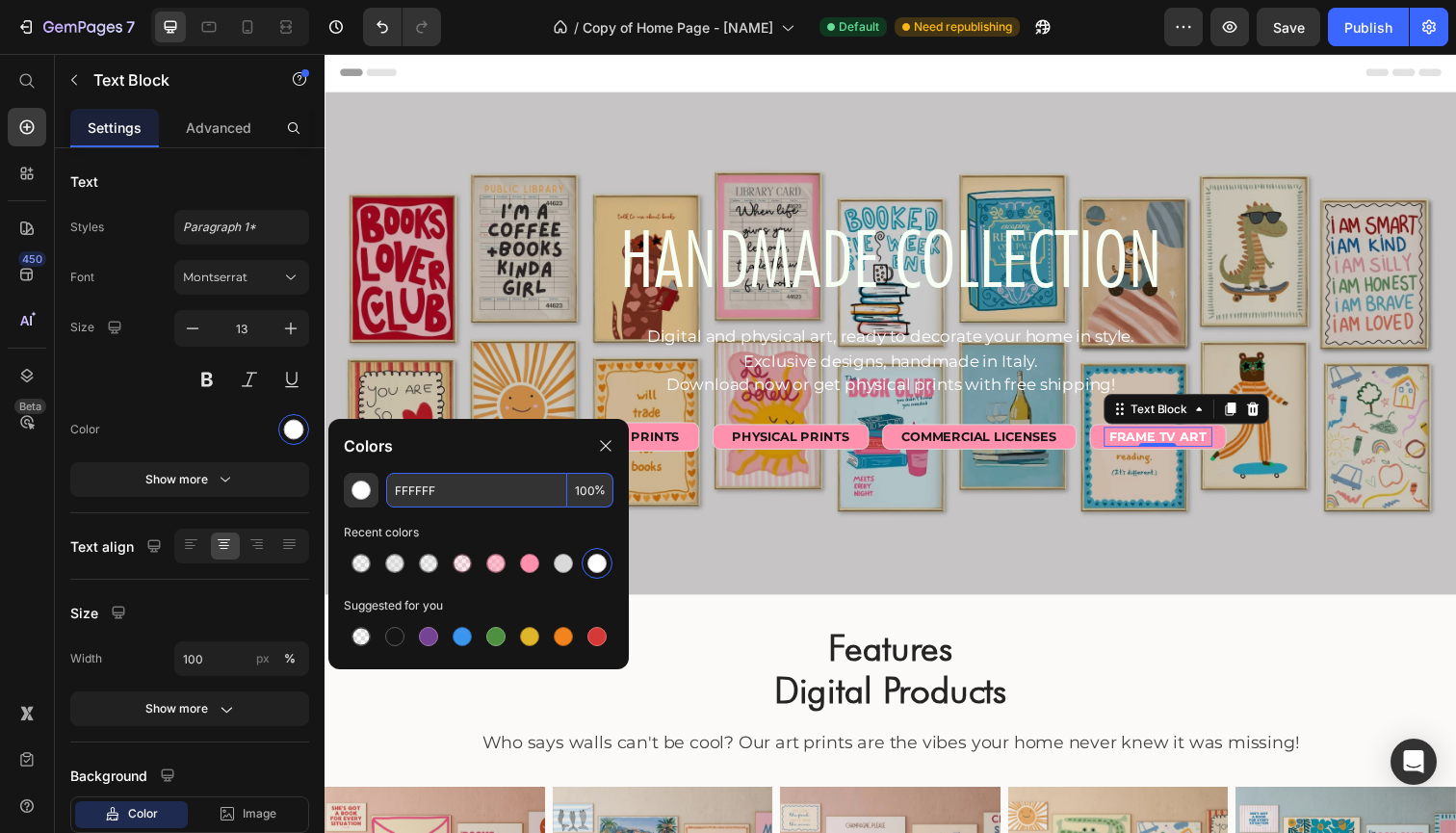 click on "FFFFFF" at bounding box center [477, 490] 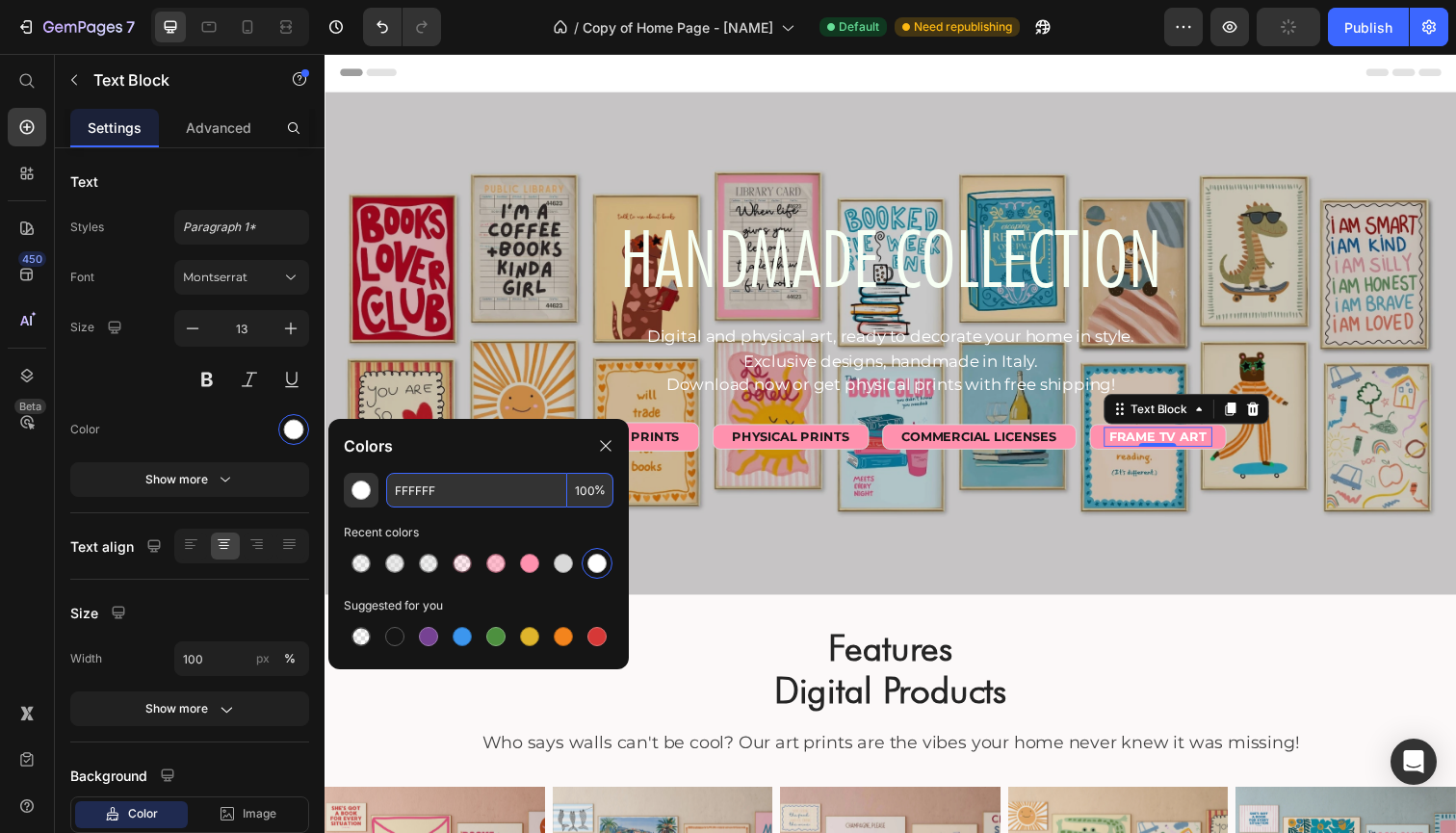 paste on "151515" 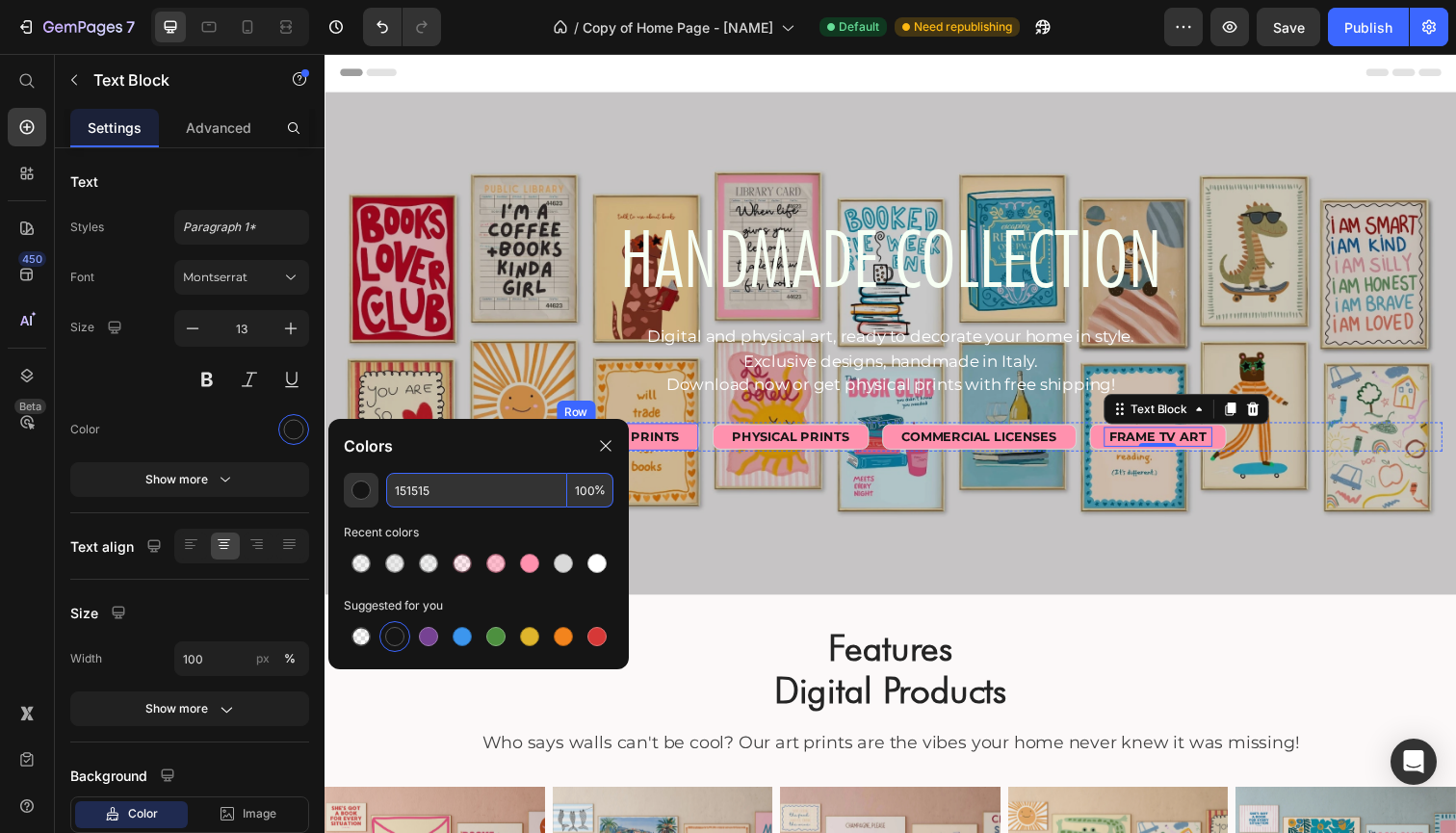 click on "DIGITAL PRINTS Text Block Row" at bounding box center [634, 445] 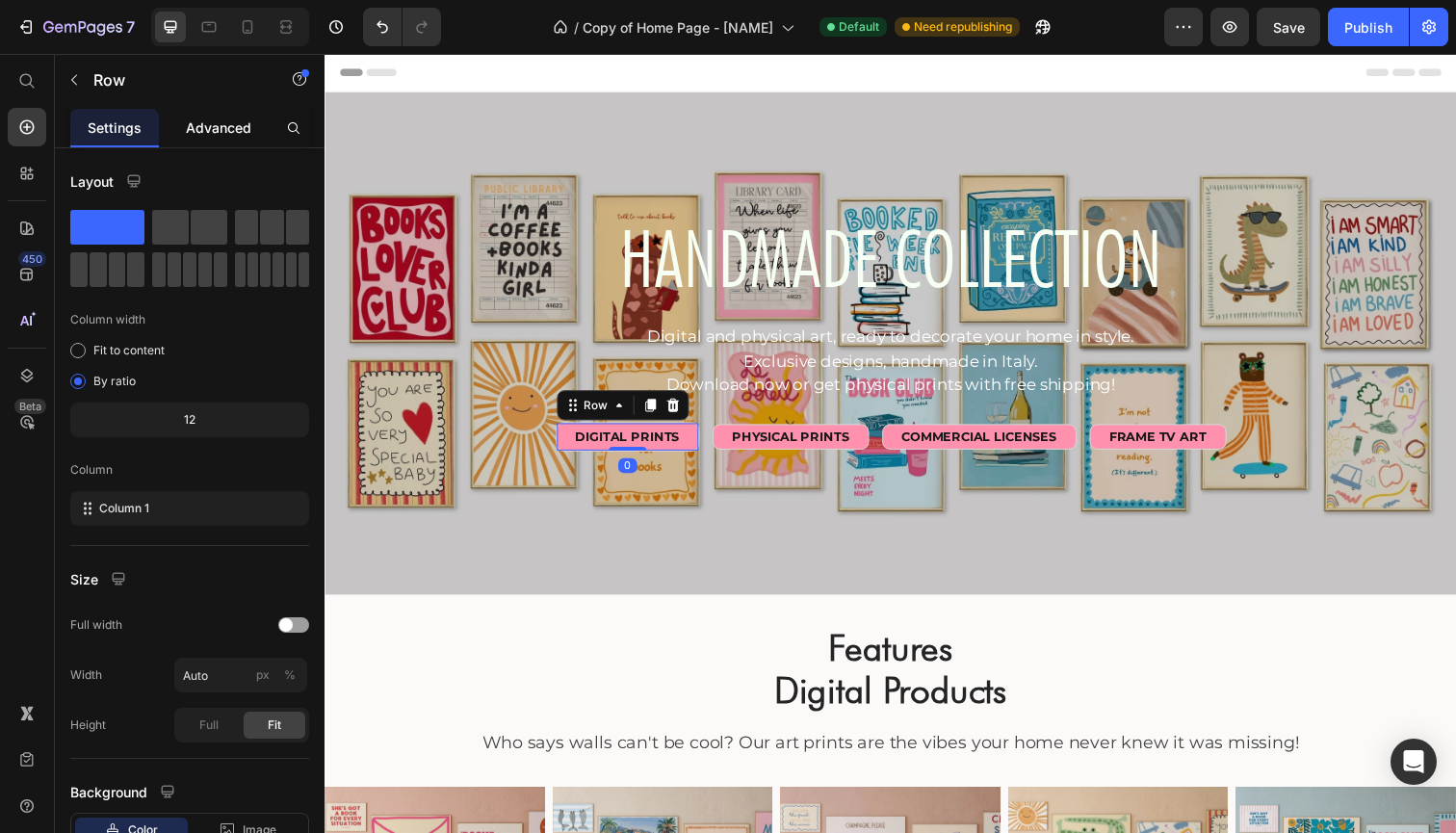 click on "Advanced" 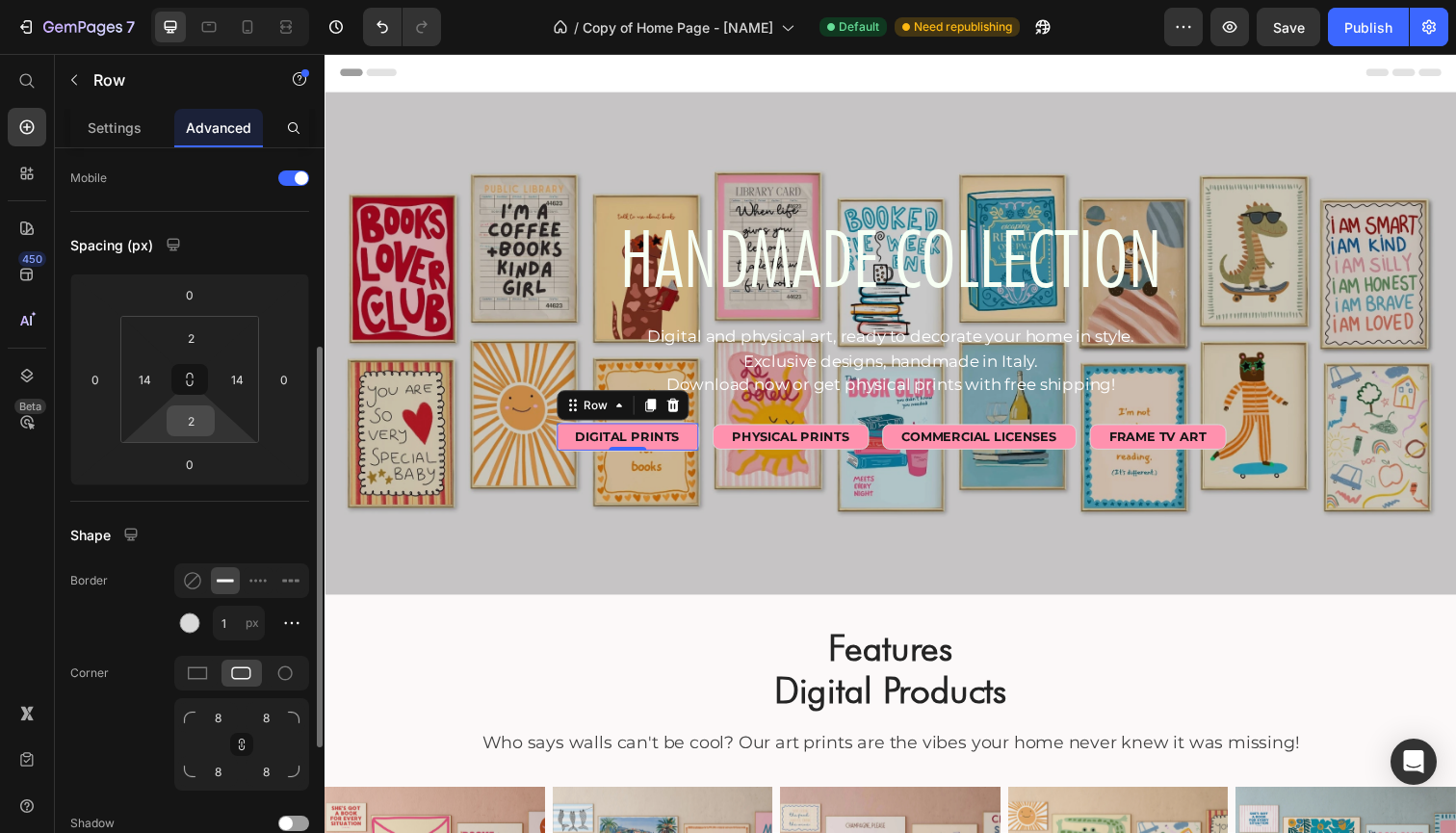 scroll, scrollTop: 211, scrollLeft: 0, axis: vertical 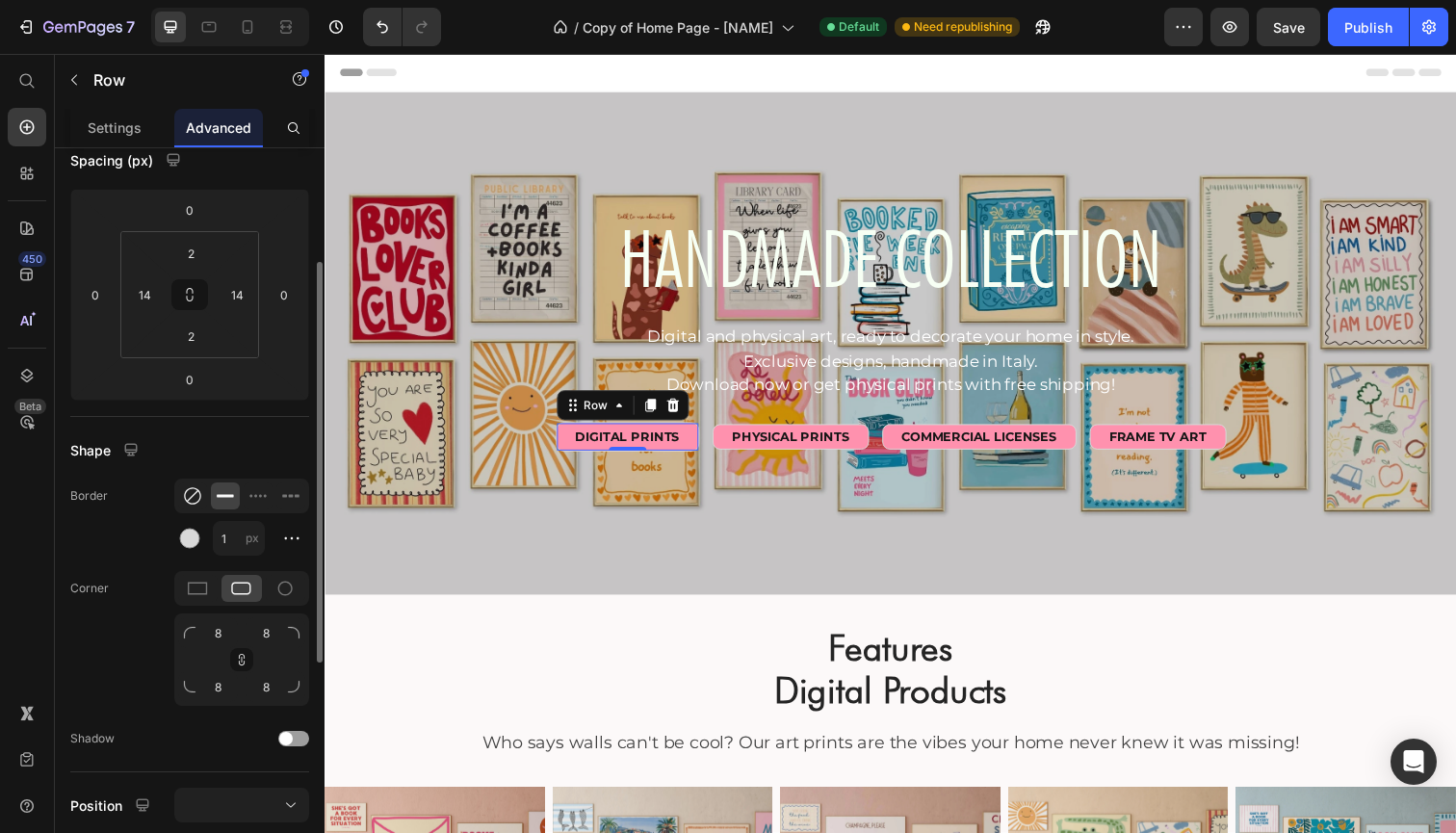 click 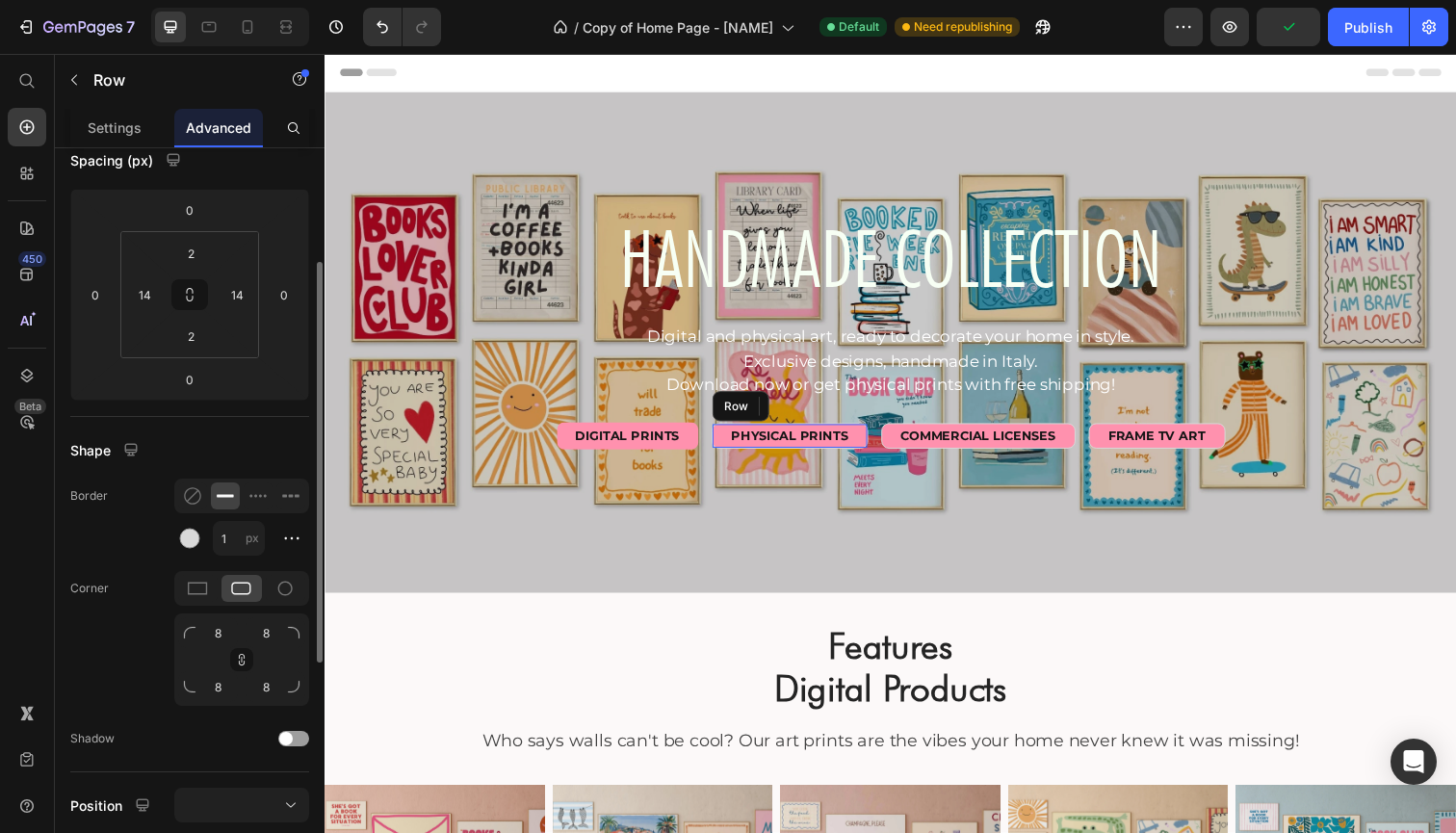 click on "PHYSICAL PRINTS Text Block Row" at bounding box center [799, 444] 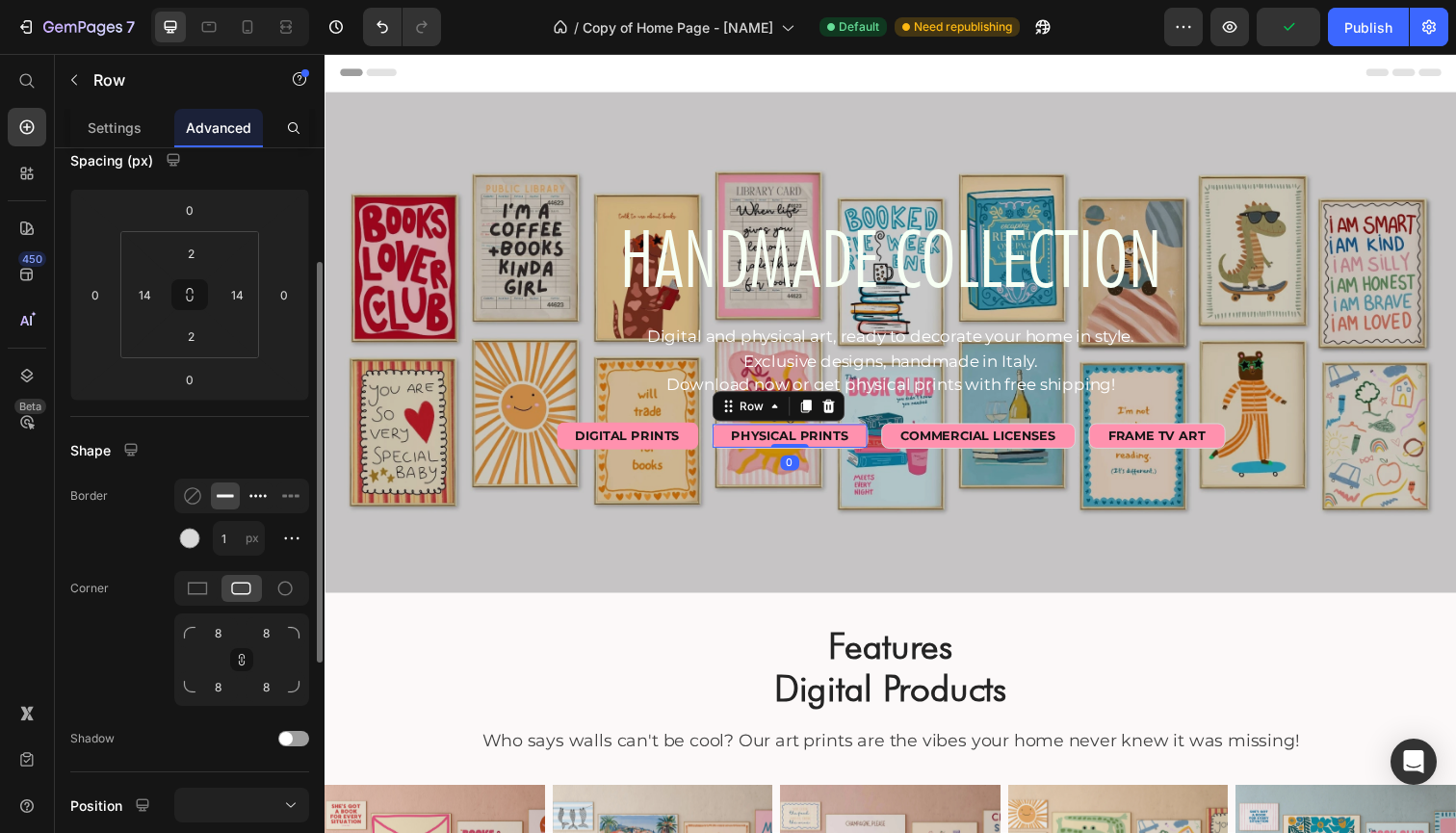 drag, startPoint x: 202, startPoint y: 497, endPoint x: 264, endPoint y: 486, distance: 62.96825 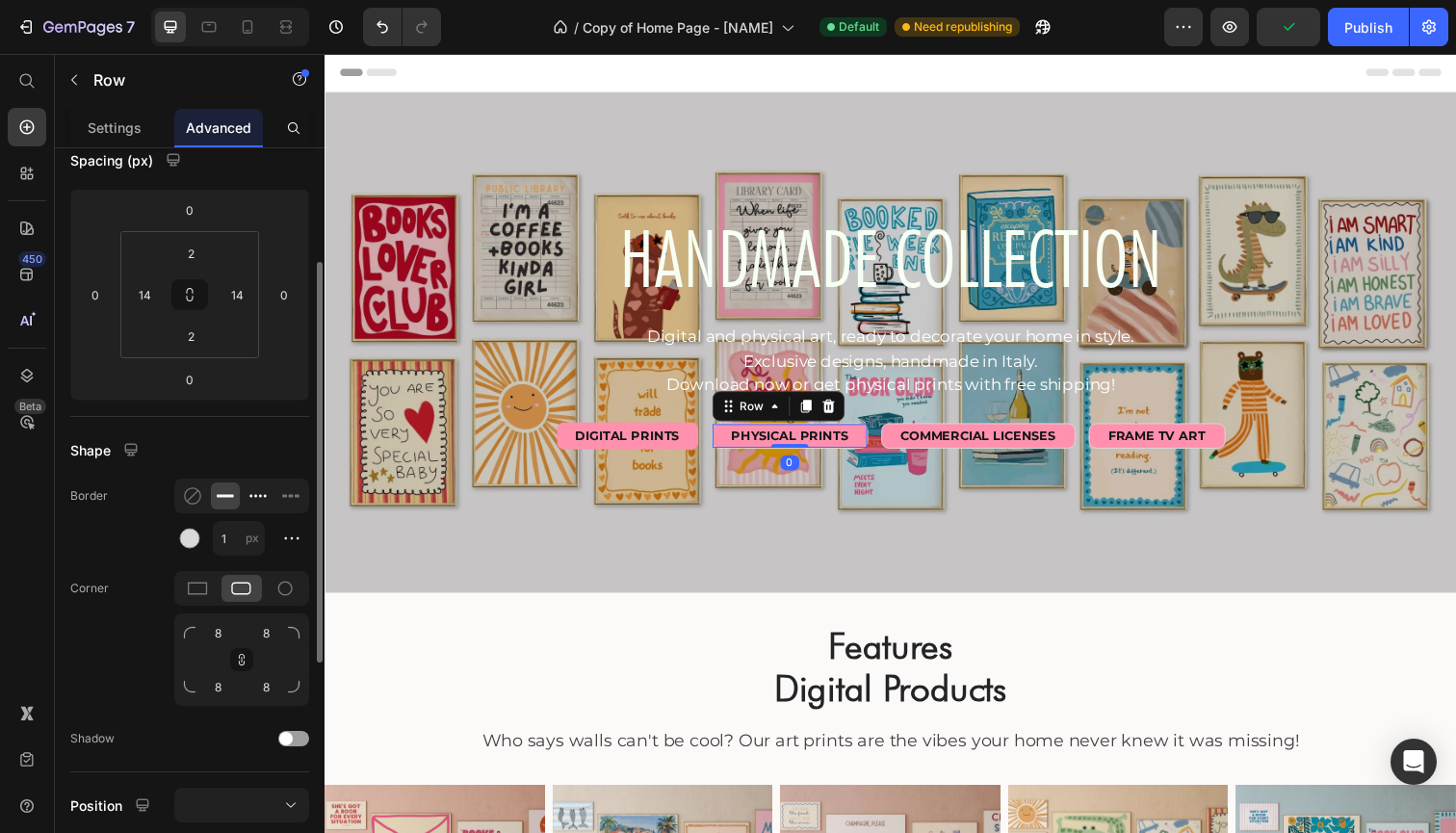 click 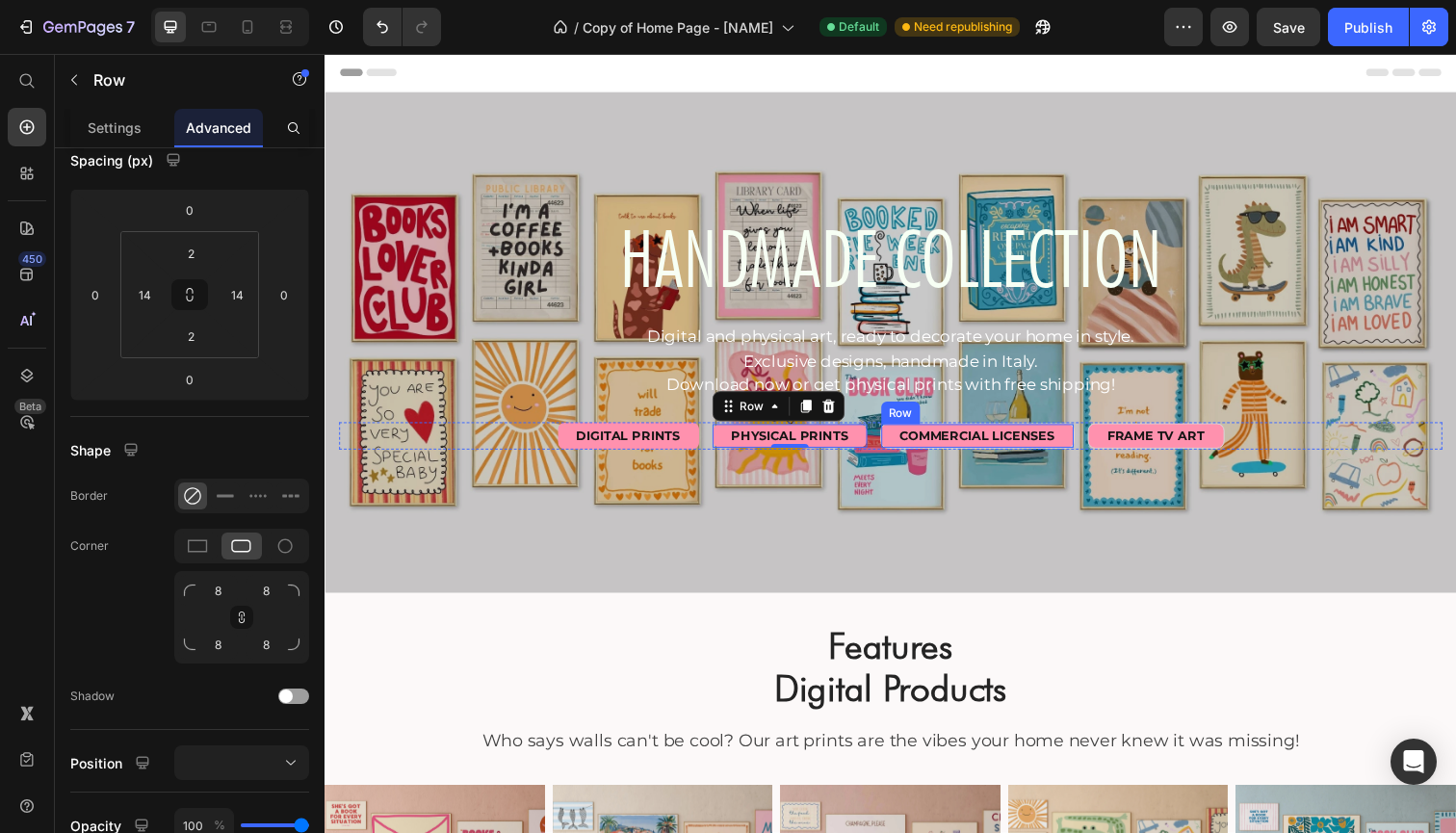 click on "COMMERCIAL LICENSES Text Block Row" at bounding box center (991, 444) 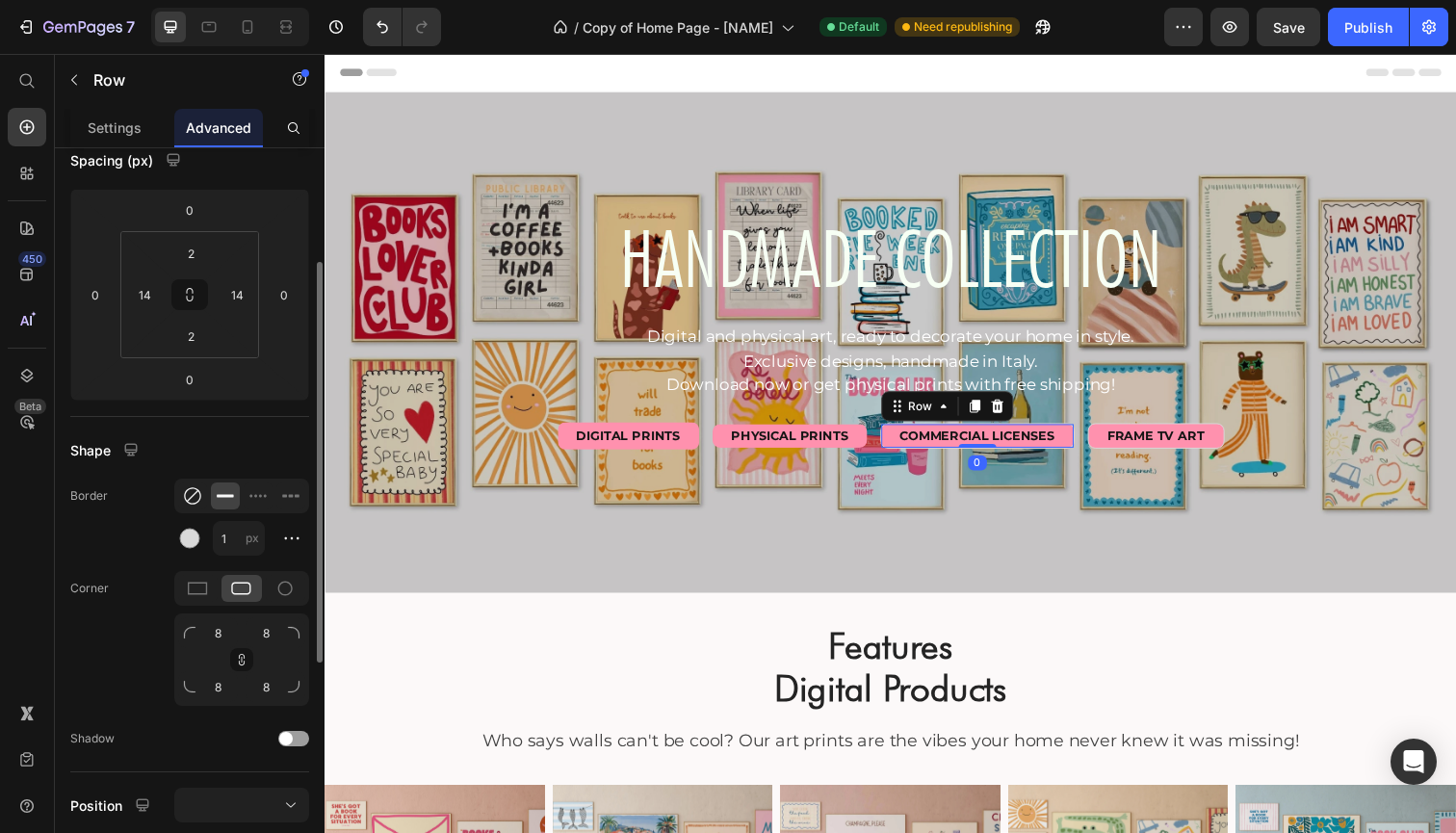 click 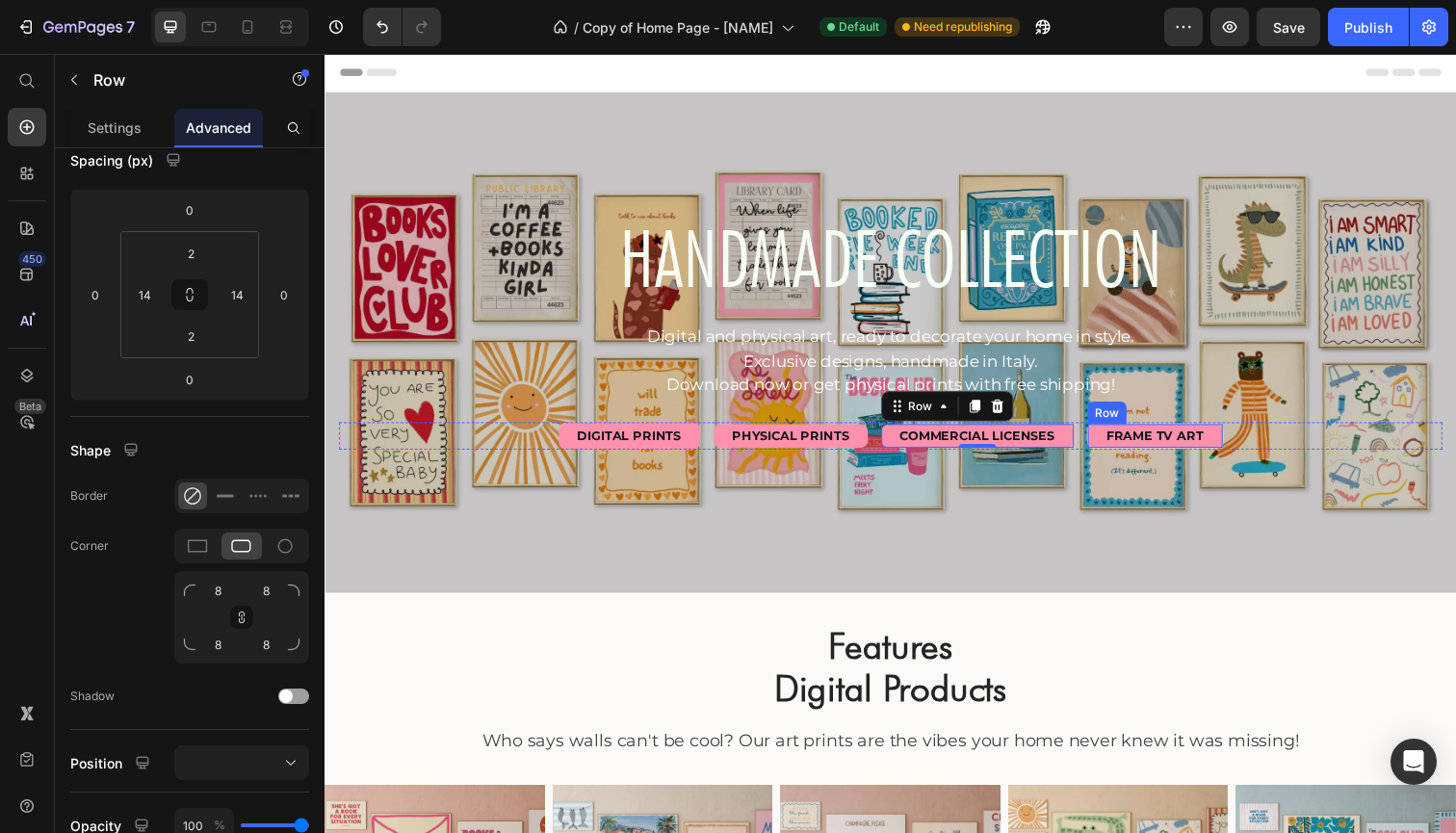 click on "FRAME TV ART Text Block Row" at bounding box center [1172, 444] 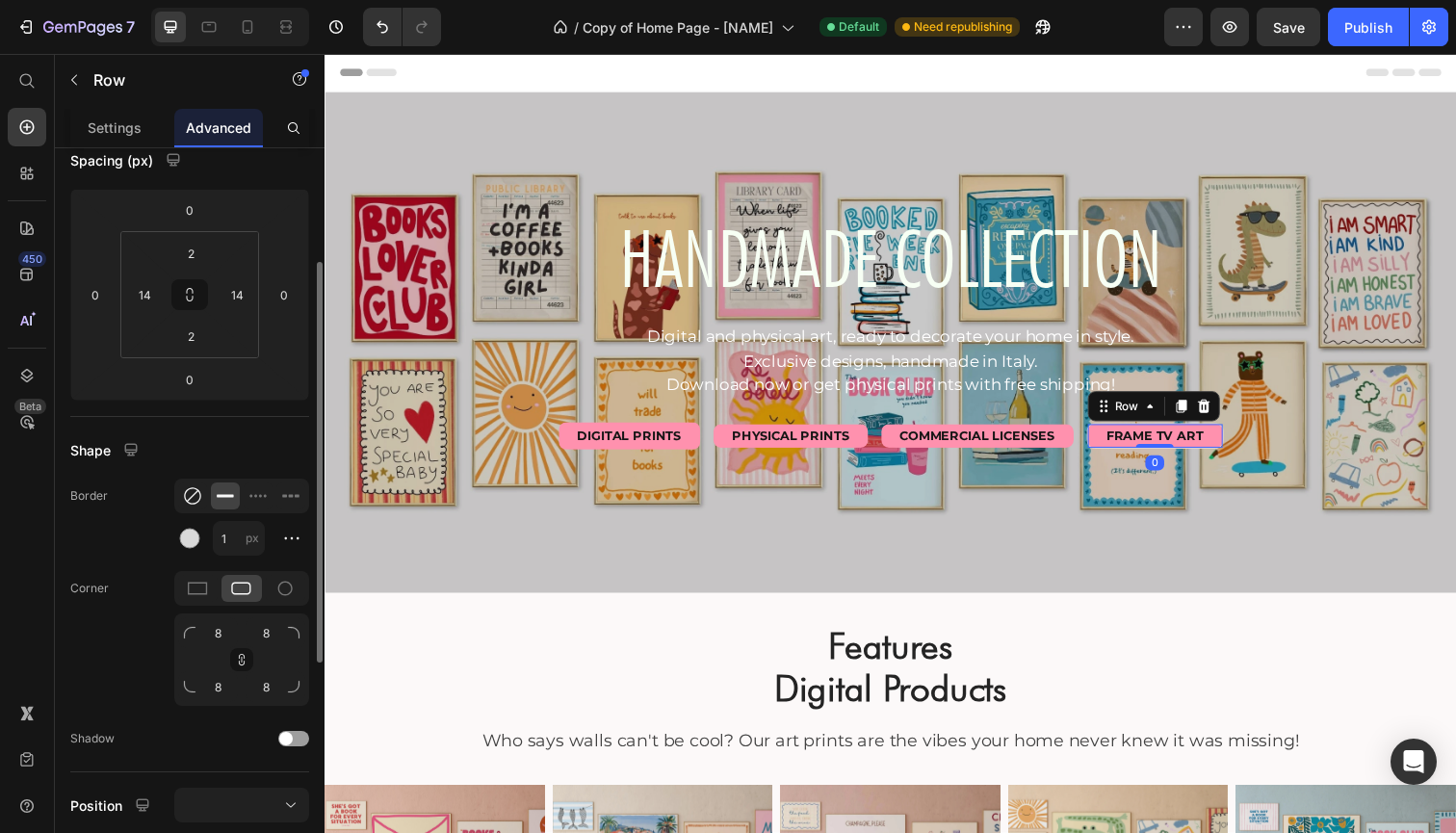 click 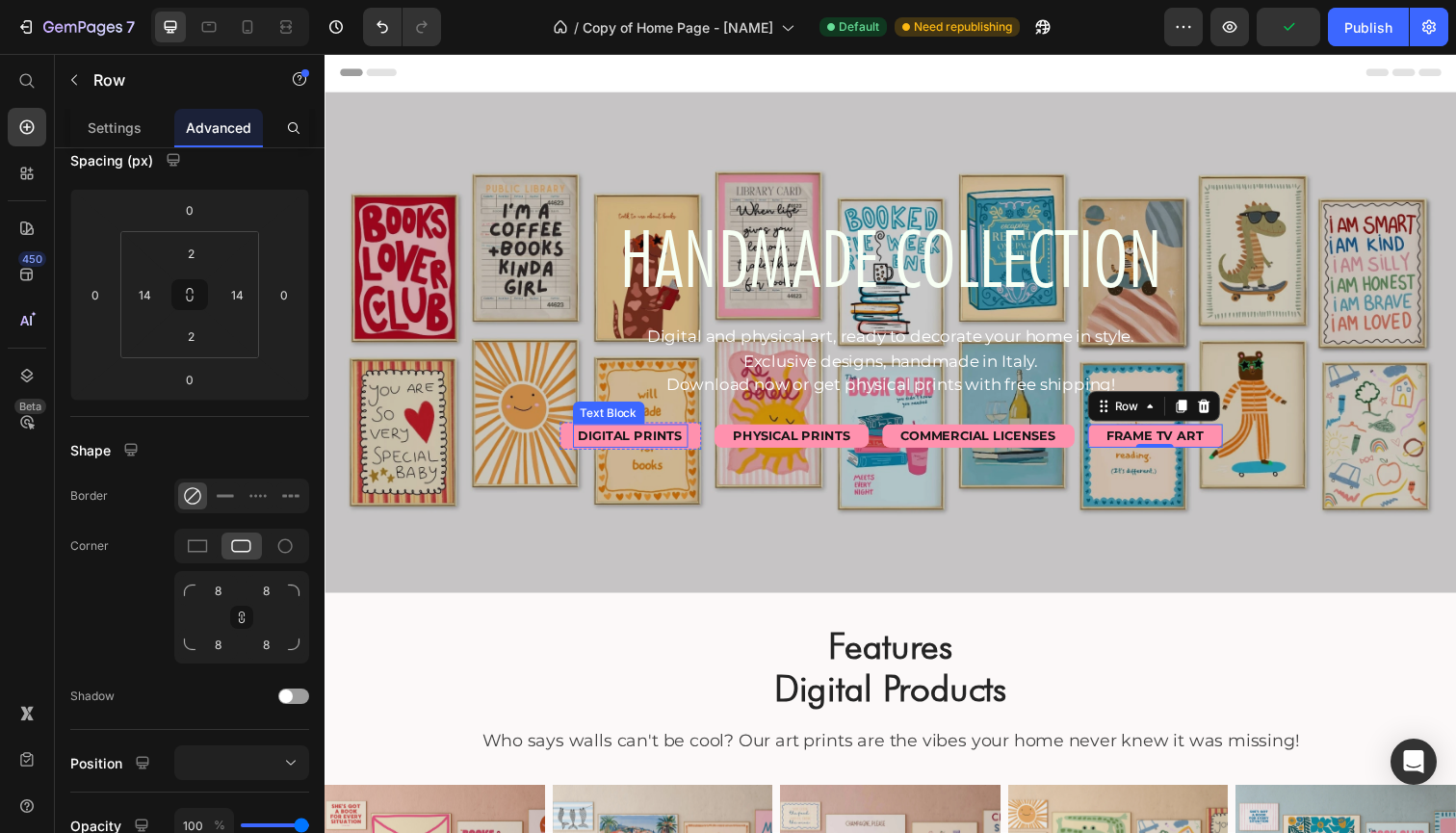 click on "DIGITAL PRINTS" at bounding box center (637, 444) 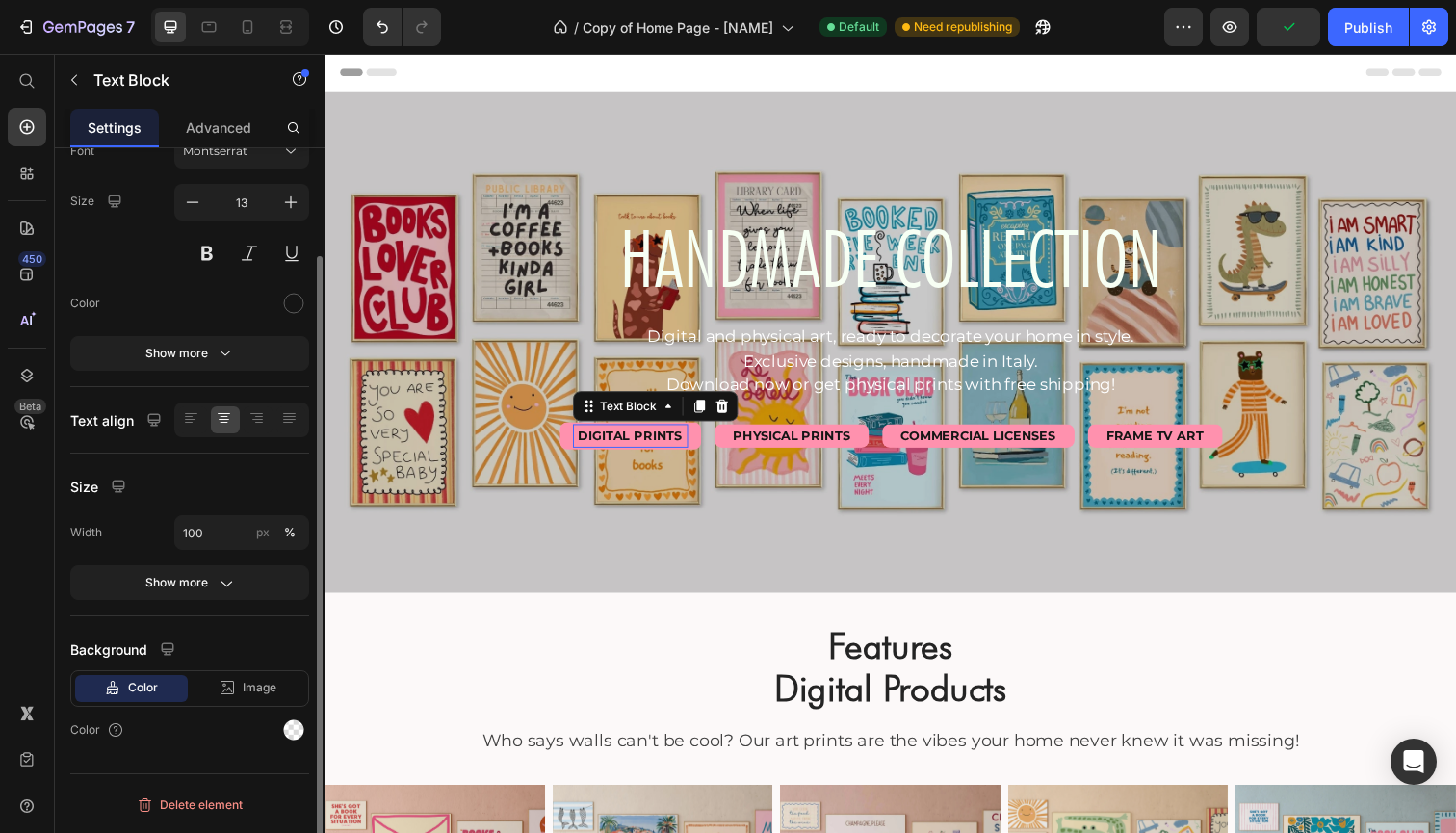 scroll, scrollTop: 0, scrollLeft: 0, axis: both 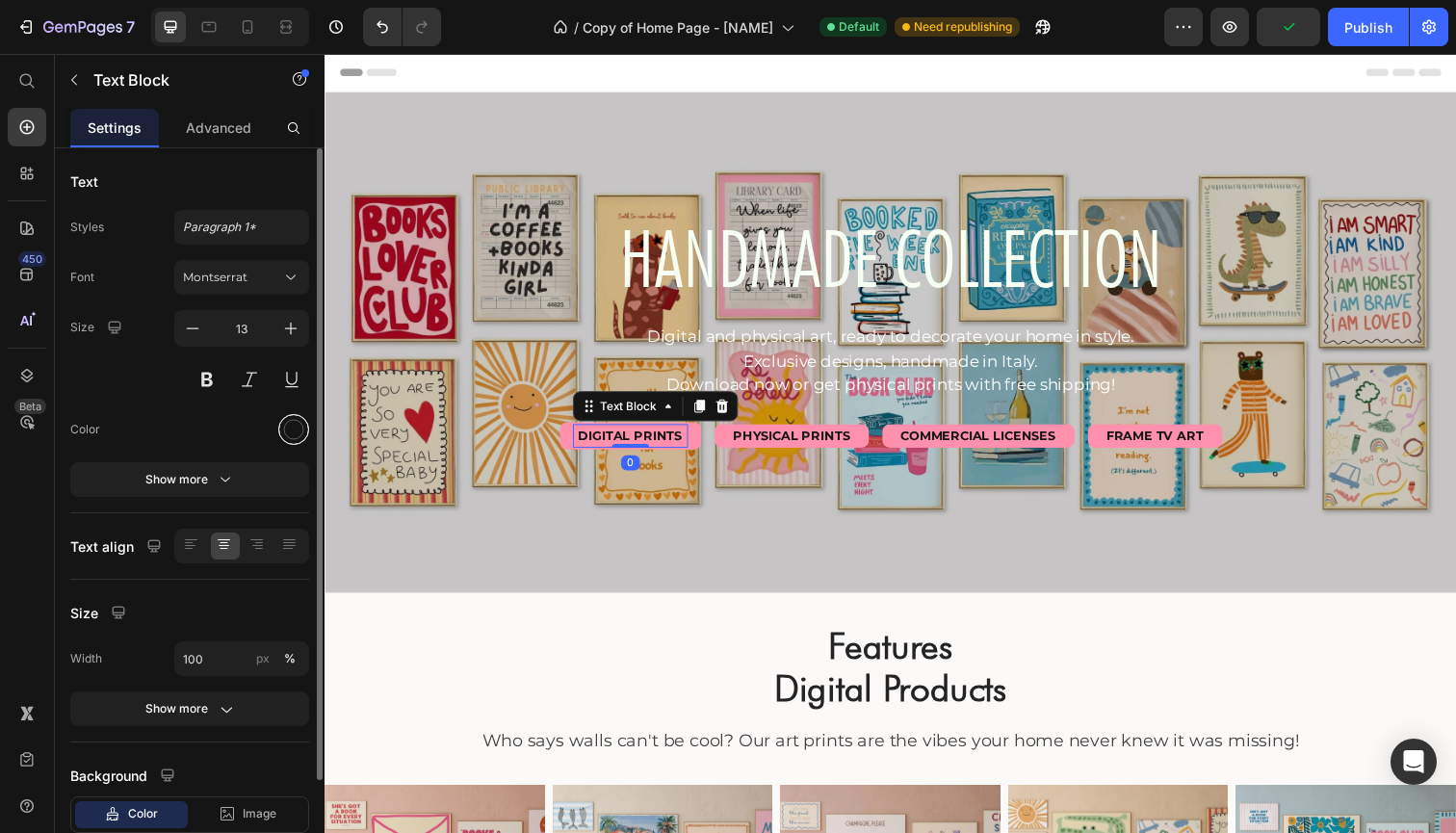 click at bounding box center (294, 430) 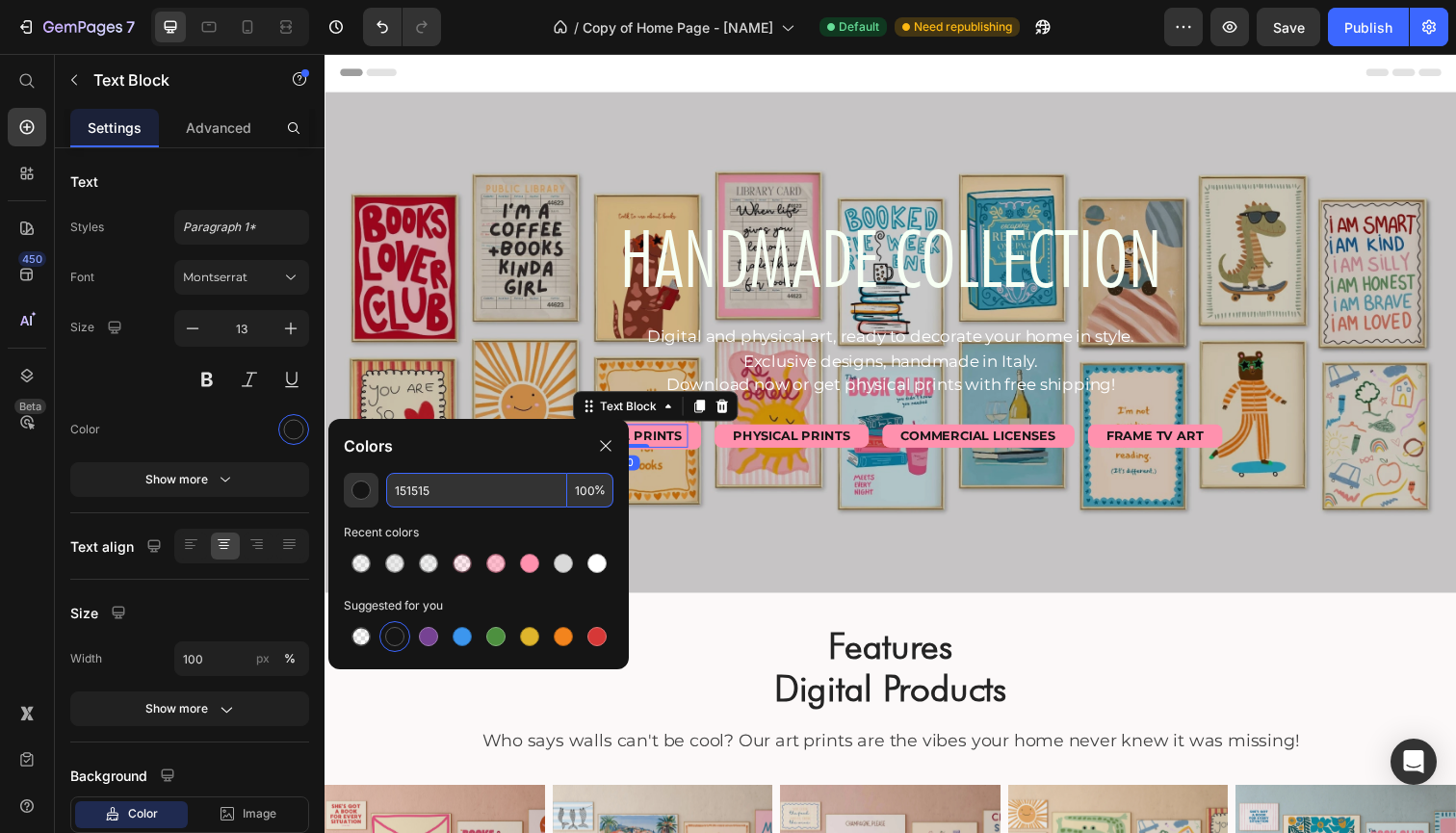 click on "100" at bounding box center [590, 490] 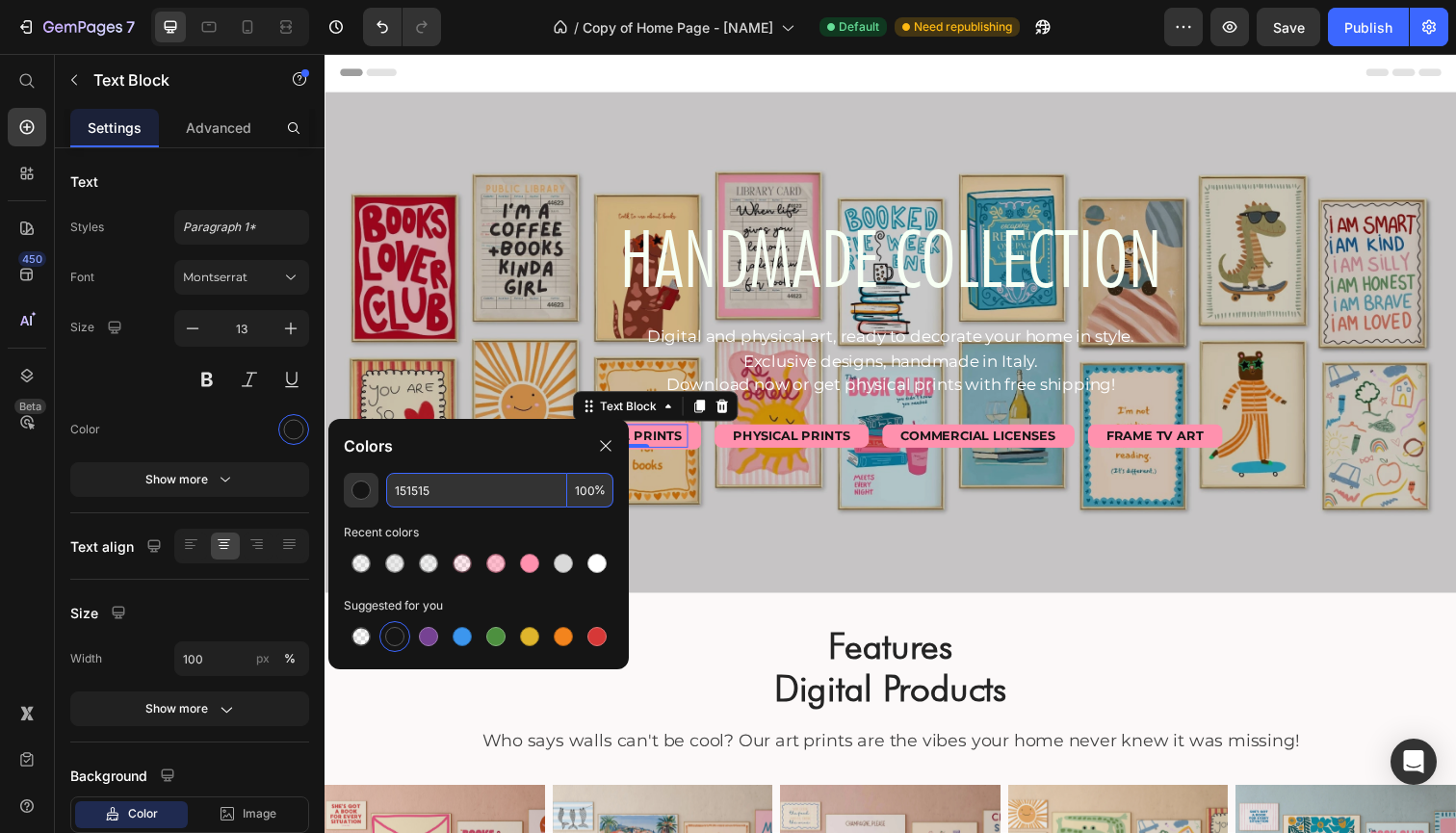 click on "100" at bounding box center [590, 490] 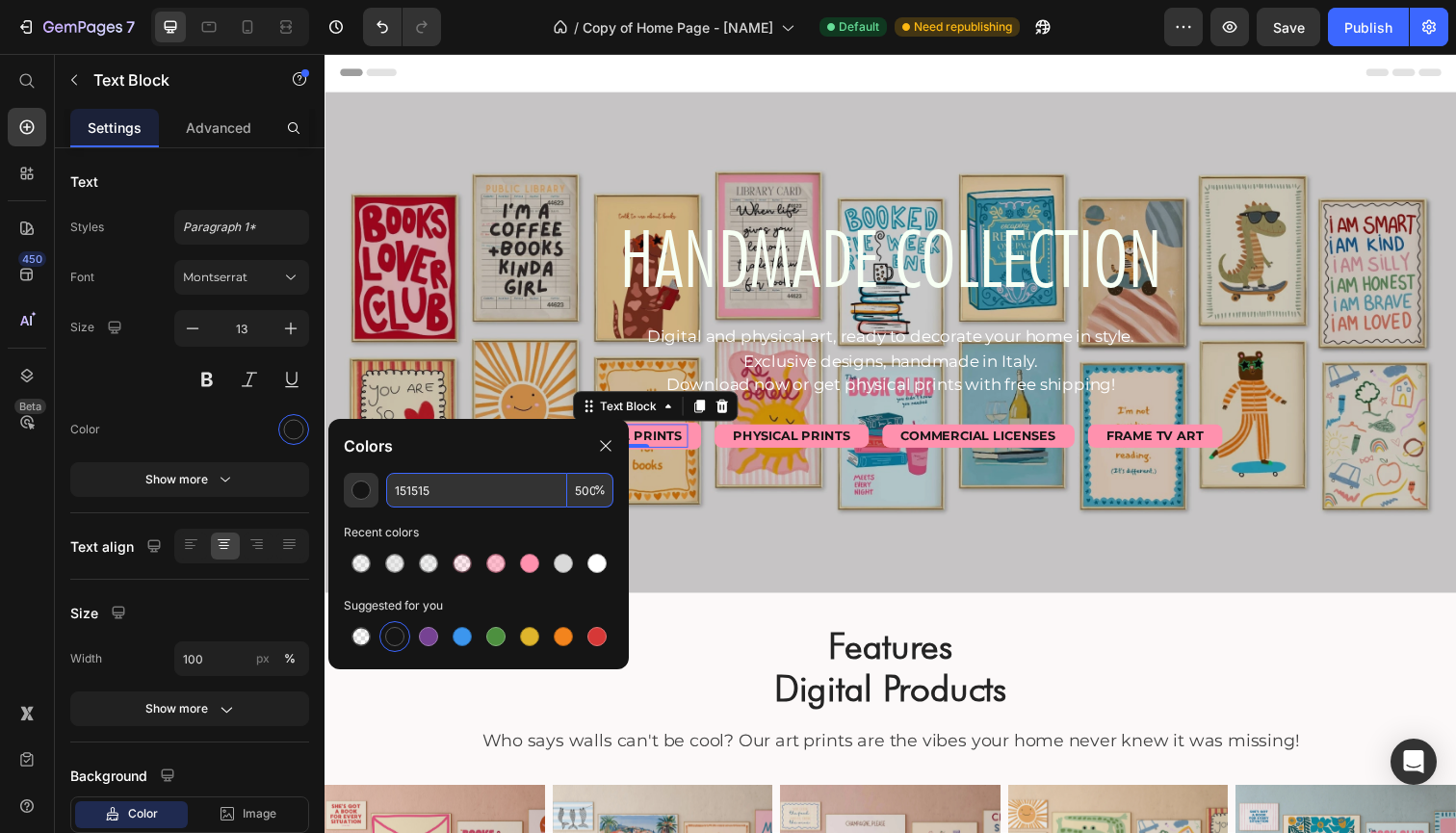 click on "500" at bounding box center [590, 490] 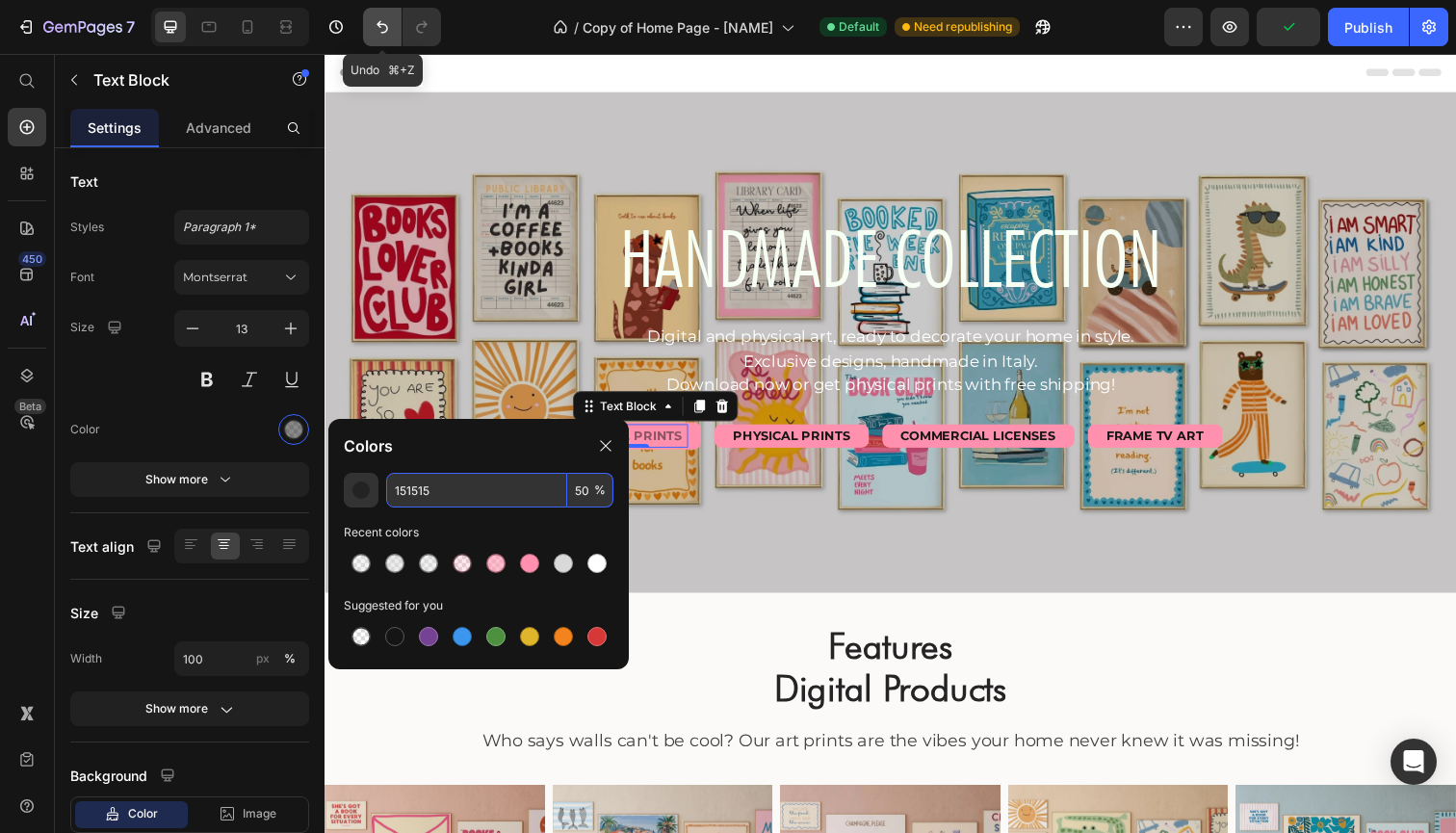 type on "50" 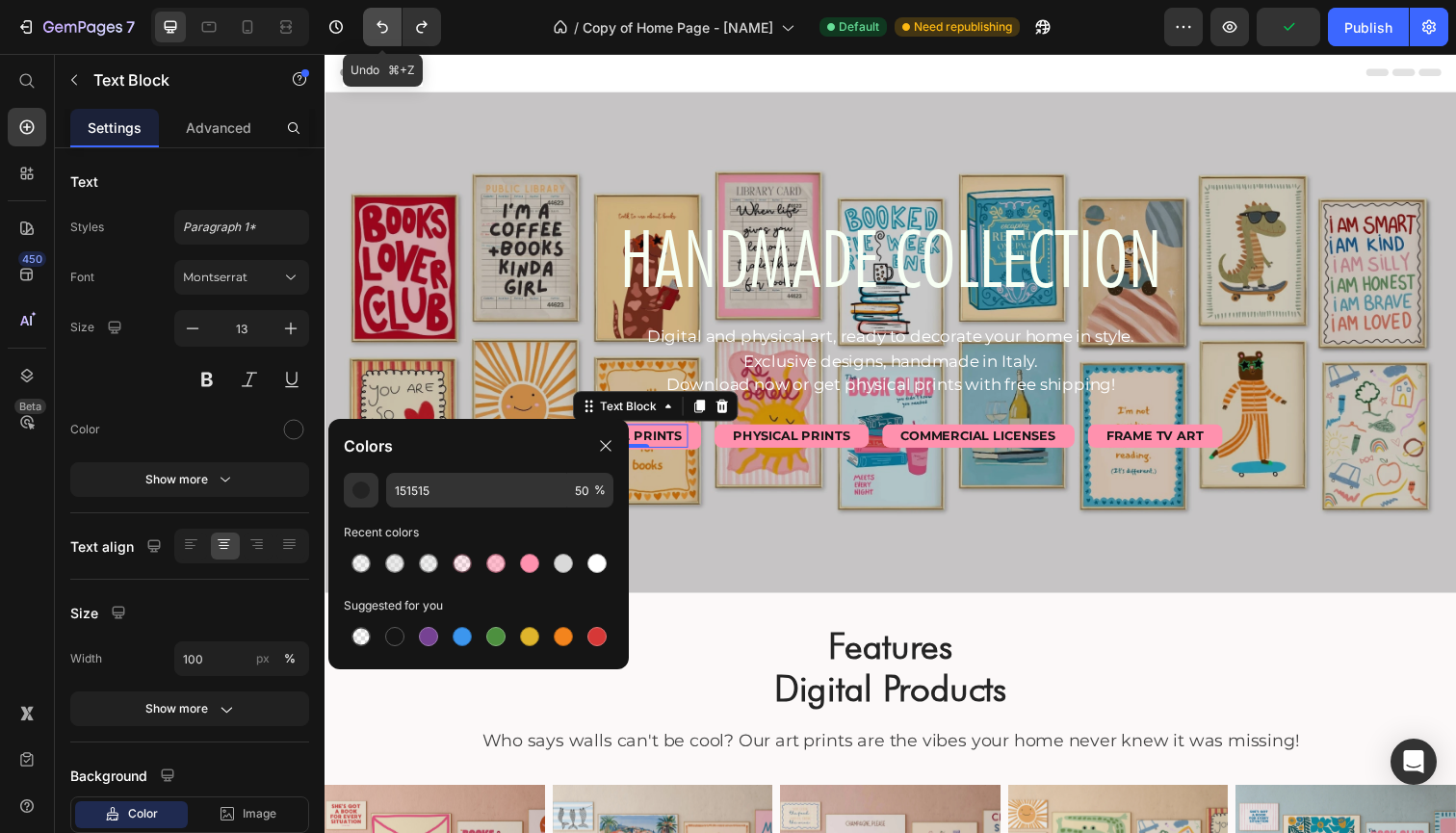 click 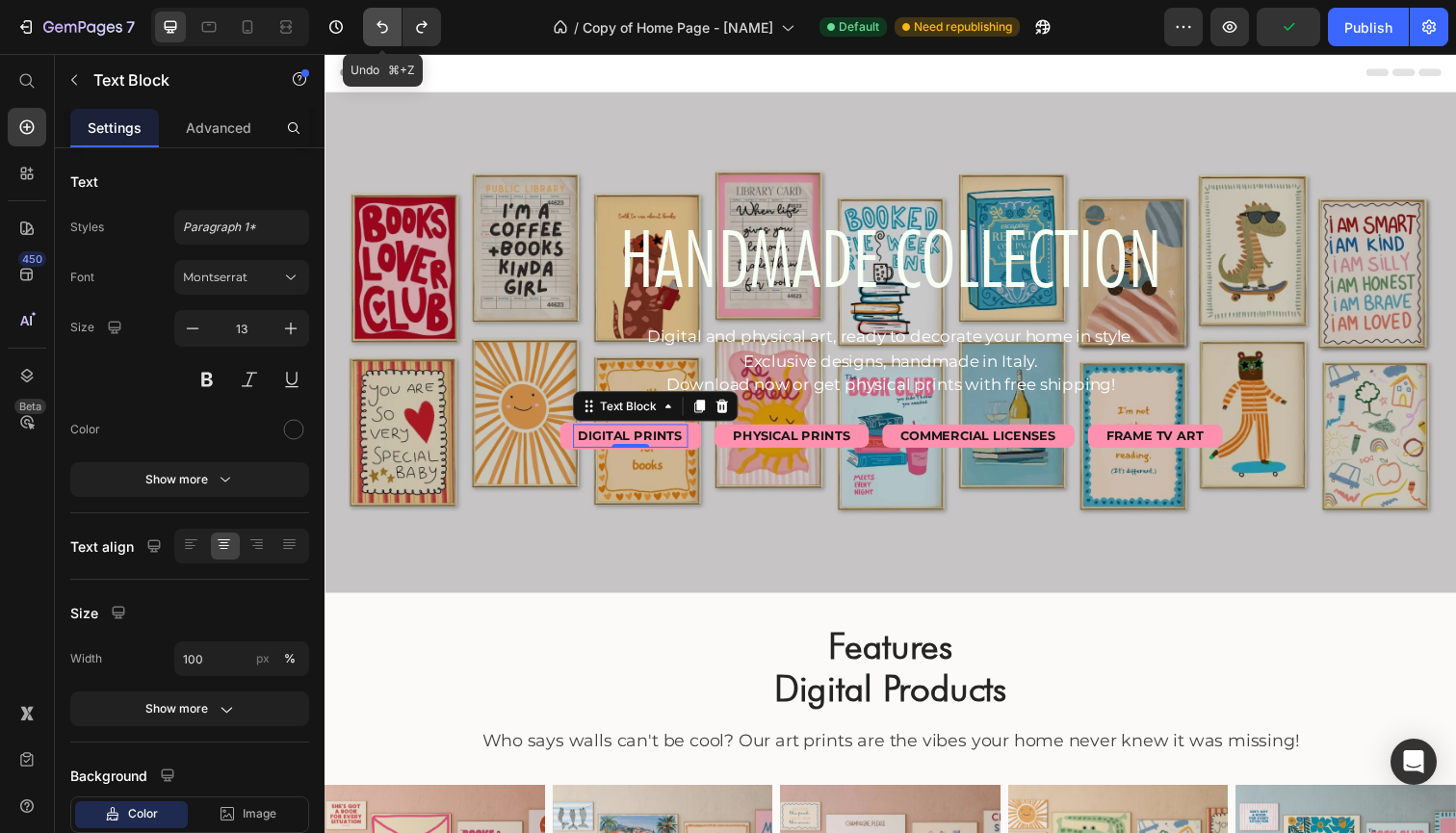 click 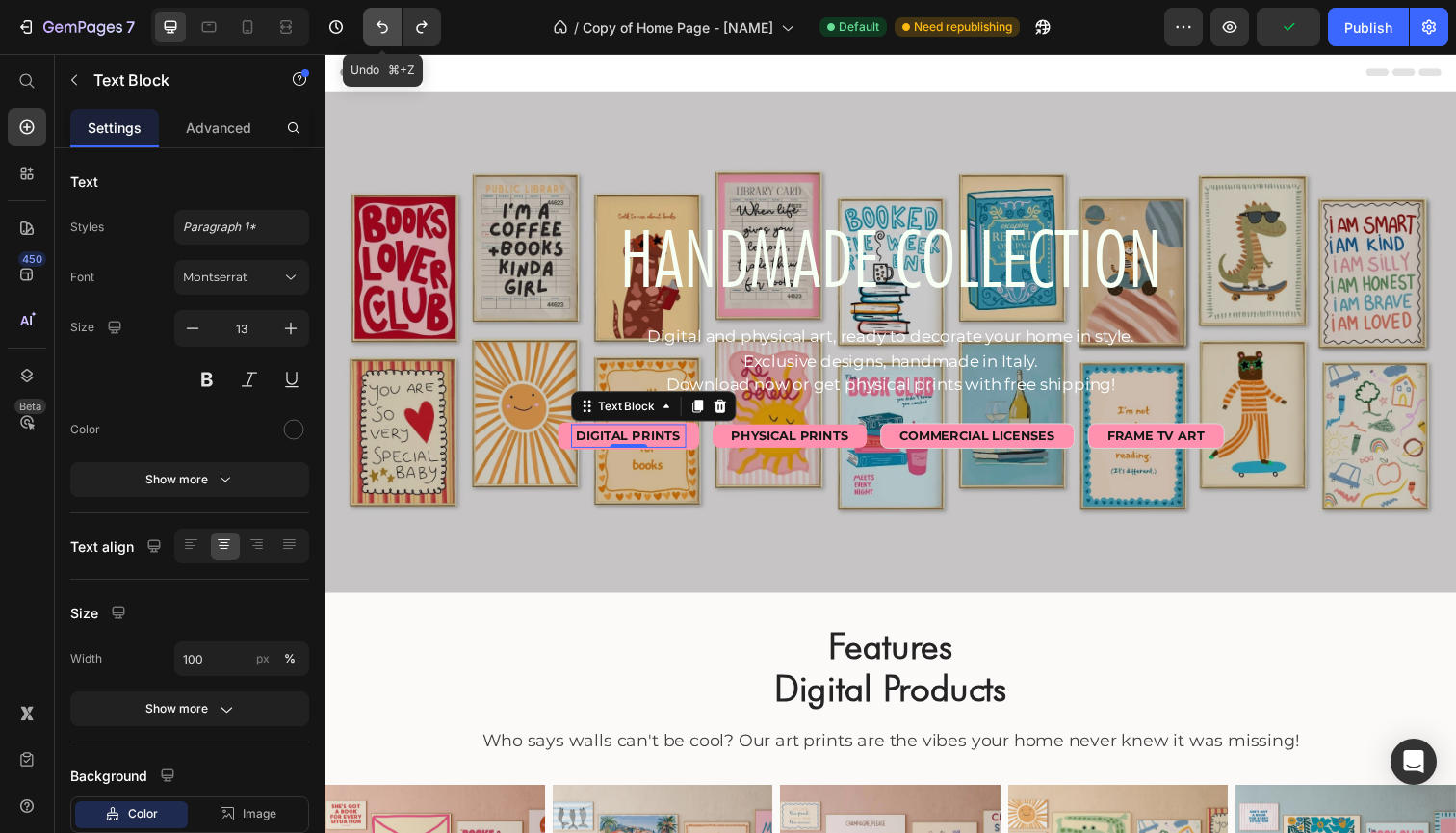 click 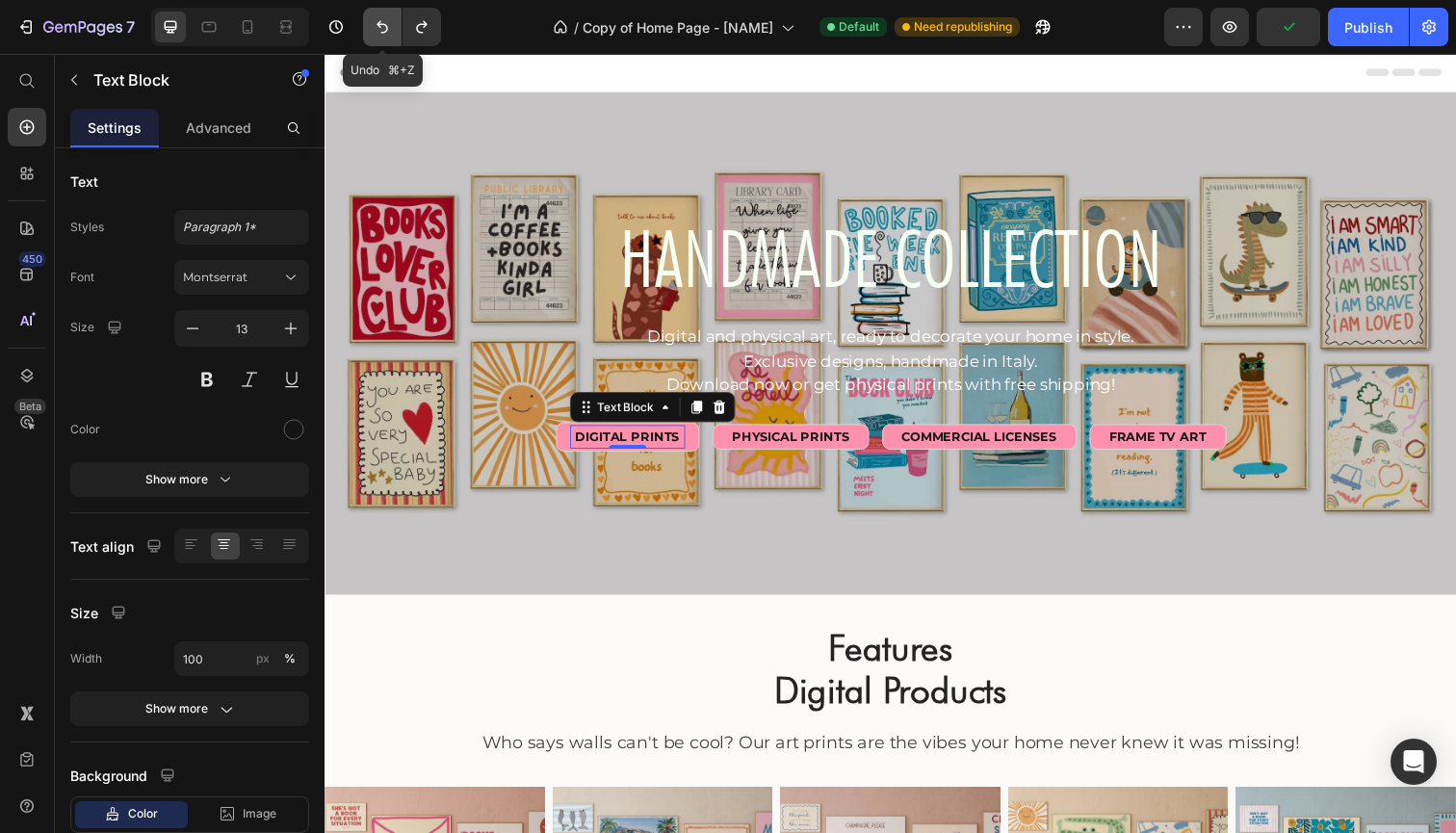 click 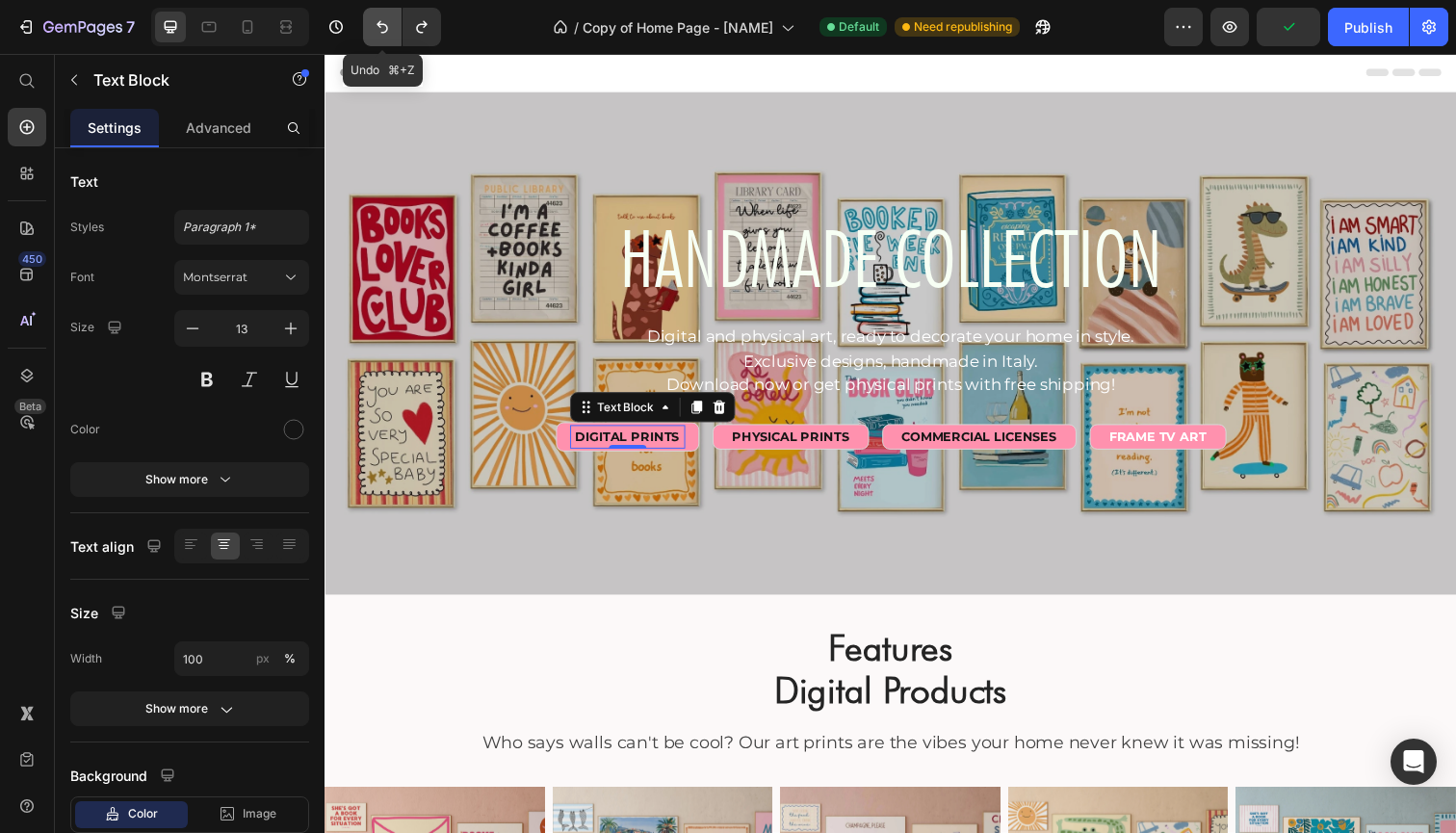 click 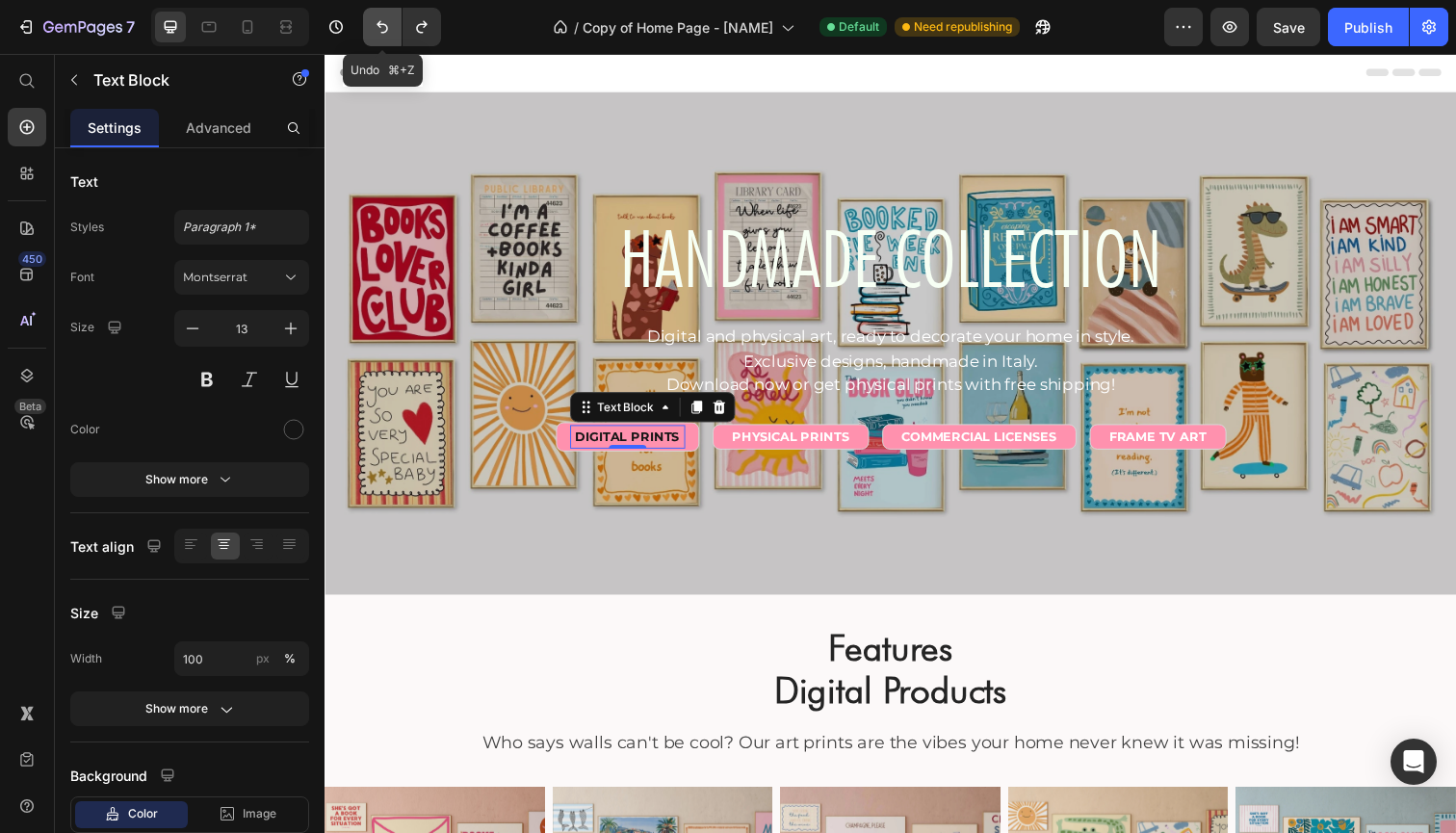 click 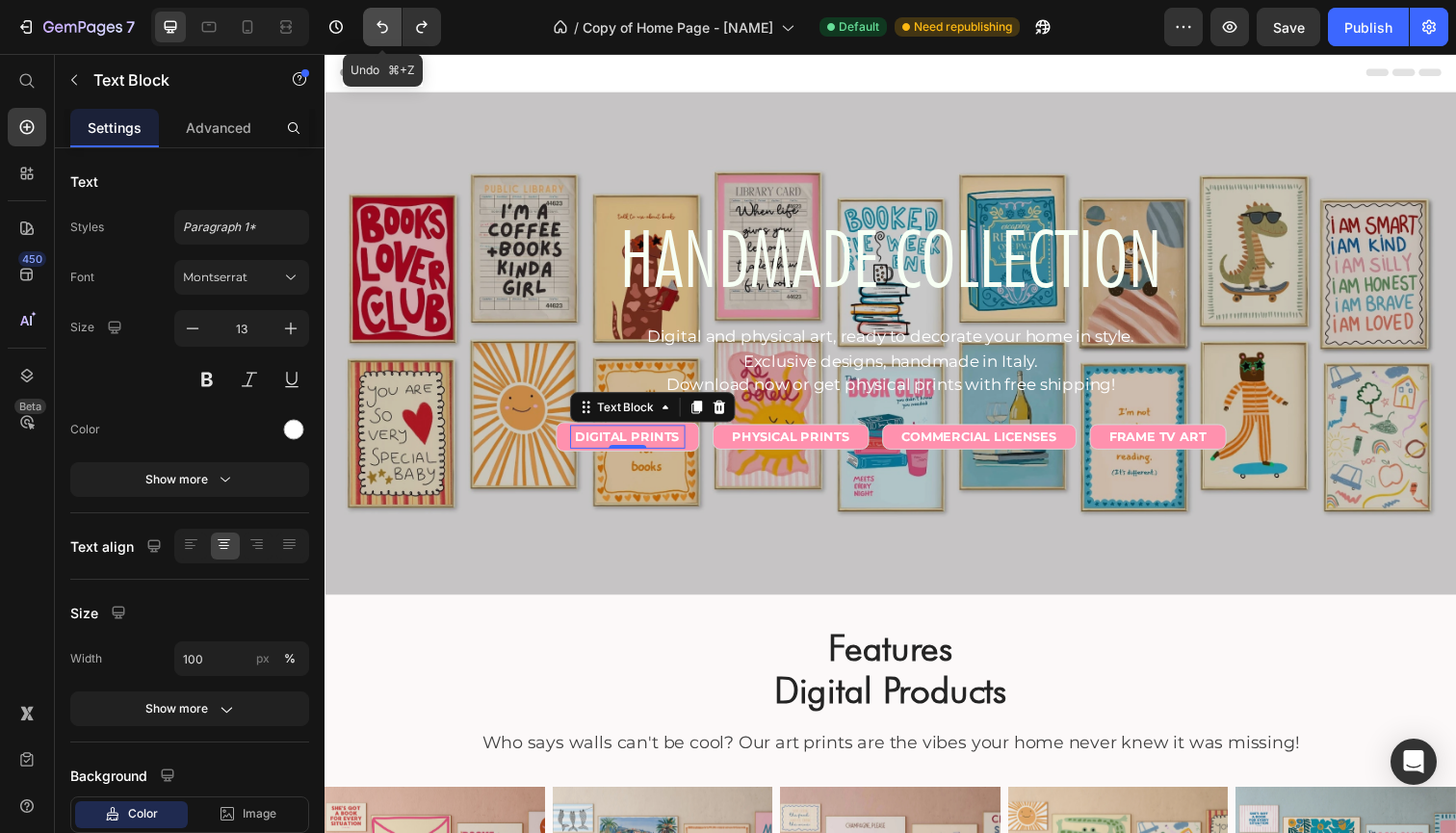 click 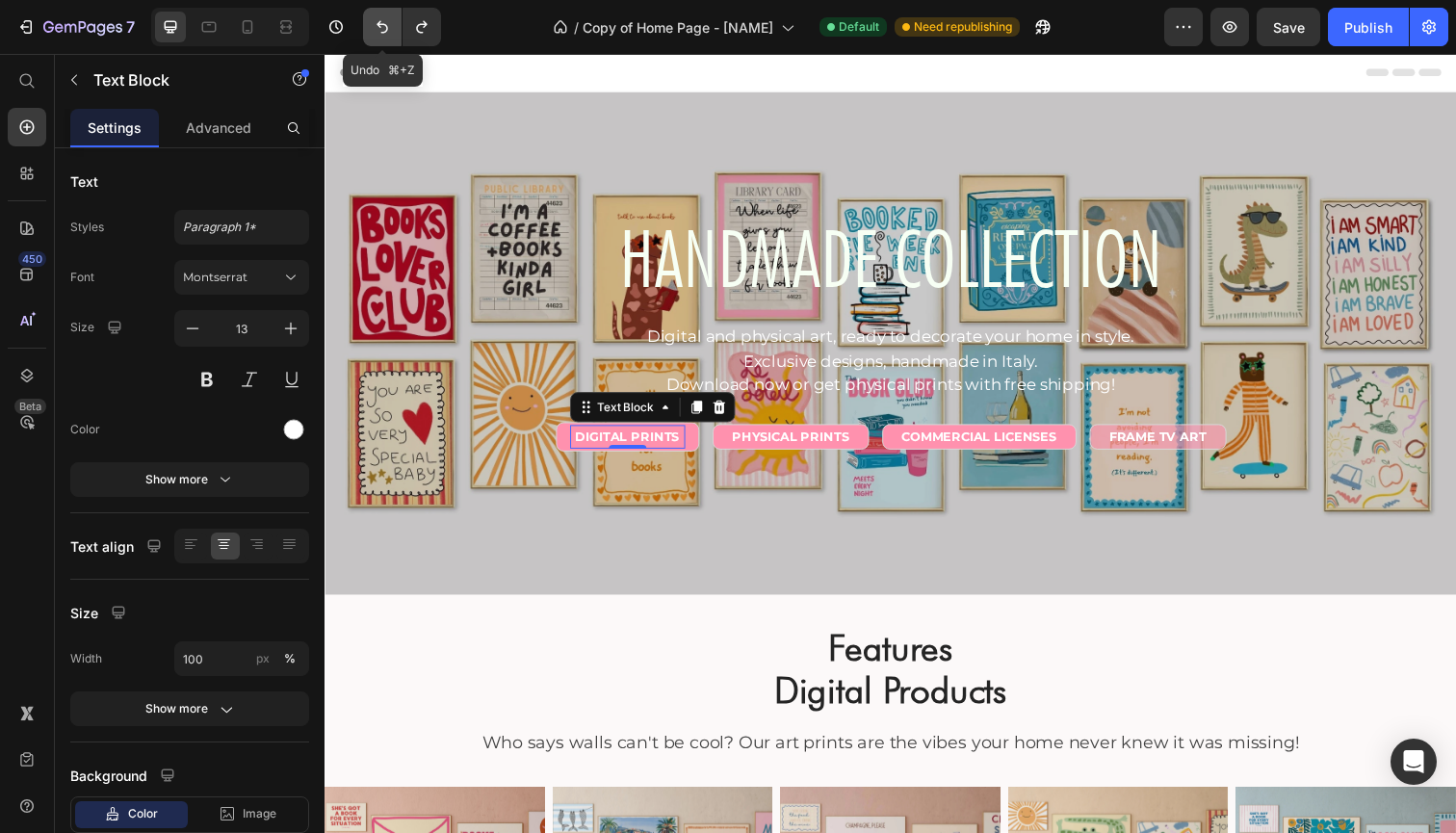 click 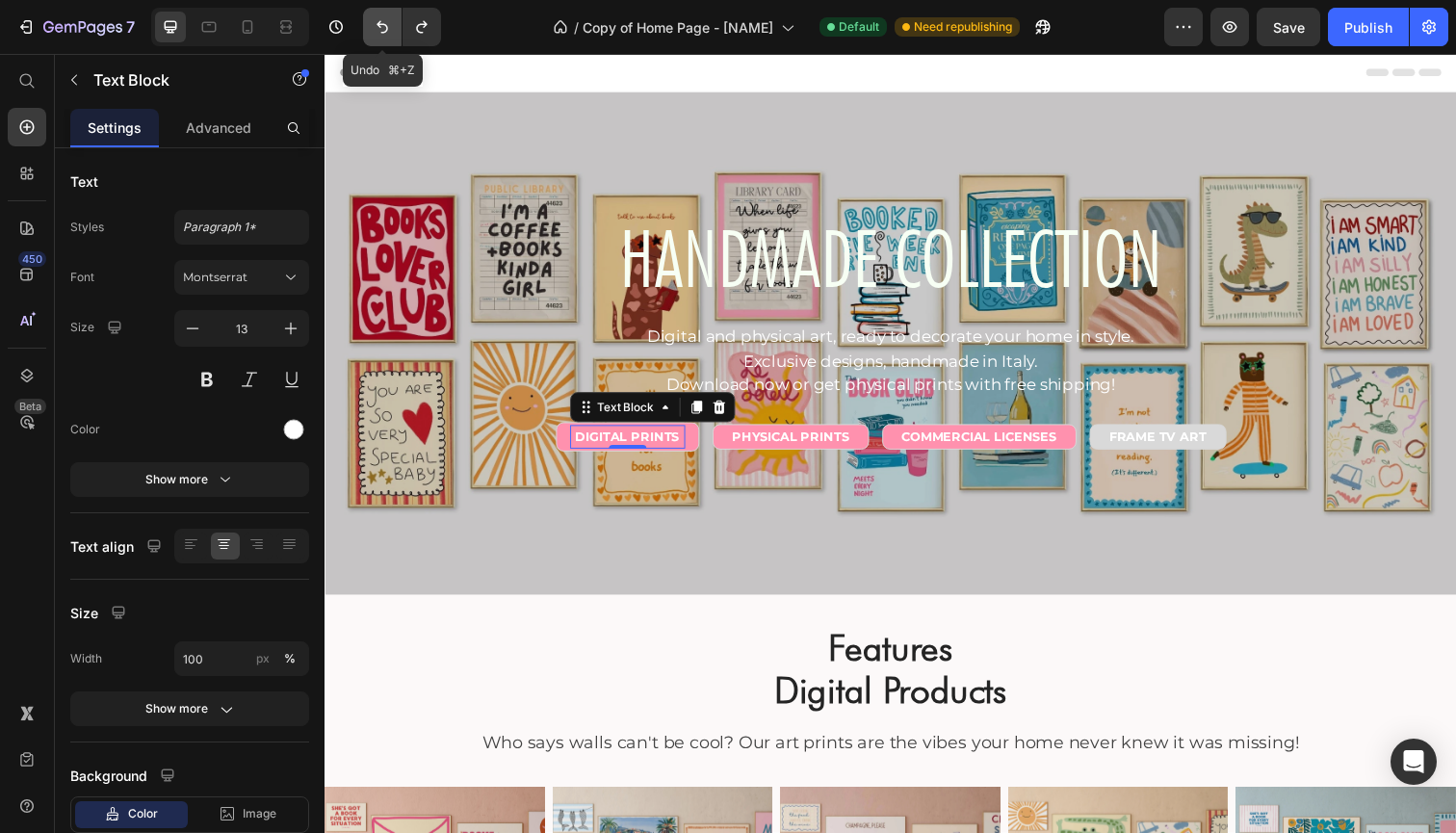click 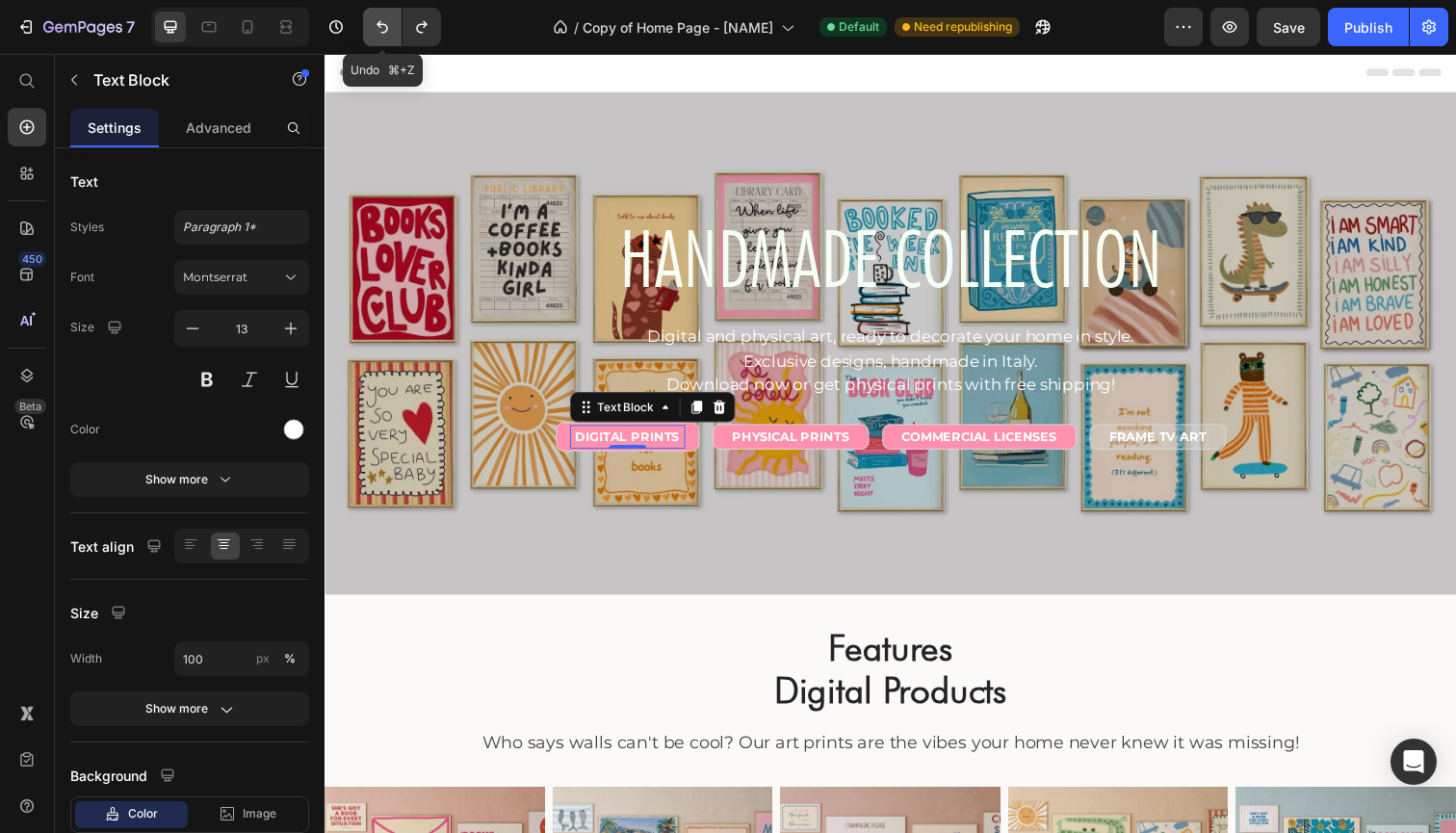 click 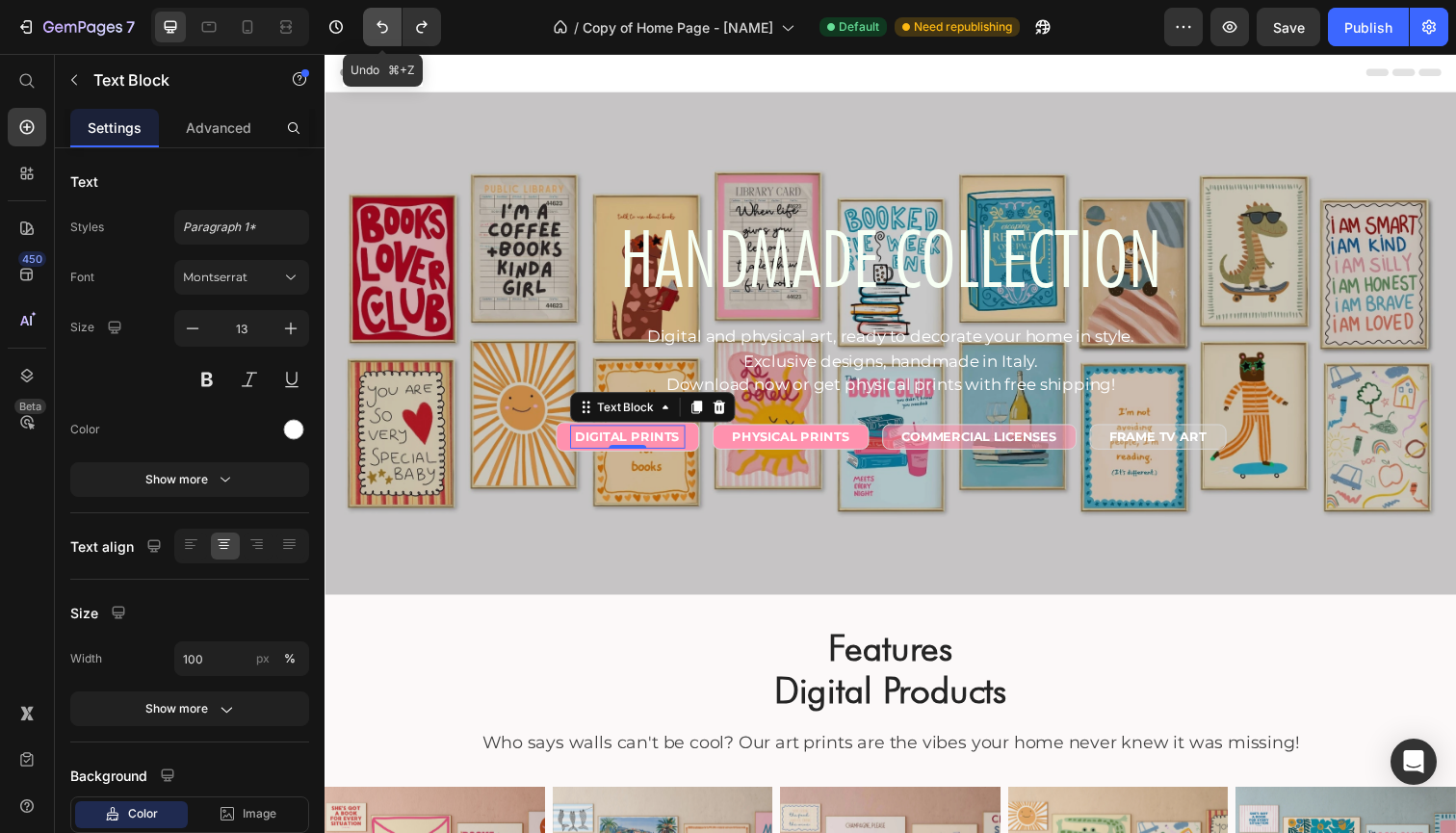 click 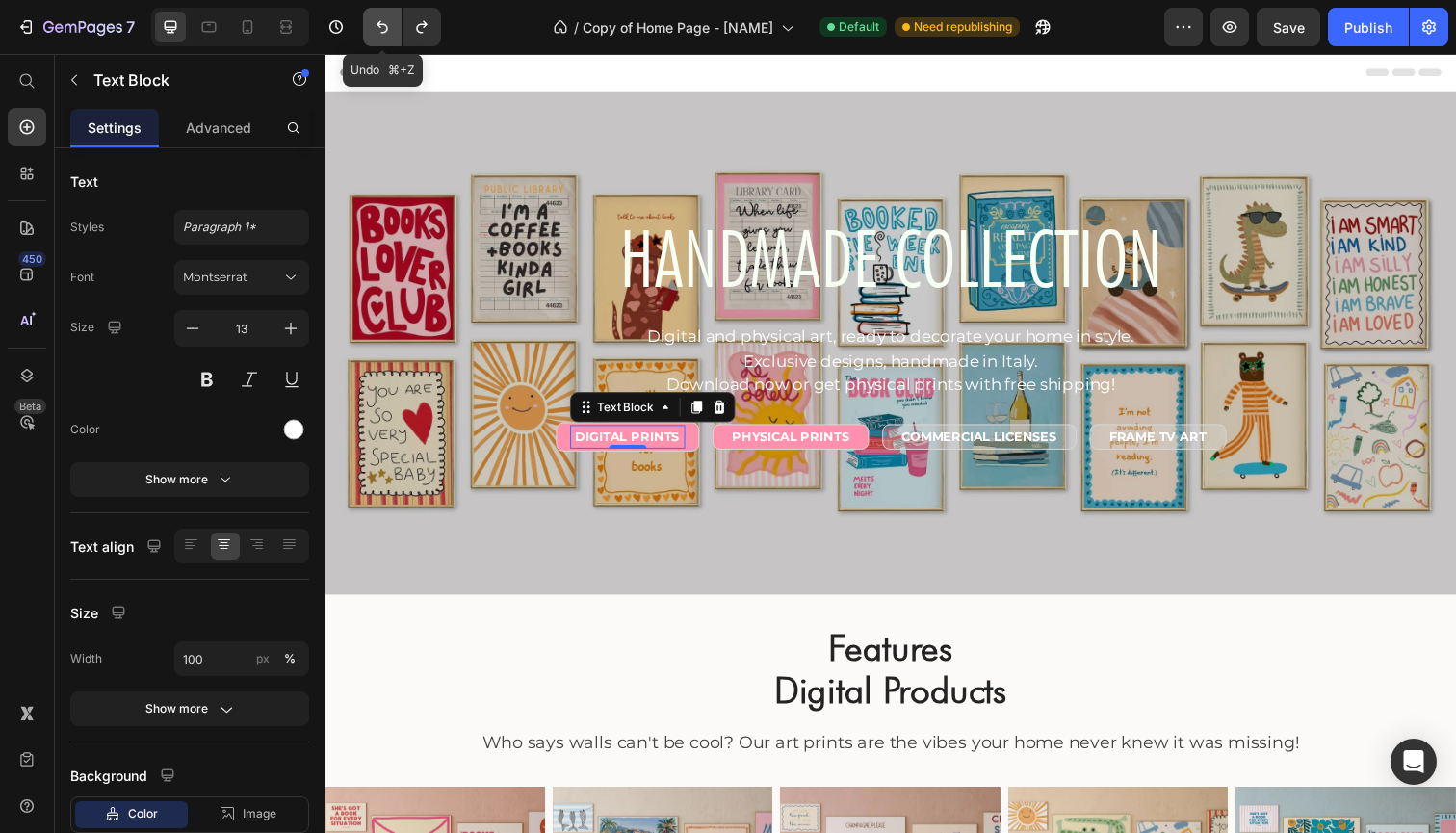 click 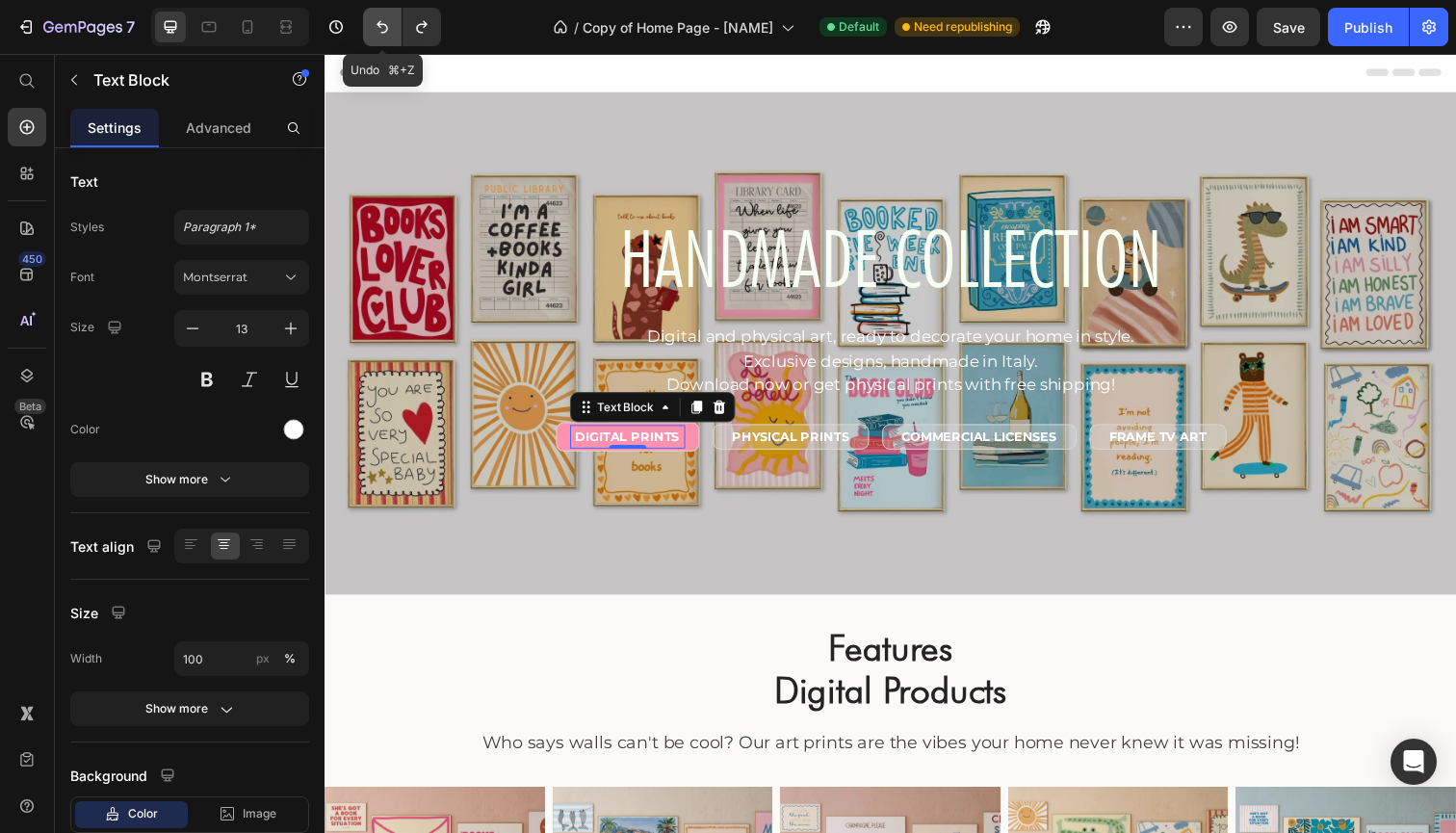 click 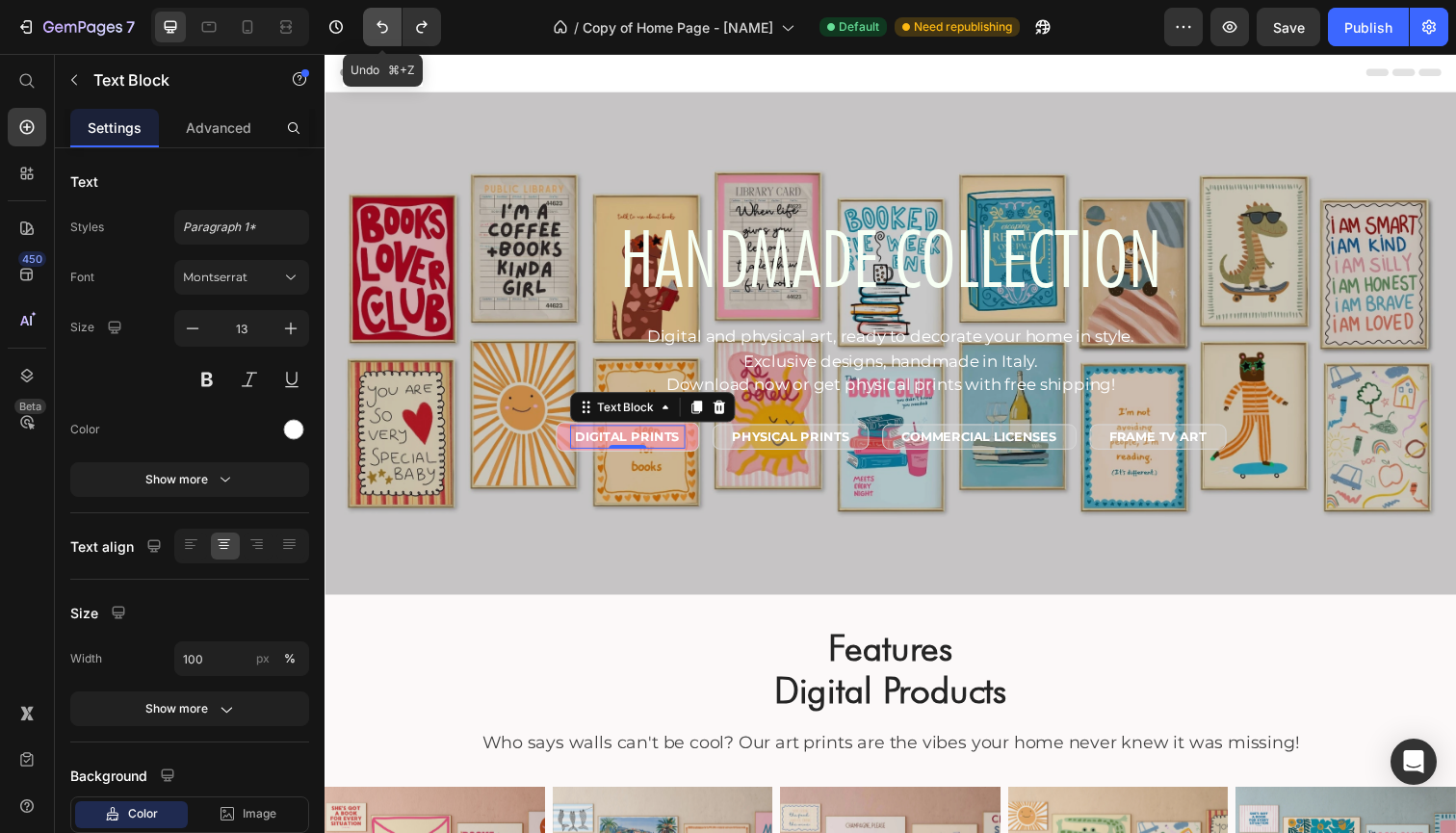 click 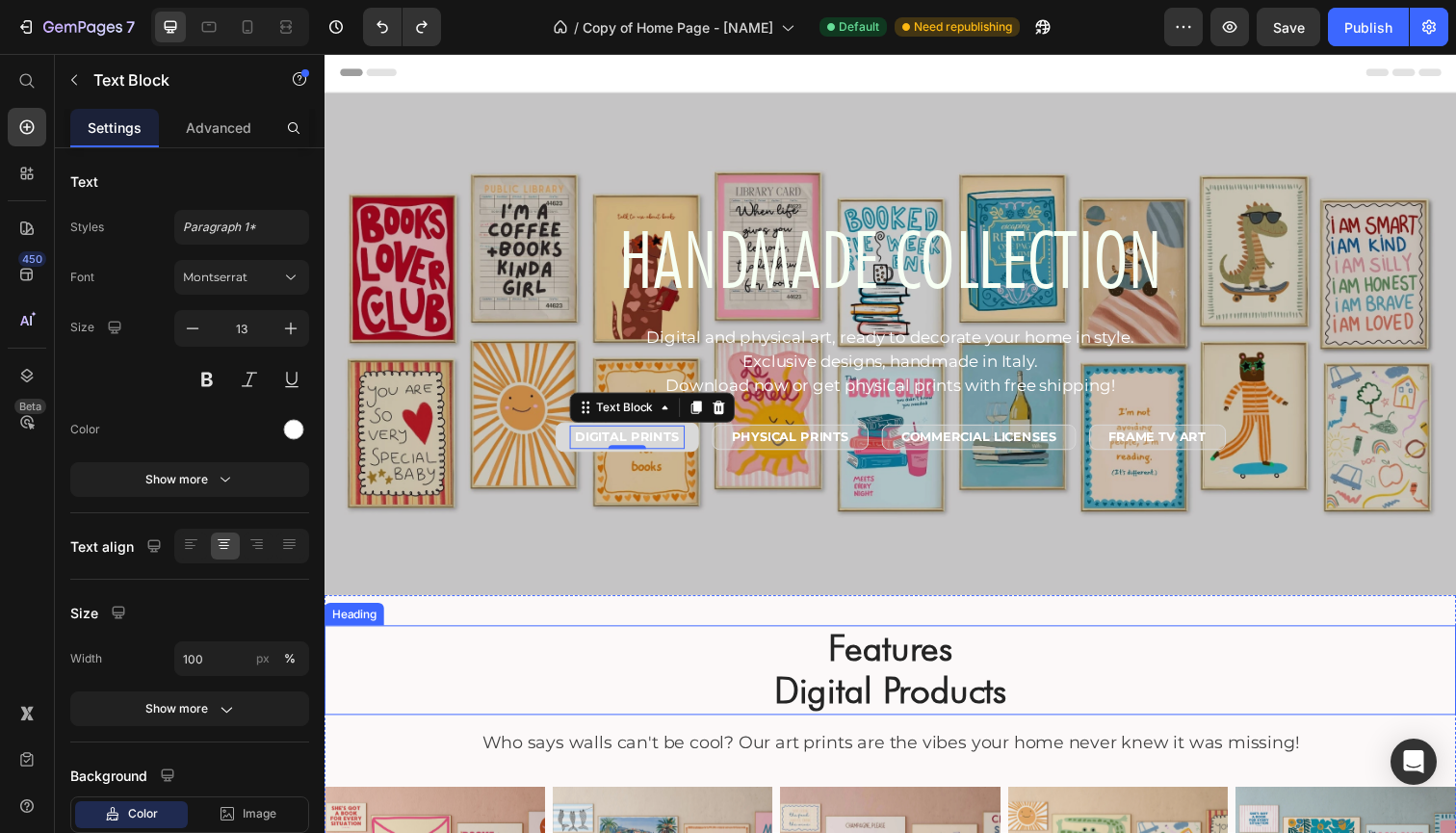 click on "Features  Digital Products" at bounding box center [902, 683] 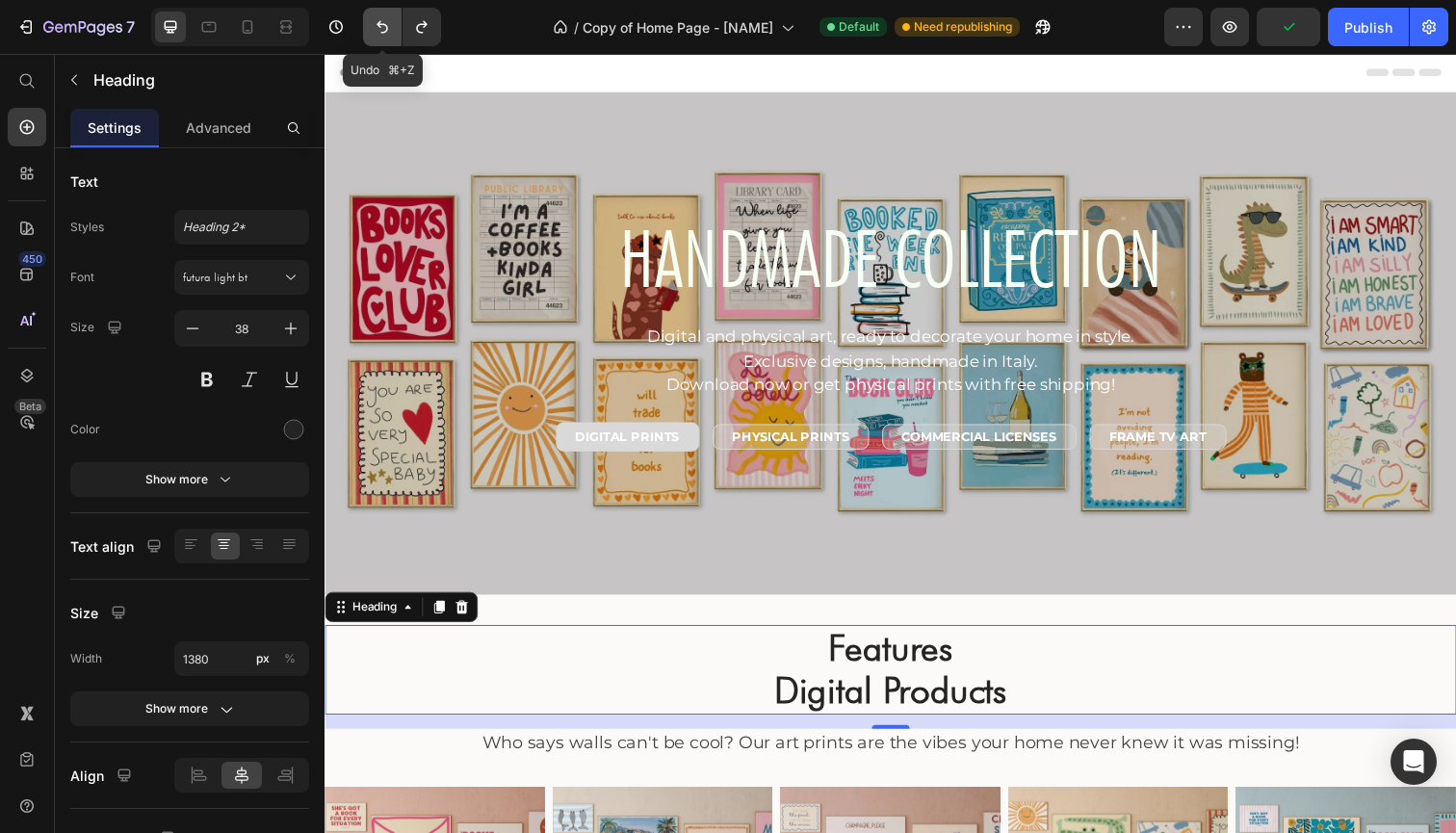 click 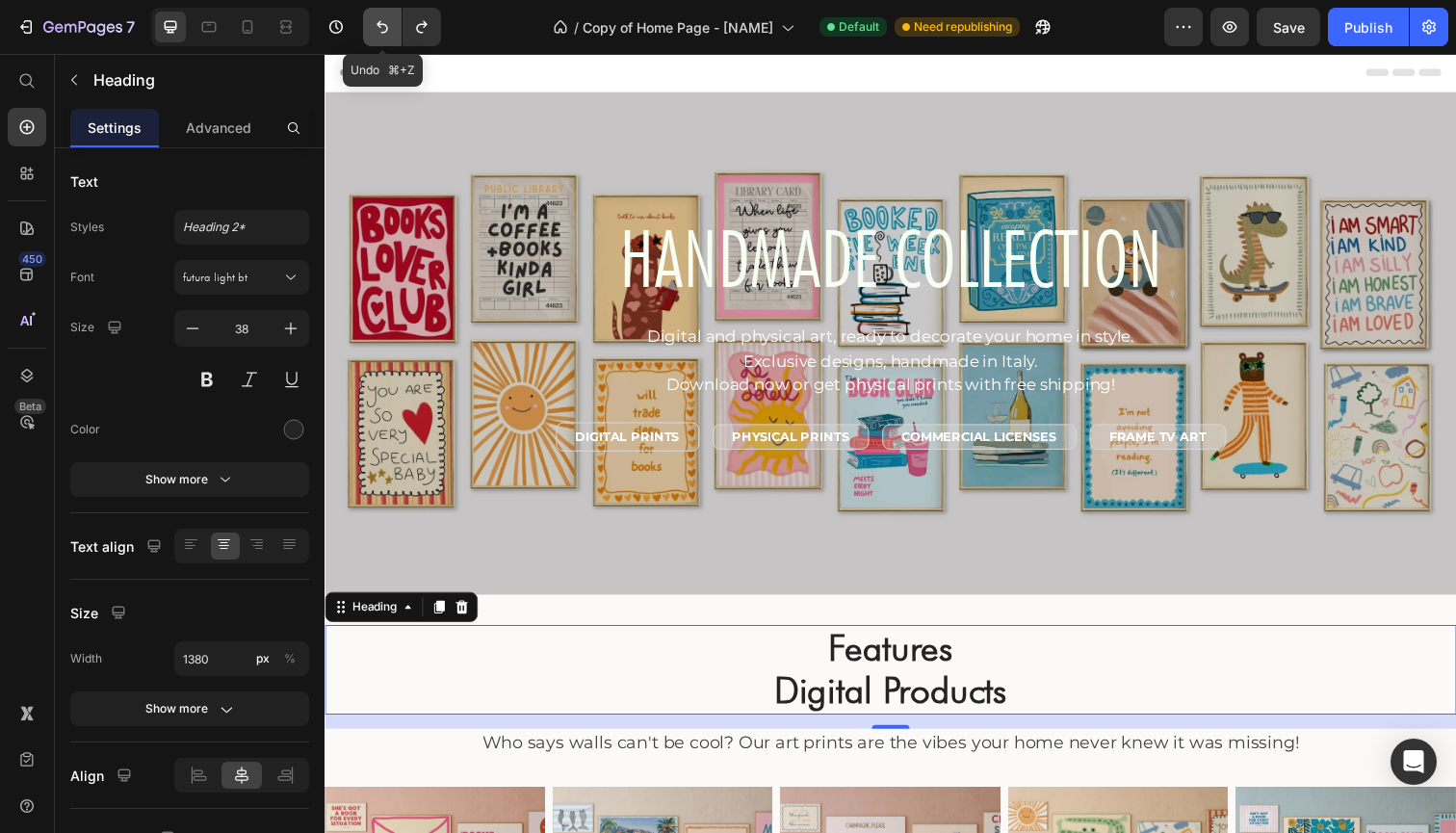 click 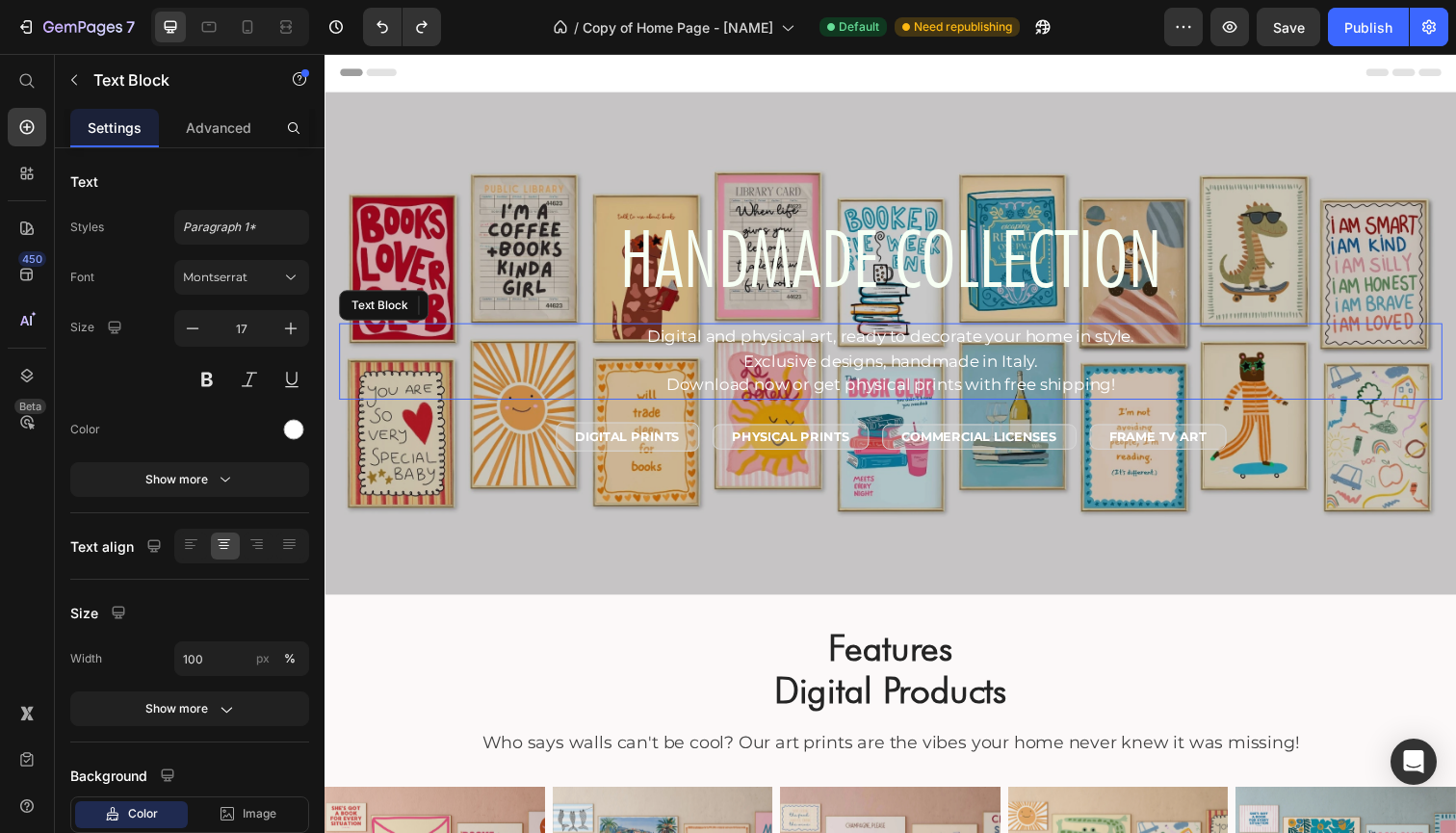 drag, startPoint x: 865, startPoint y: 339, endPoint x: 855, endPoint y: 365, distance: 27.85678 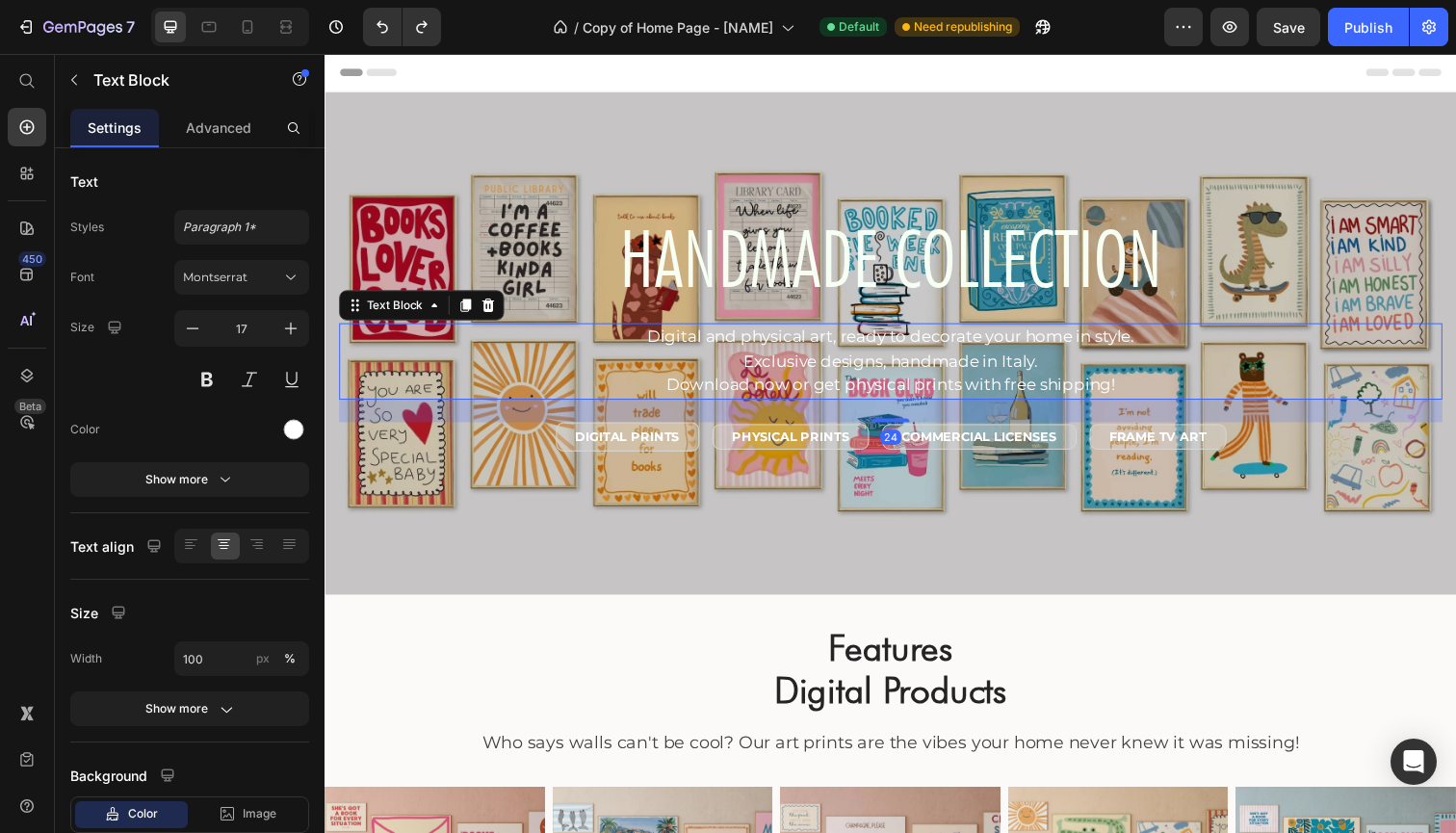 click on "Exclusive designs, handmade in Italy." at bounding box center (902, 368) 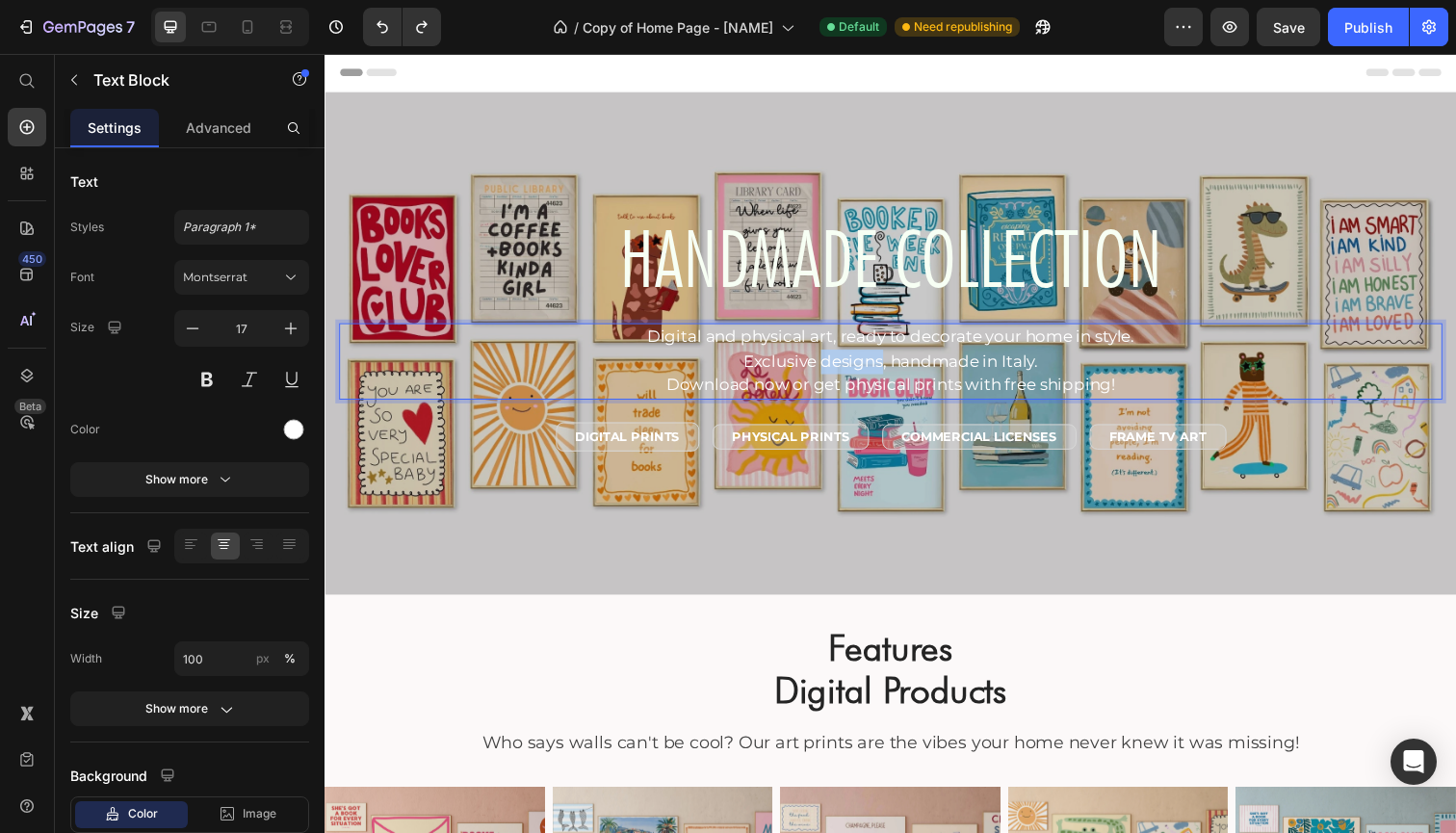 click on "Exclusive designs, handmade in Italy." at bounding box center (902, 368) 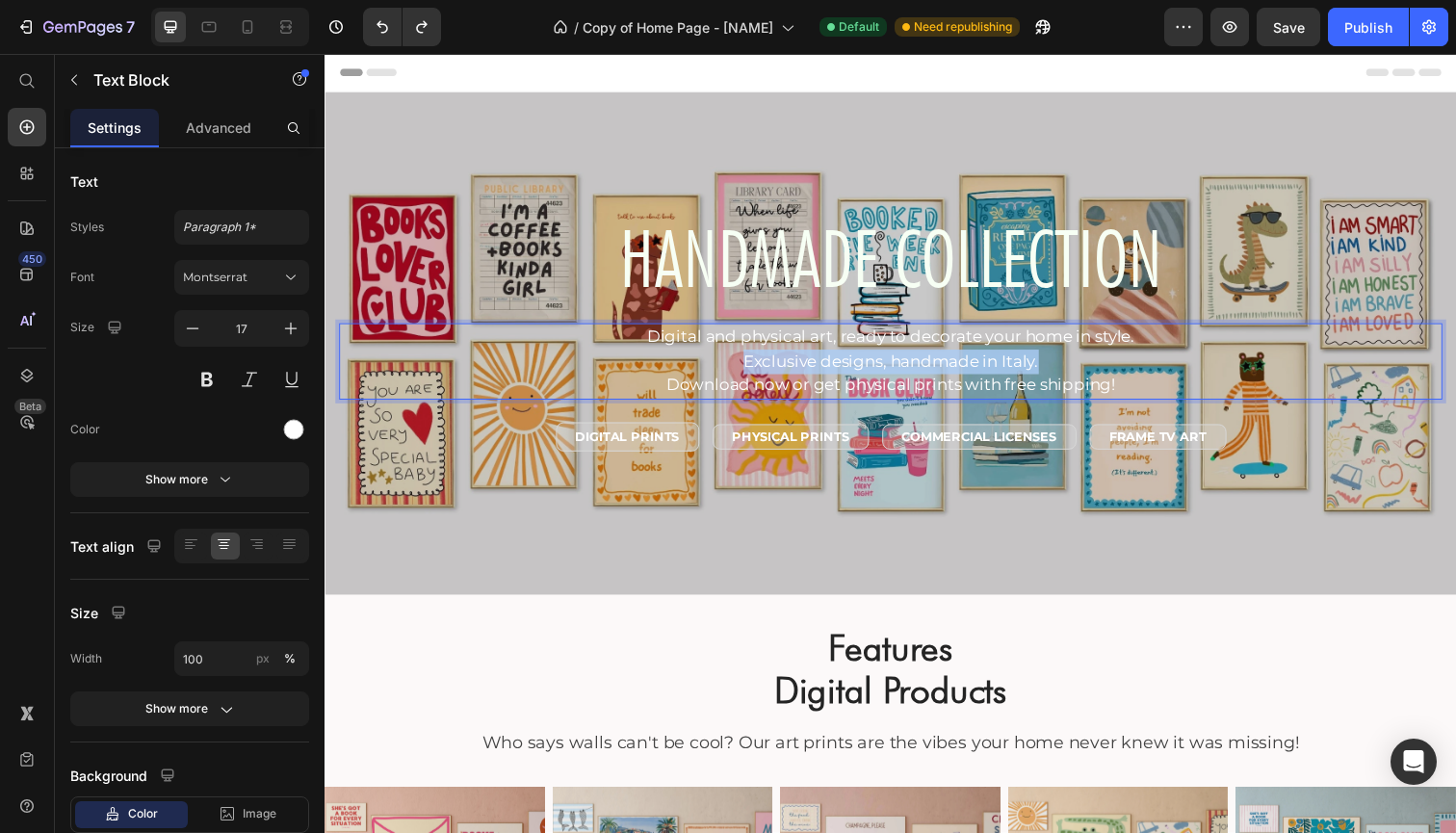 click on "Exclusive designs, handmade in Italy." at bounding box center [902, 368] 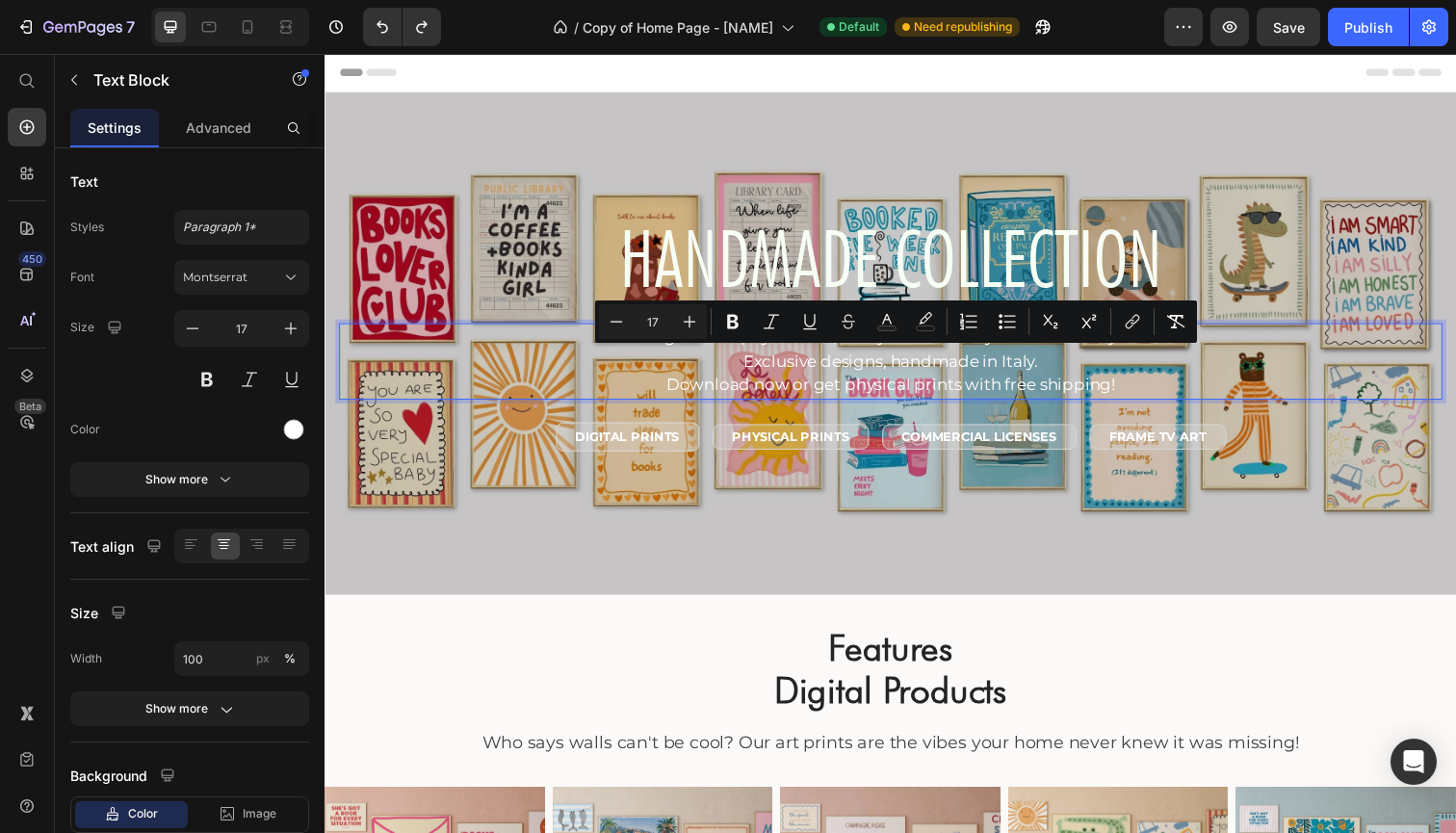 click on "Download now or get physical prints with free shipping!" at bounding box center (902, 393) 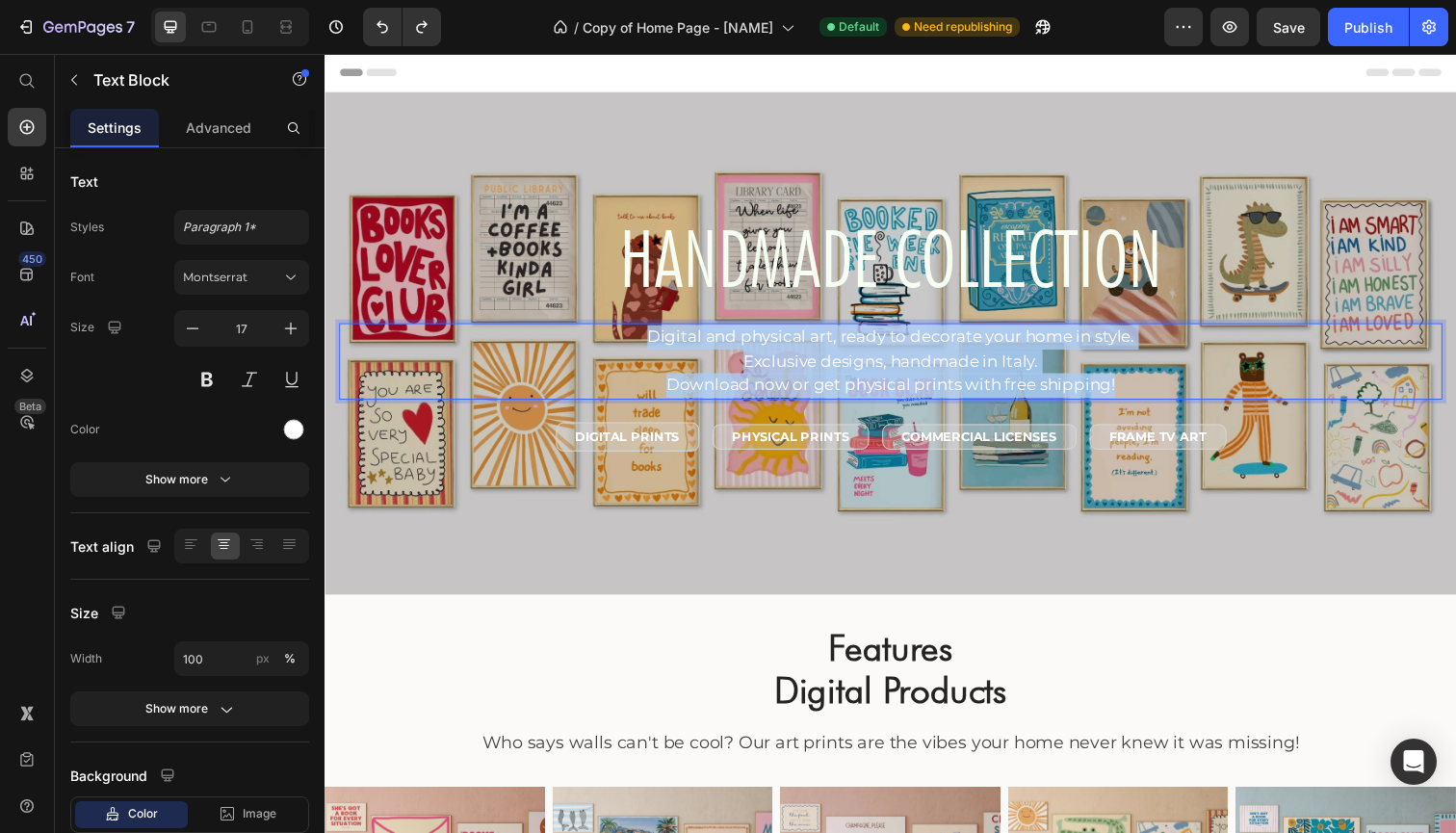drag, startPoint x: 631, startPoint y: 338, endPoint x: 1164, endPoint y: 398, distance: 536.3665 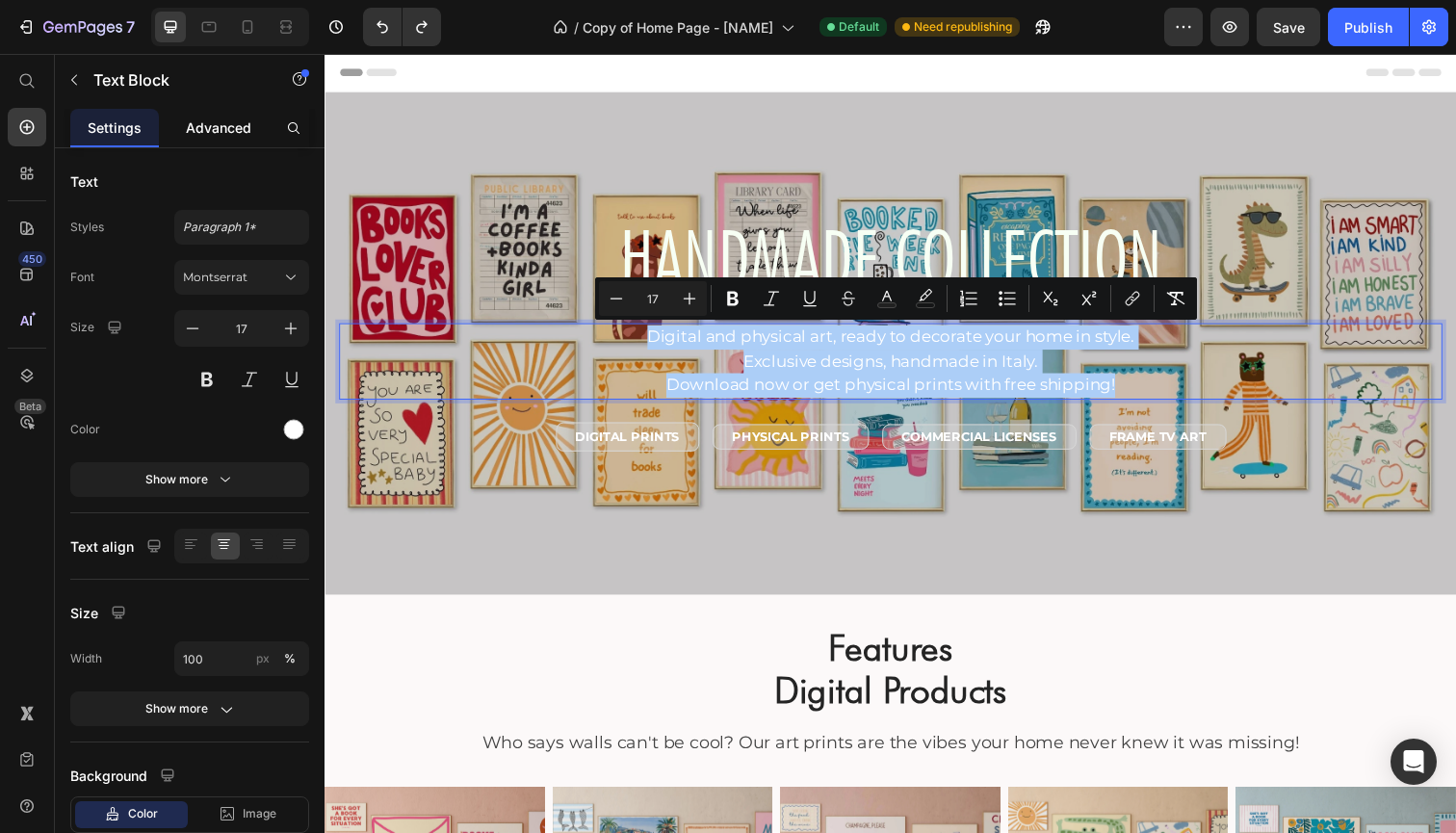 click on "Advanced" 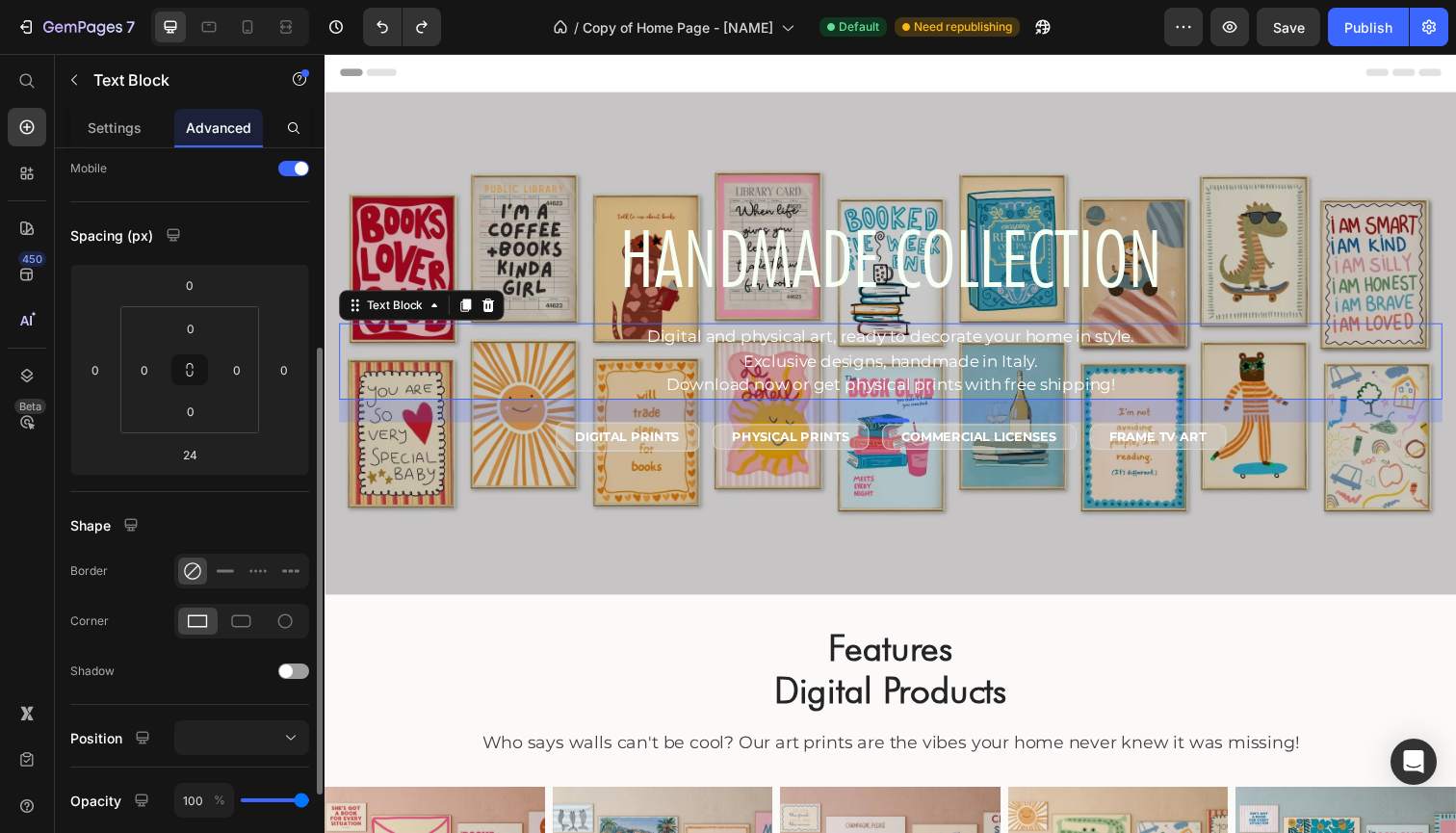 scroll, scrollTop: 249, scrollLeft: 0, axis: vertical 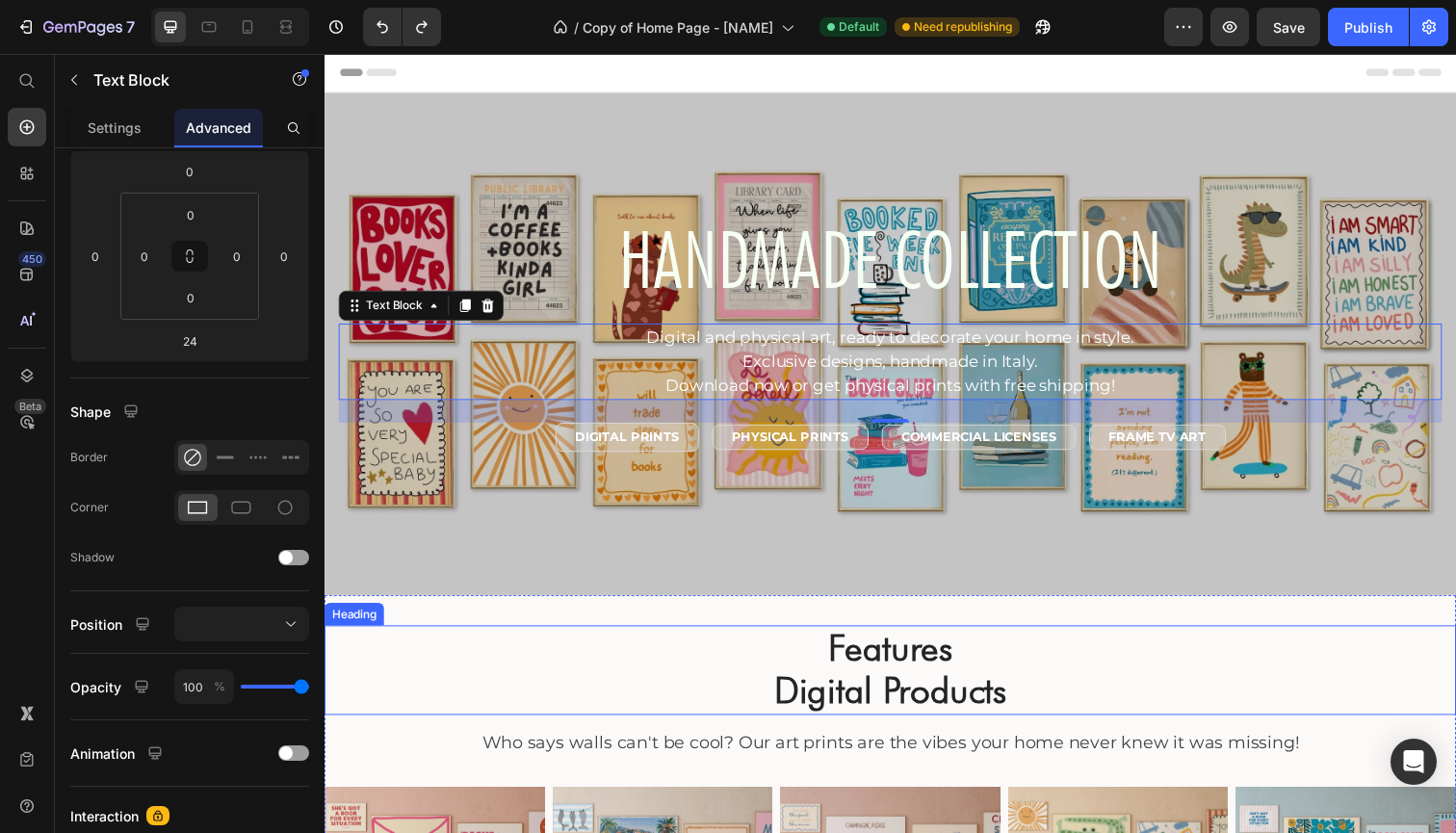 click on "Features  Digital Products" at bounding box center [902, 683] 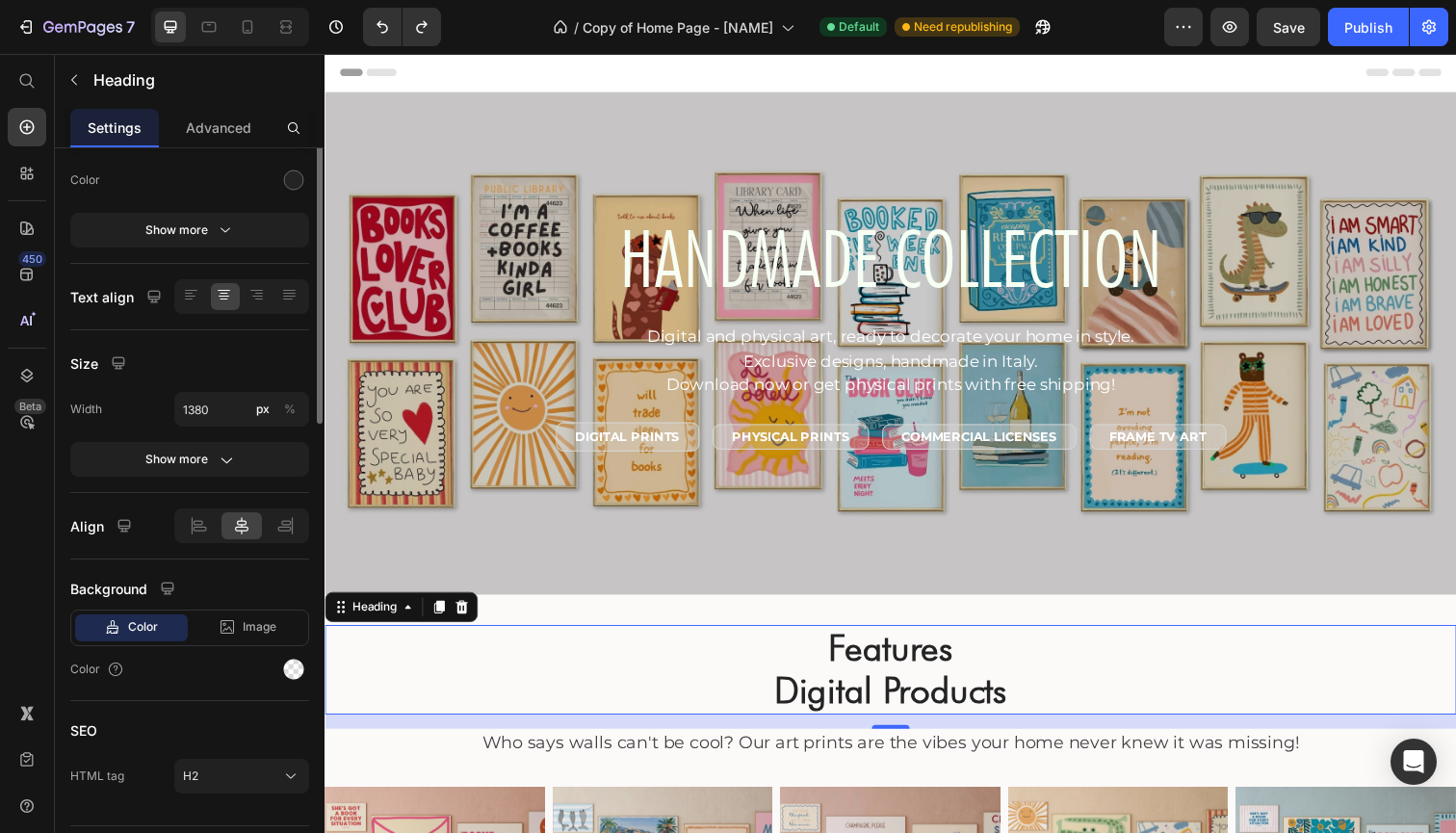 scroll, scrollTop: 0, scrollLeft: 0, axis: both 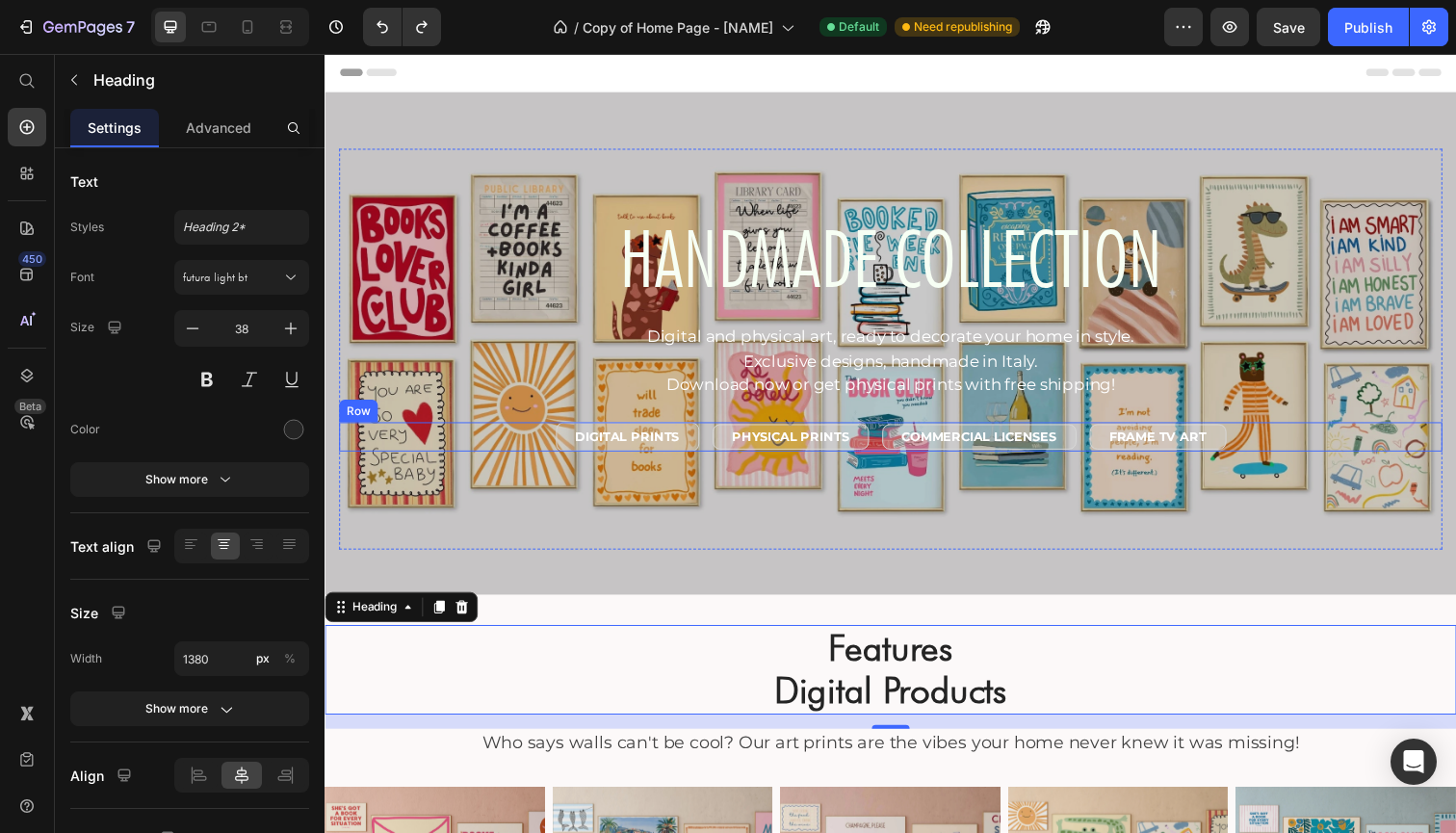 click on "DIGITAL PRINTS Text Block Row PHYSICAL PRINTS Text Block Row COMMERCIAL LICENSES Text Block Row FRAME TV ART Text Block Row Row" at bounding box center (902, 445) 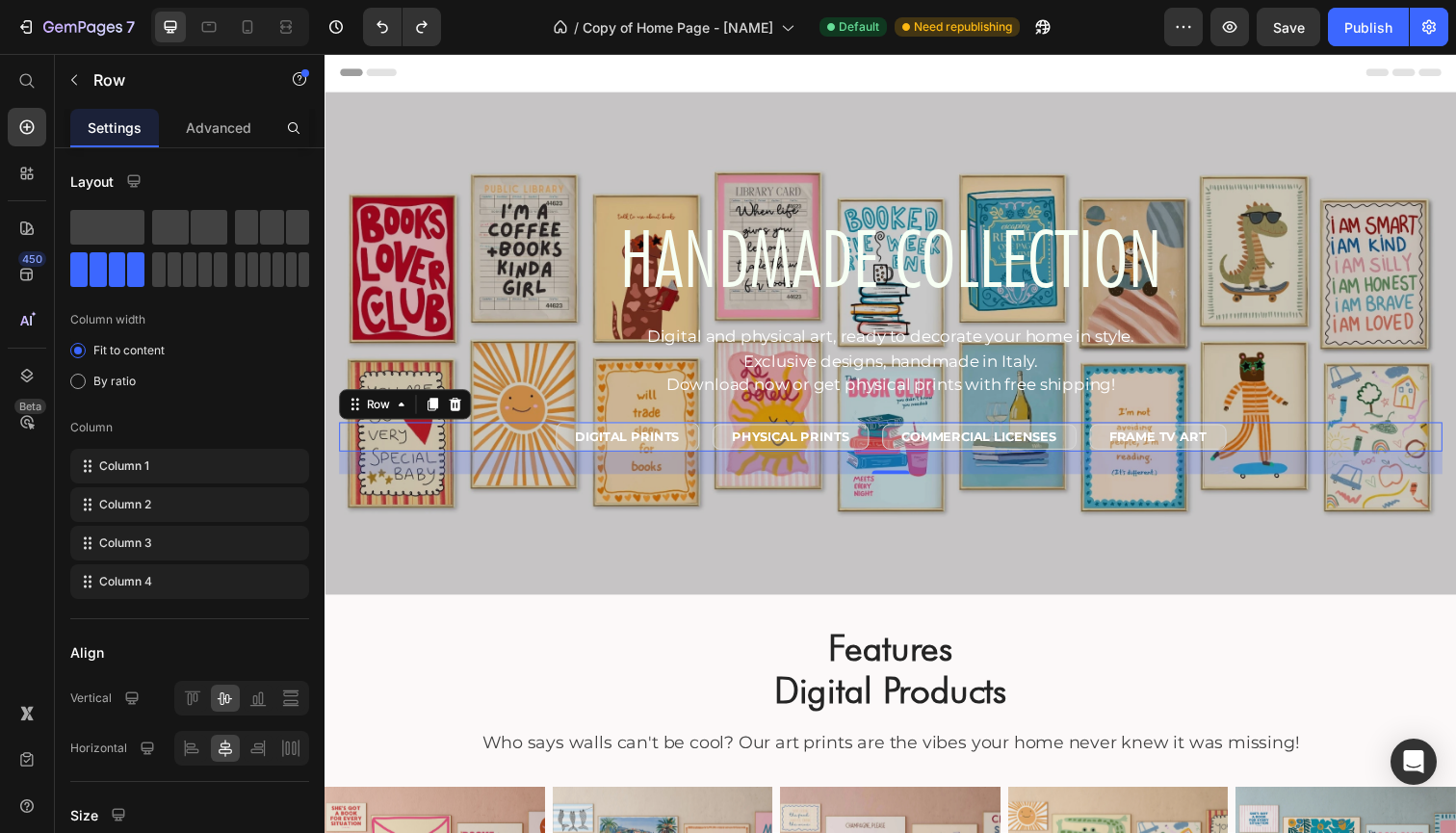 click on "DIGITAL PRINTS Text Block Row PHYSICAL PRINTS Text Block Row COMMERCIAL LICENSES Text Block Row FRAME TV ART Text Block Row Row   24" at bounding box center (902, 445) 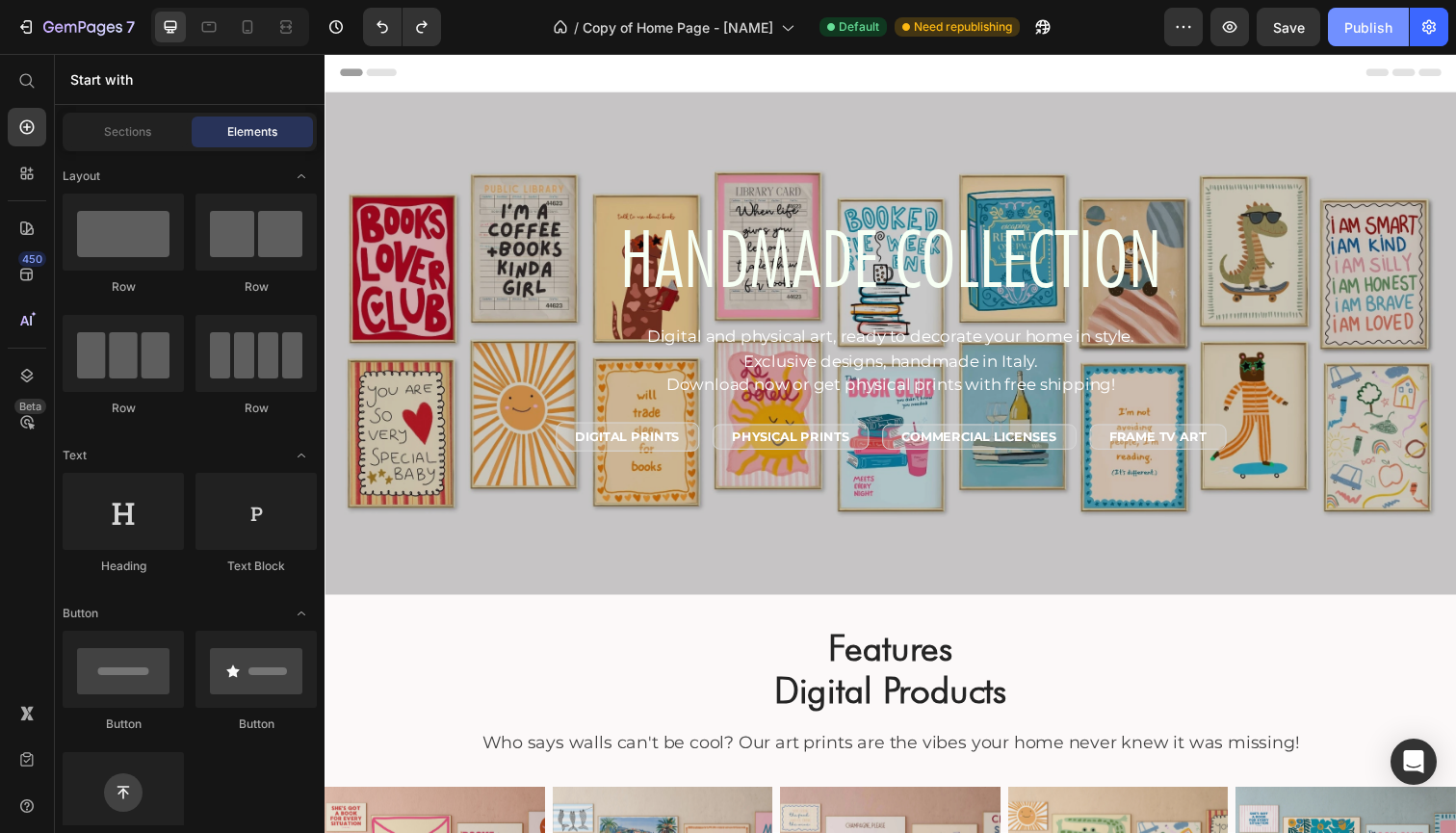 click on "Publish" at bounding box center (1368, 27) 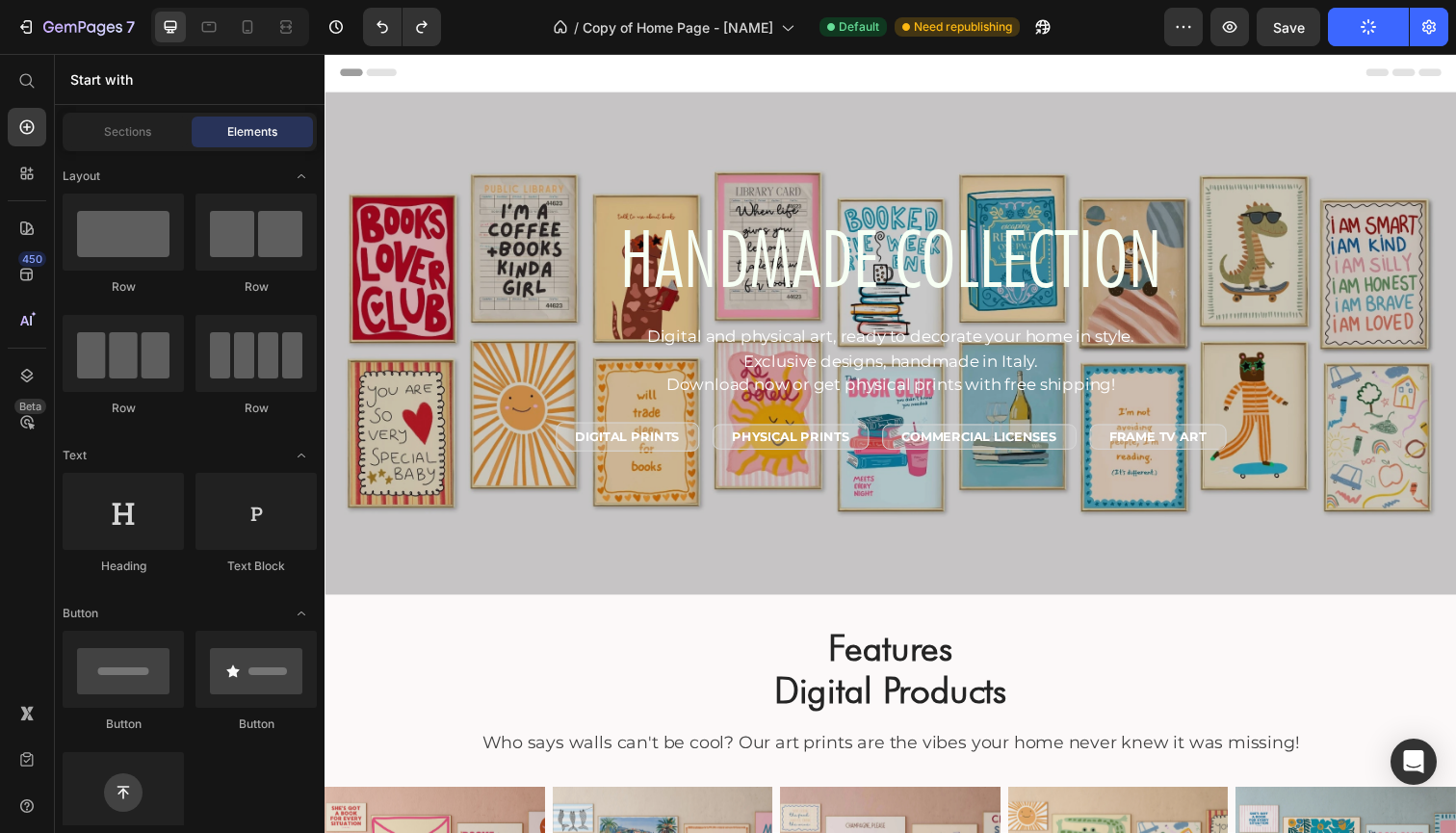 scroll, scrollTop: 0, scrollLeft: 0, axis: both 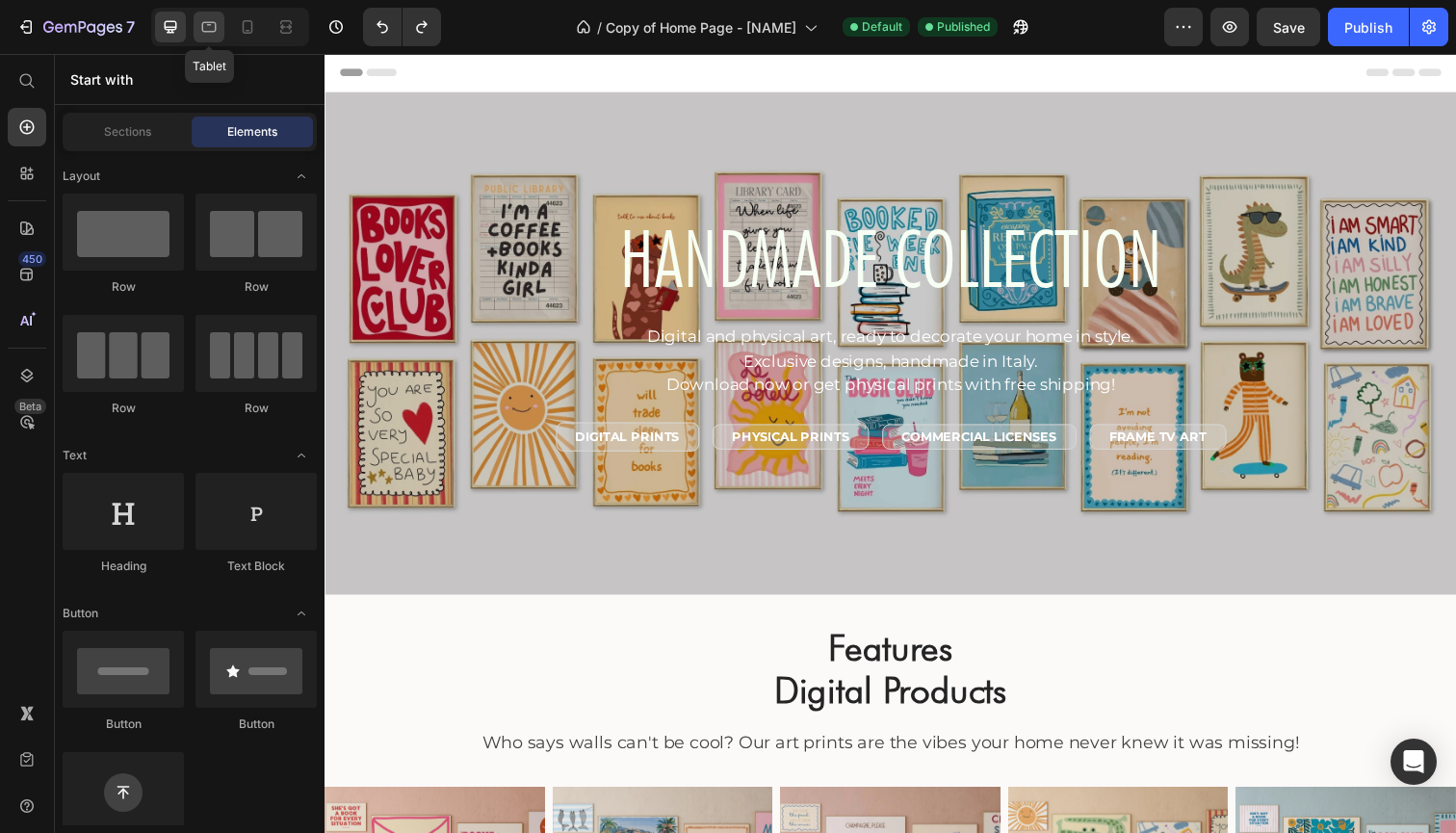 click 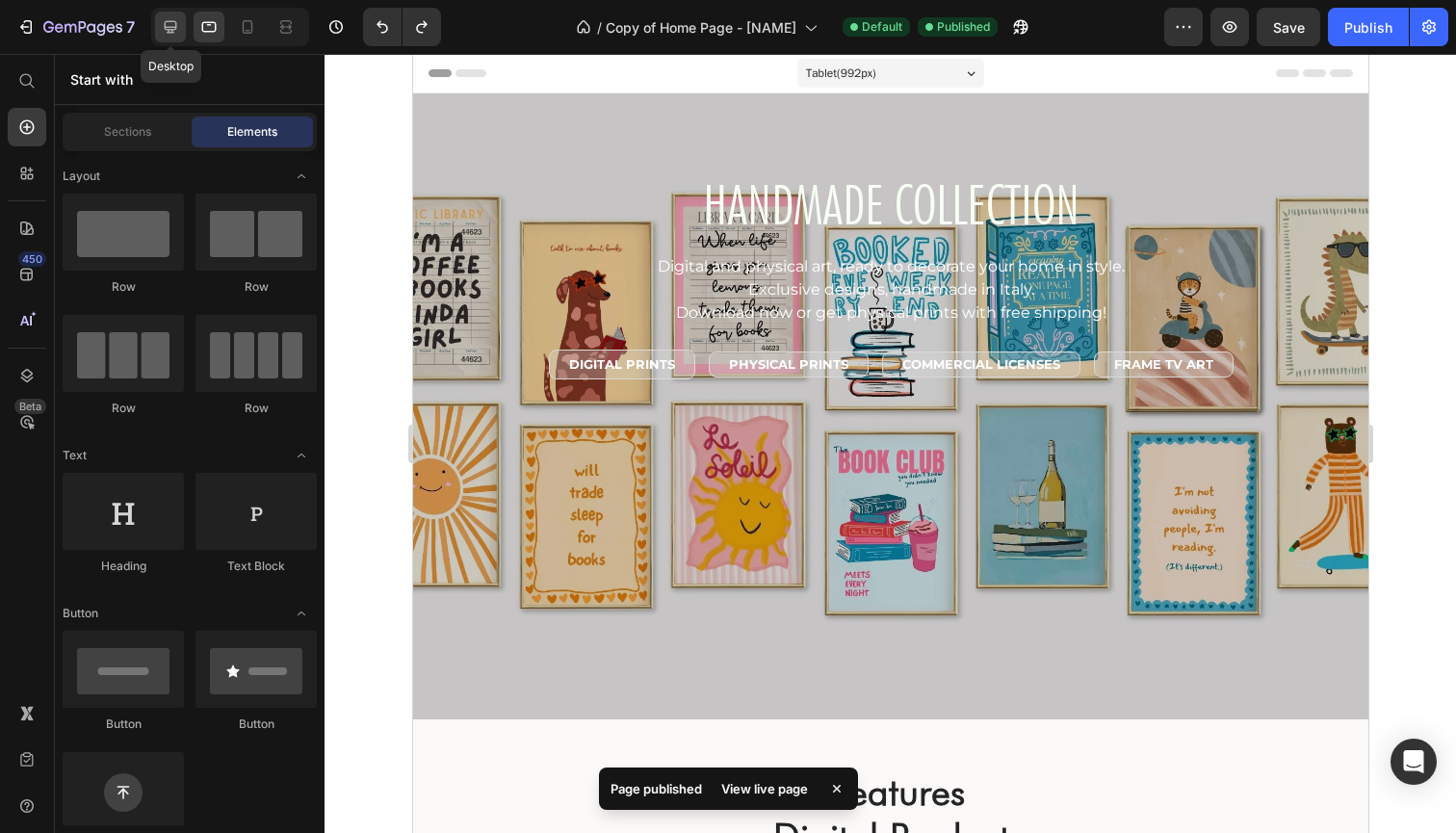 click 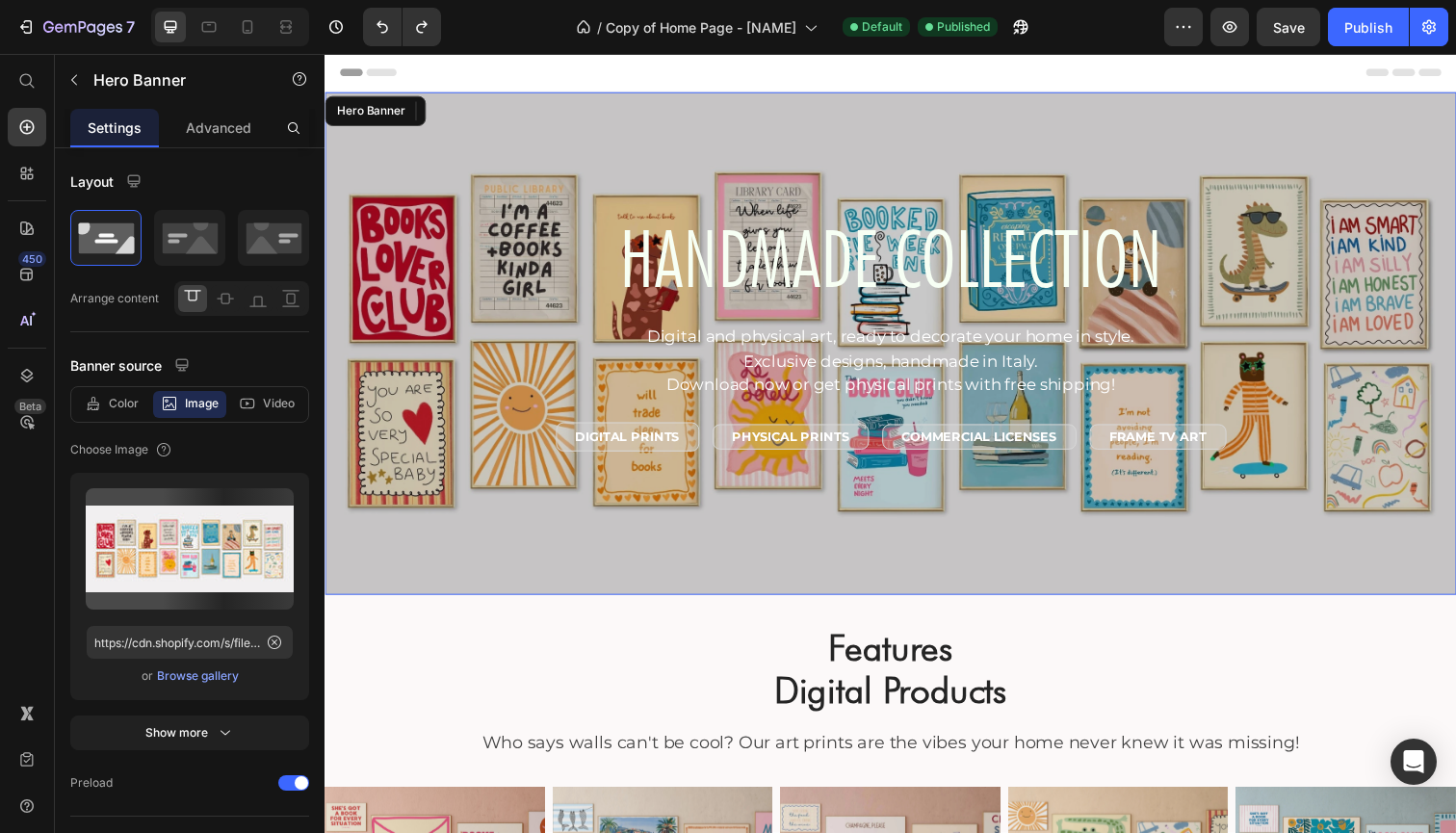 click on "HANDMADE COLLECTION Heading Digital and physical art, ready to decorate your home in style.  Exclusive designs, handmade in Italy.  Download now or get physical prints with free shipping! Text Block DIGITAL PRINTS Text Block Row PHYSICAL PRINTS Text Block Row COMMERCIAL LICENSES Text Block Row FRAME TV ART Text Block Row Row Row" at bounding box center [902, 350] 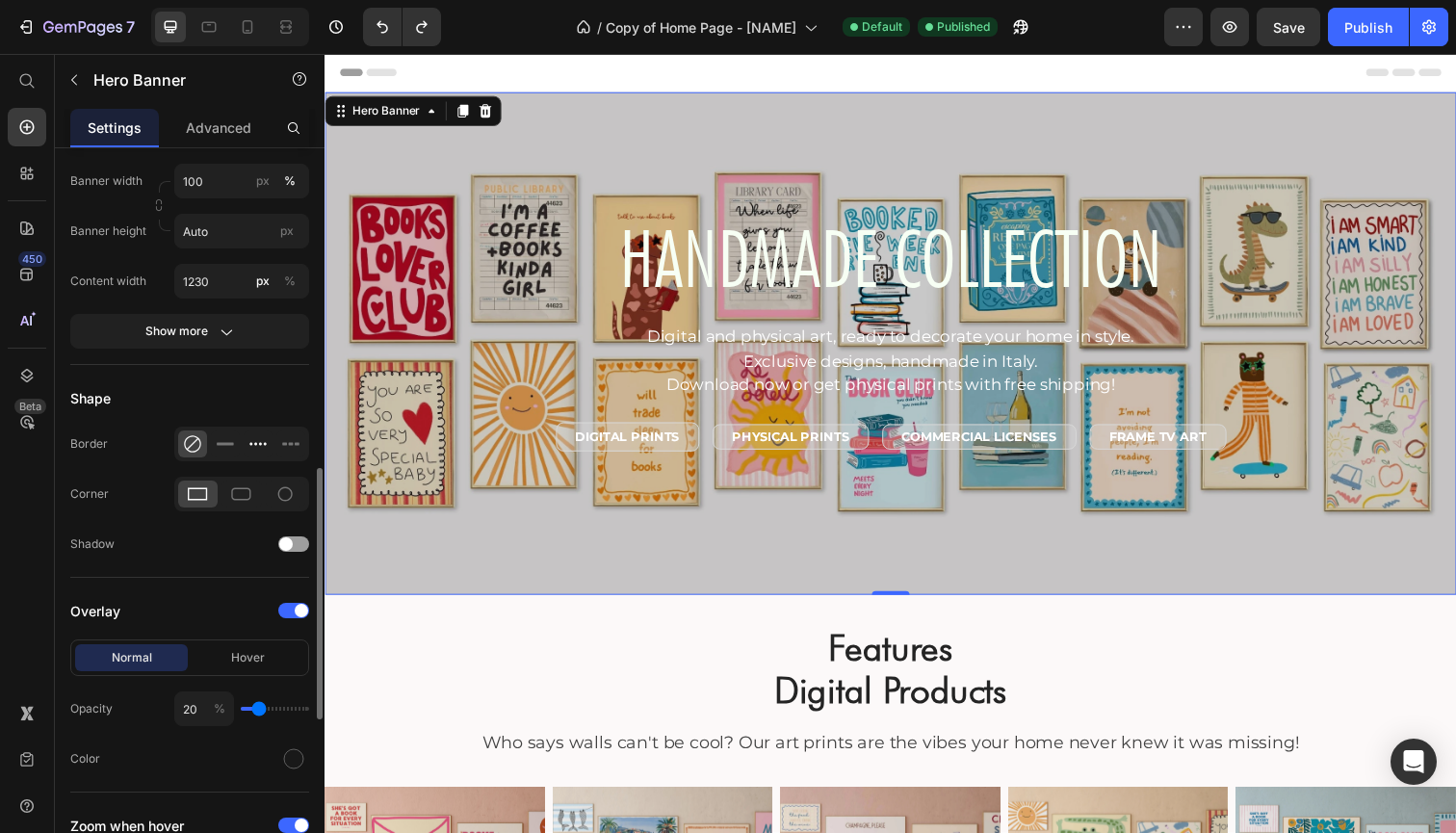 scroll, scrollTop: 949, scrollLeft: 0, axis: vertical 